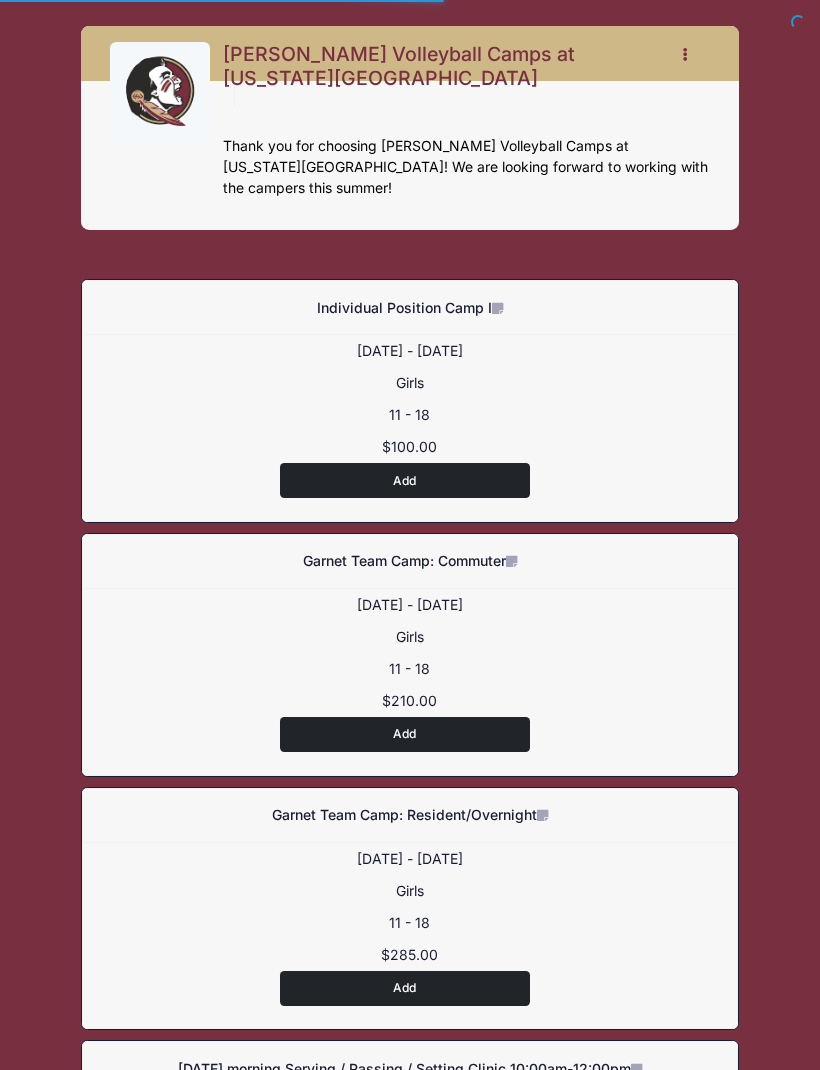 scroll, scrollTop: 0, scrollLeft: 0, axis: both 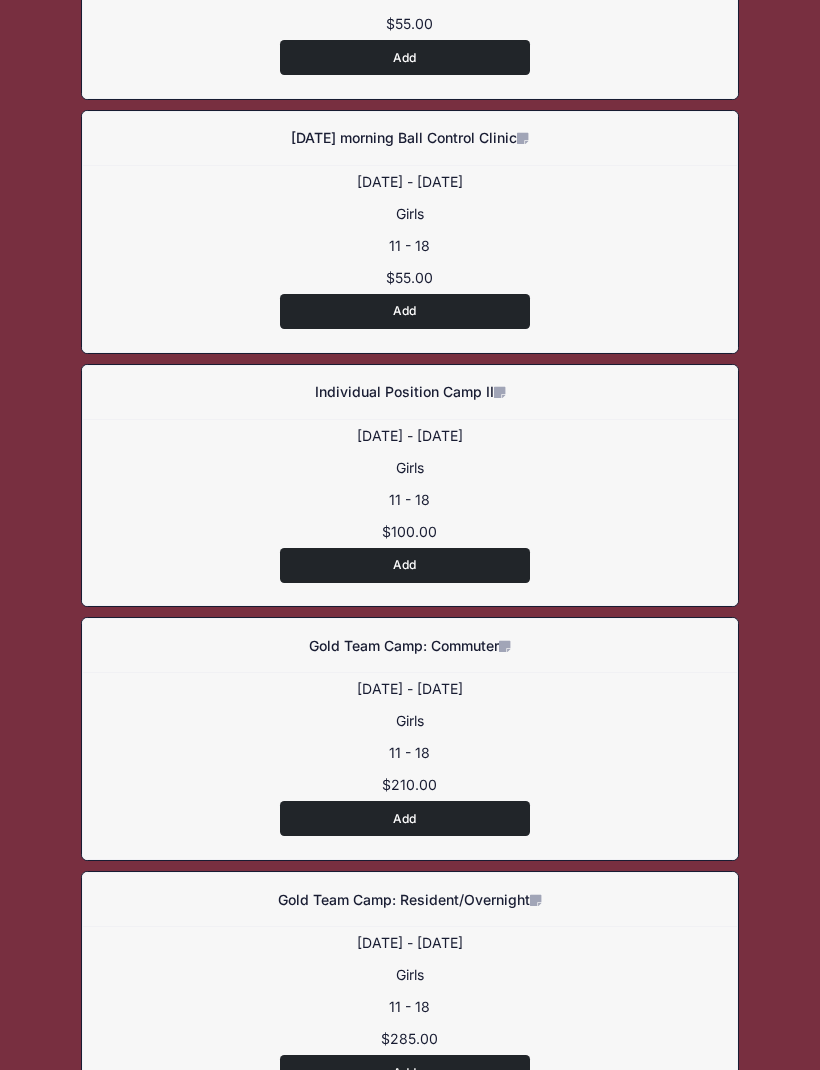 click on "Add" at bounding box center (405, 566) 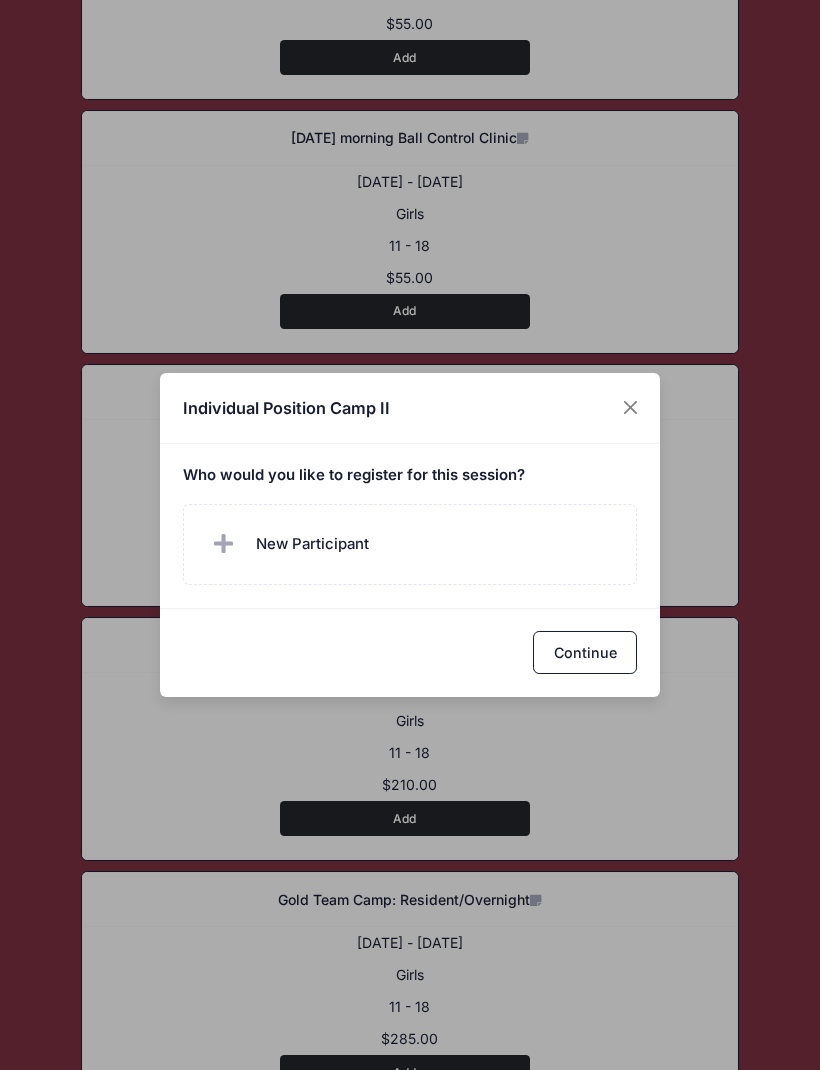 click on "New Participant" at bounding box center [410, 544] 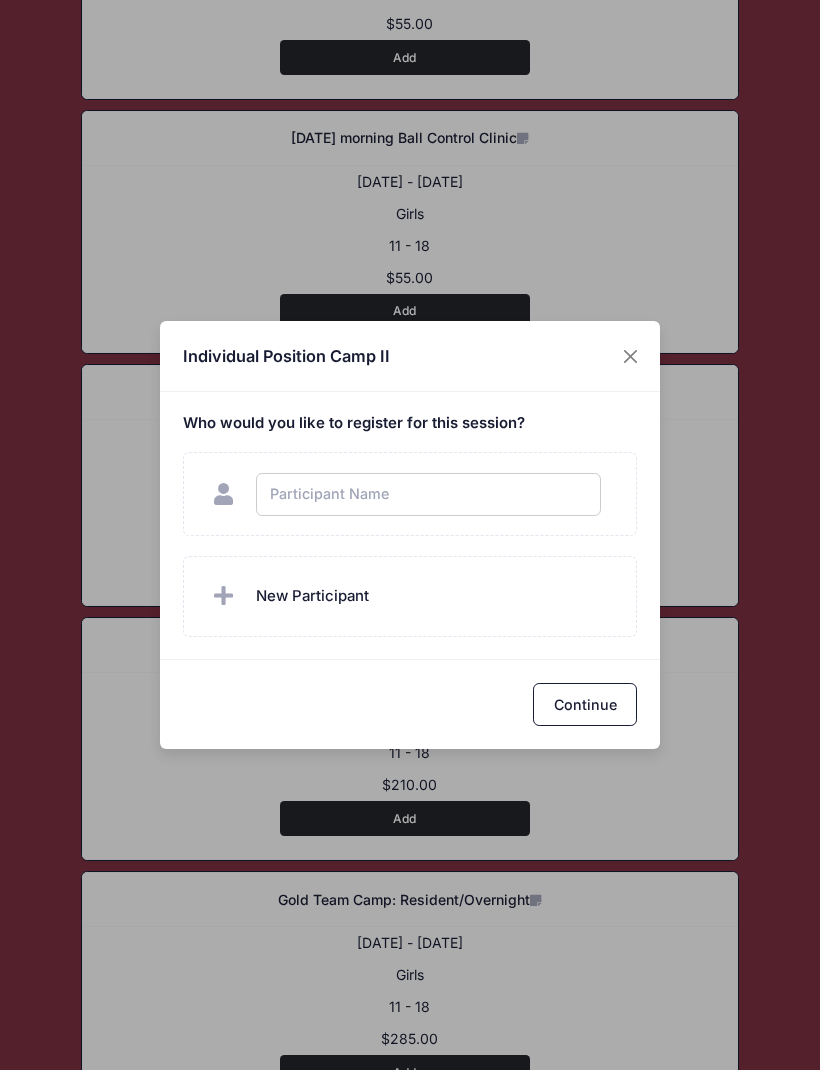 scroll, scrollTop: 2198, scrollLeft: 0, axis: vertical 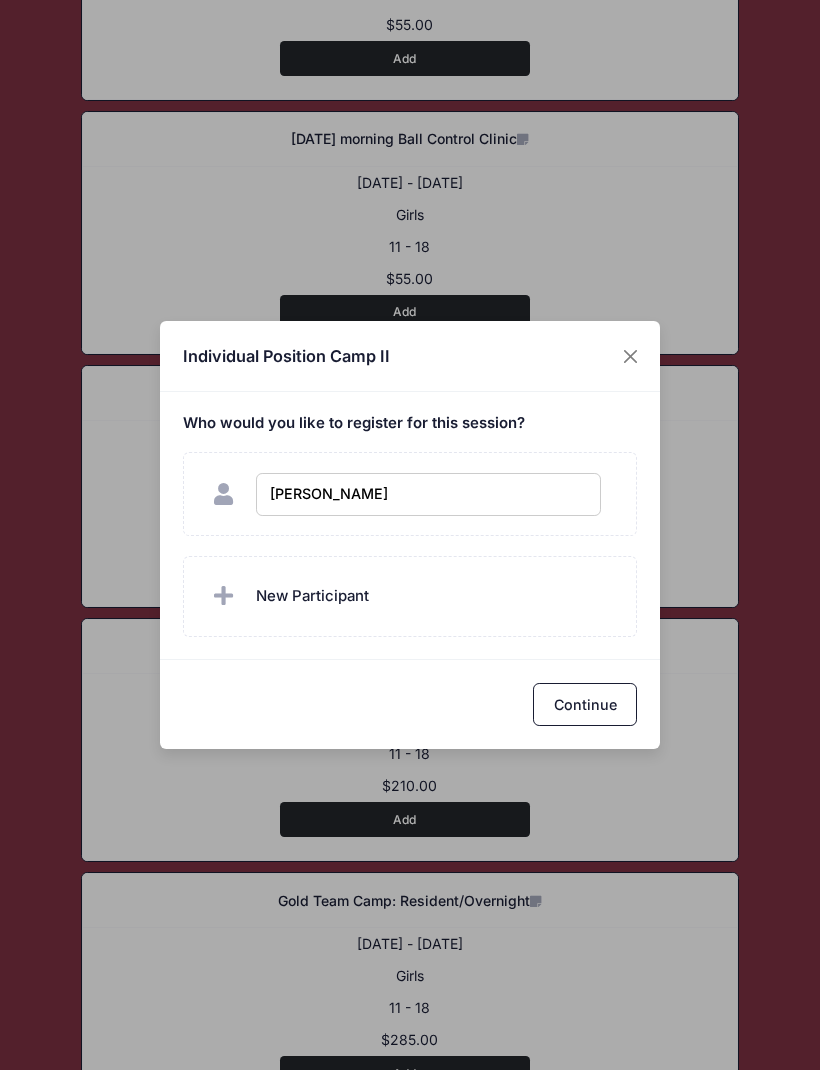 type on "Camryn Sanders" 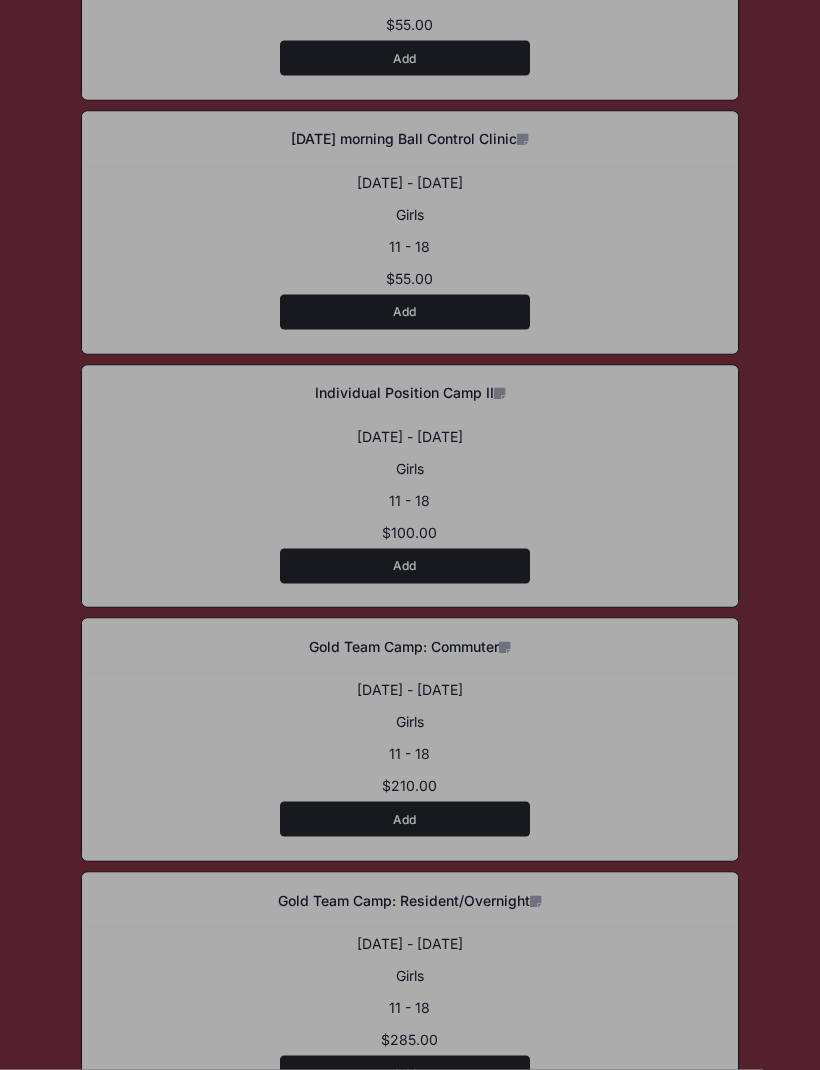 scroll, scrollTop: 2199, scrollLeft: 0, axis: vertical 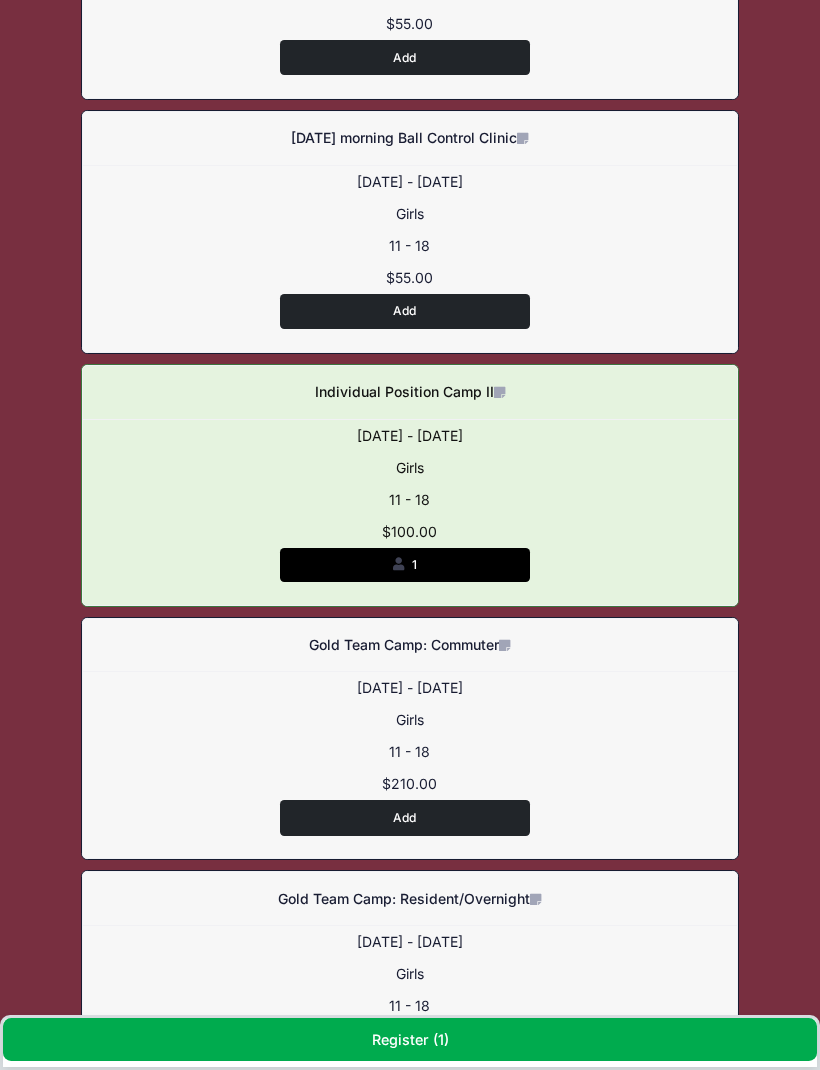 click on "Register ( 1 )" at bounding box center (410, 1039) 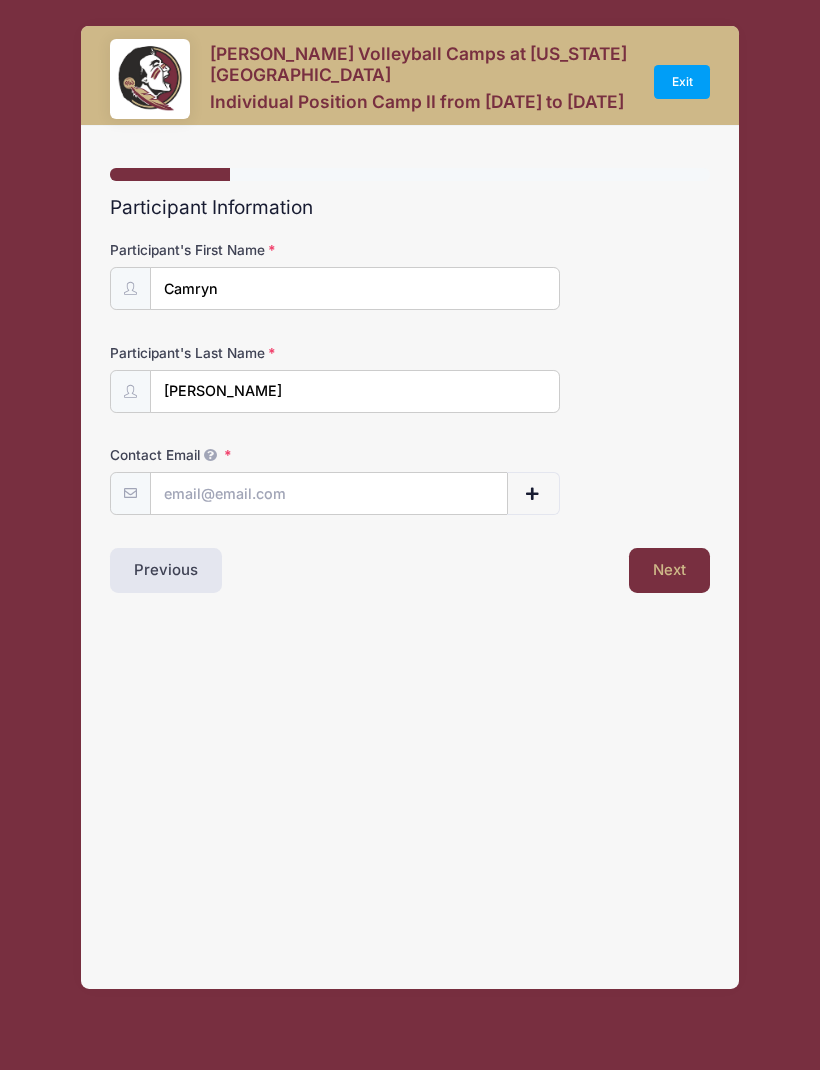 scroll, scrollTop: 0, scrollLeft: 0, axis: both 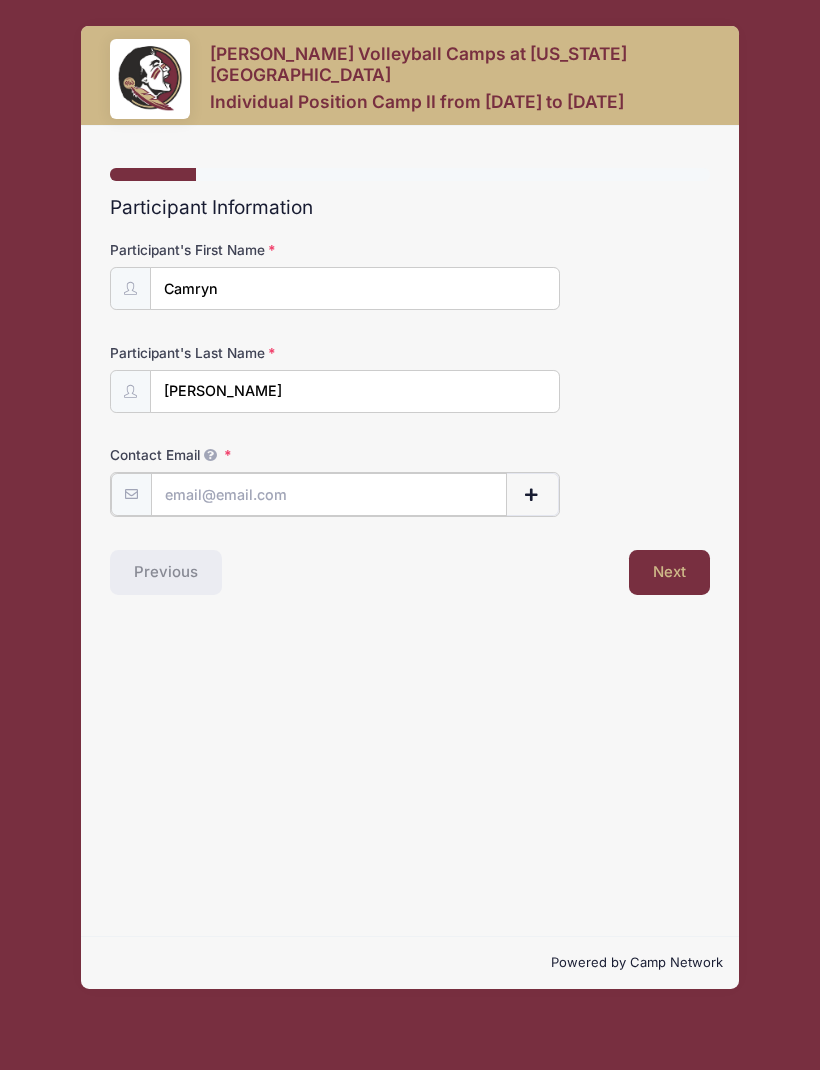 click on "Contact Email" at bounding box center (329, 494) 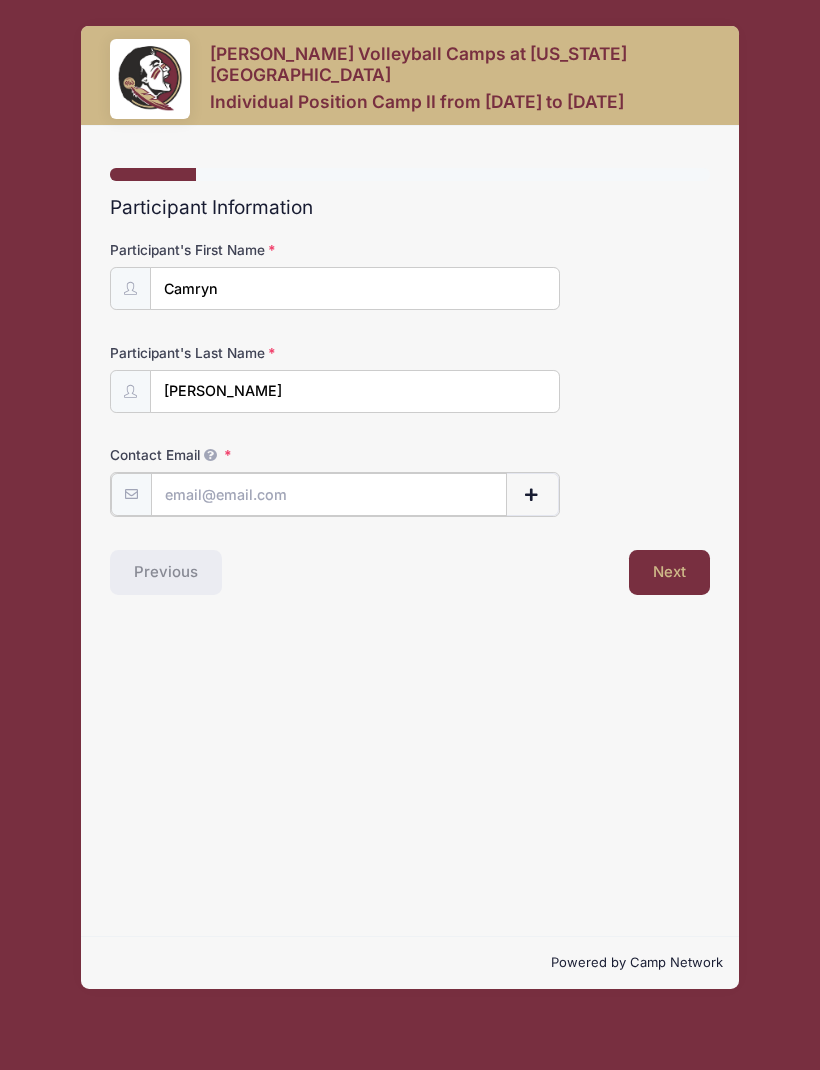 type on "C" 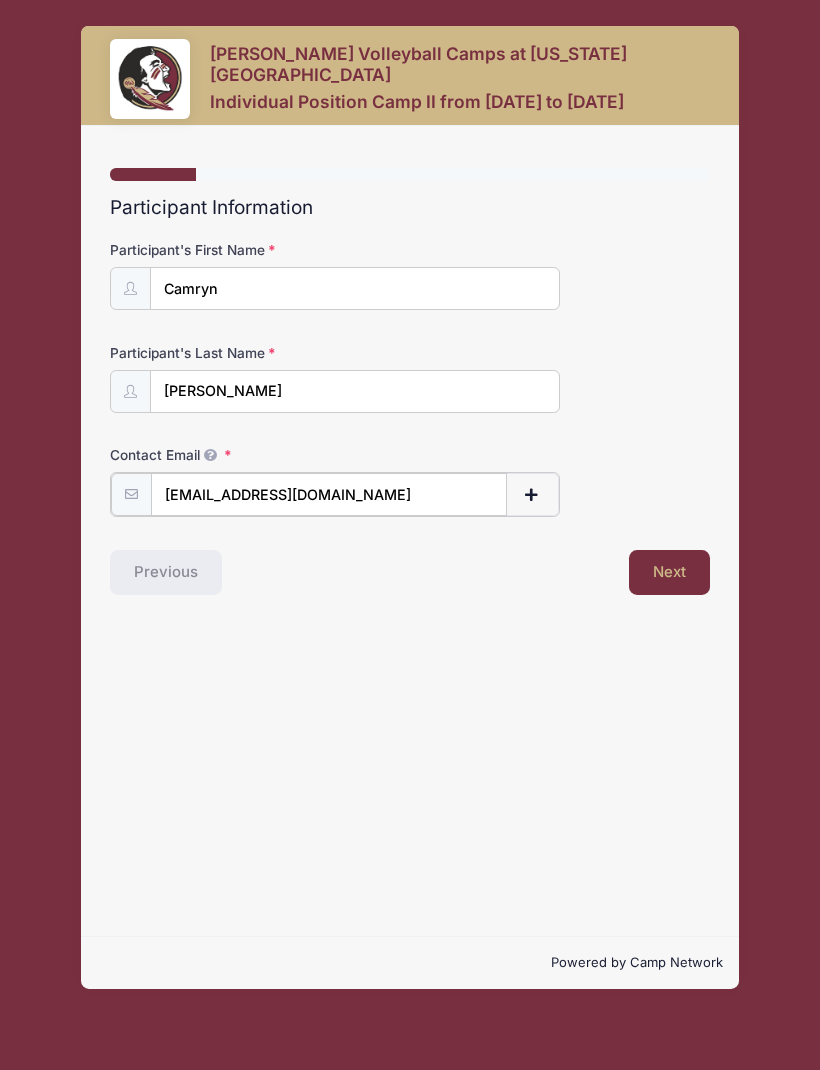type on "Camryn.sanders27@gmail.com" 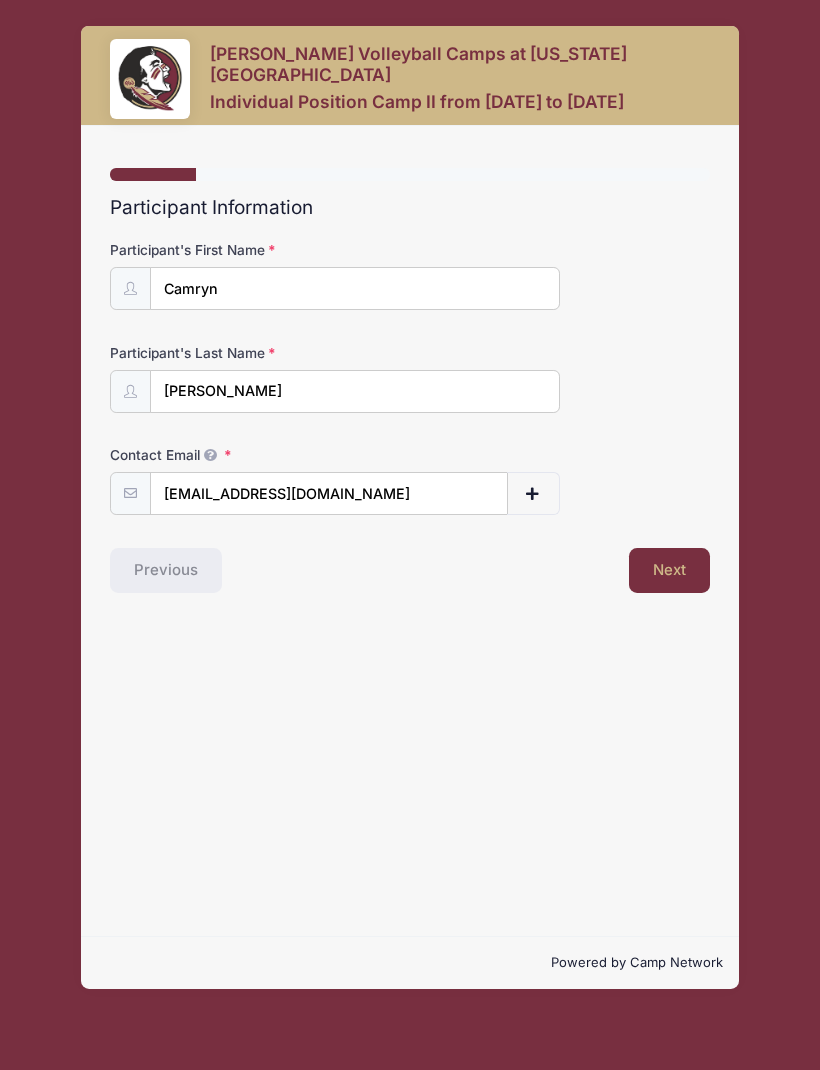 click on "Next" at bounding box center (669, 571) 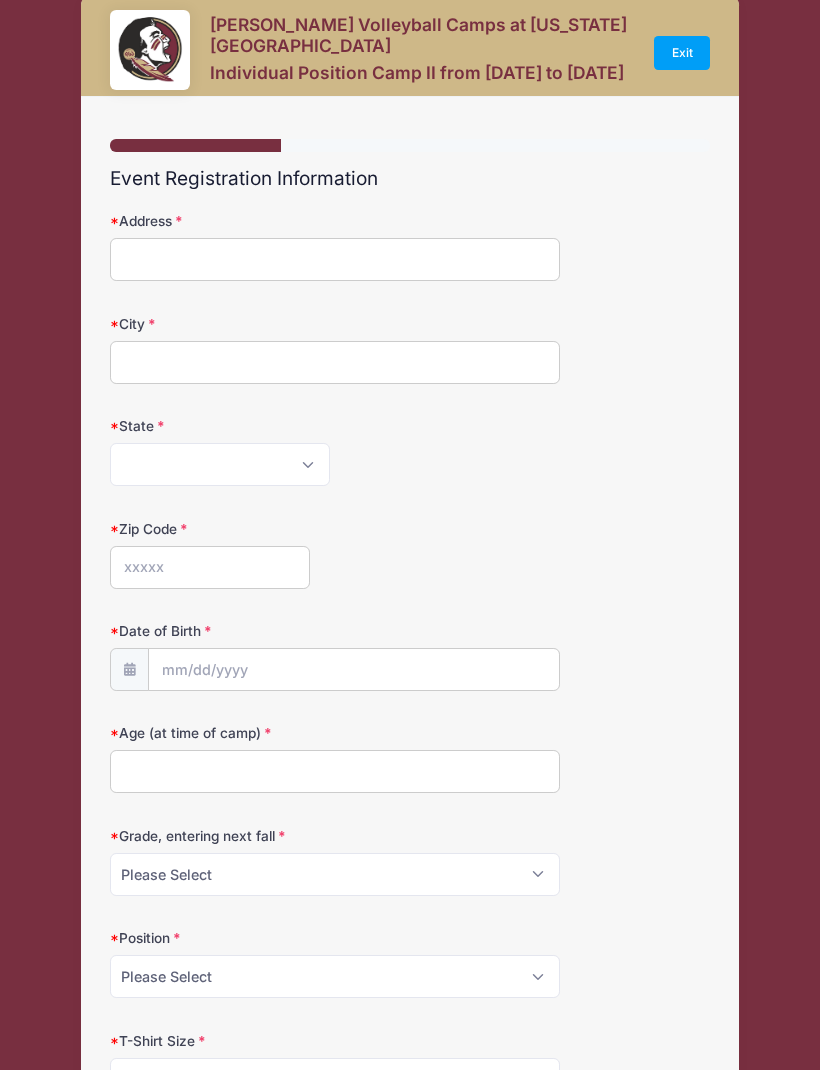 scroll, scrollTop: 0, scrollLeft: 0, axis: both 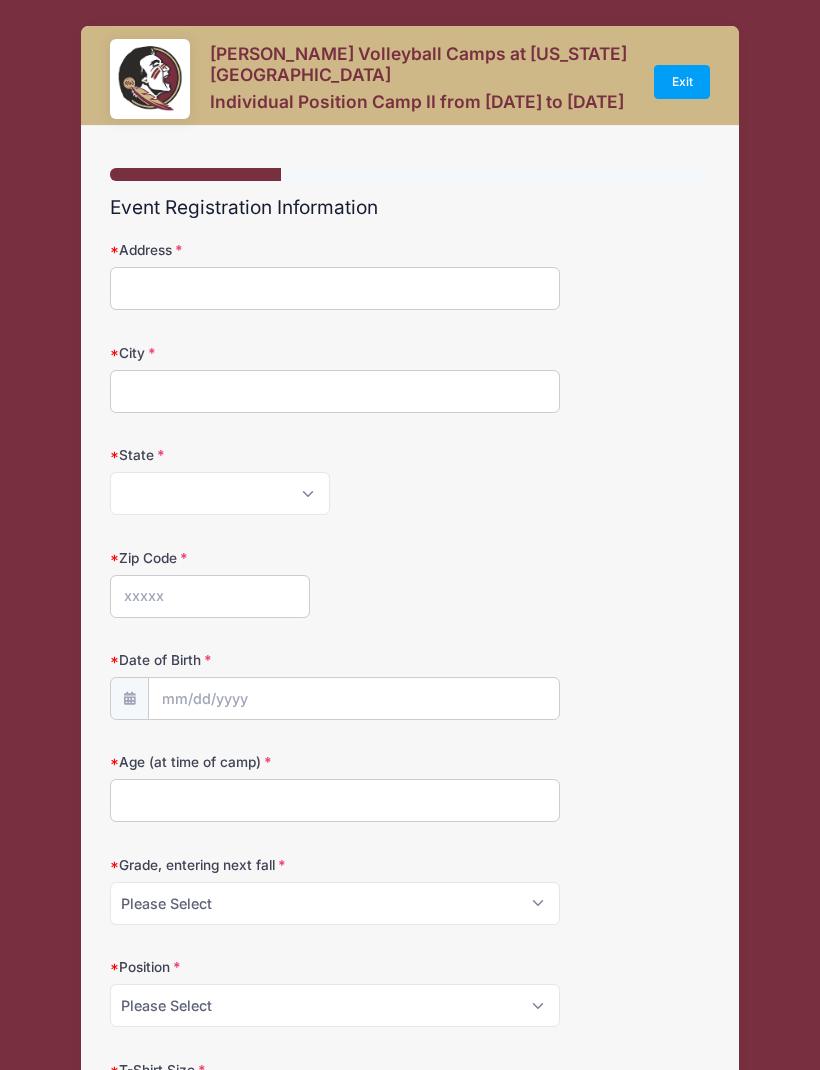 click on "Address" at bounding box center (335, 288) 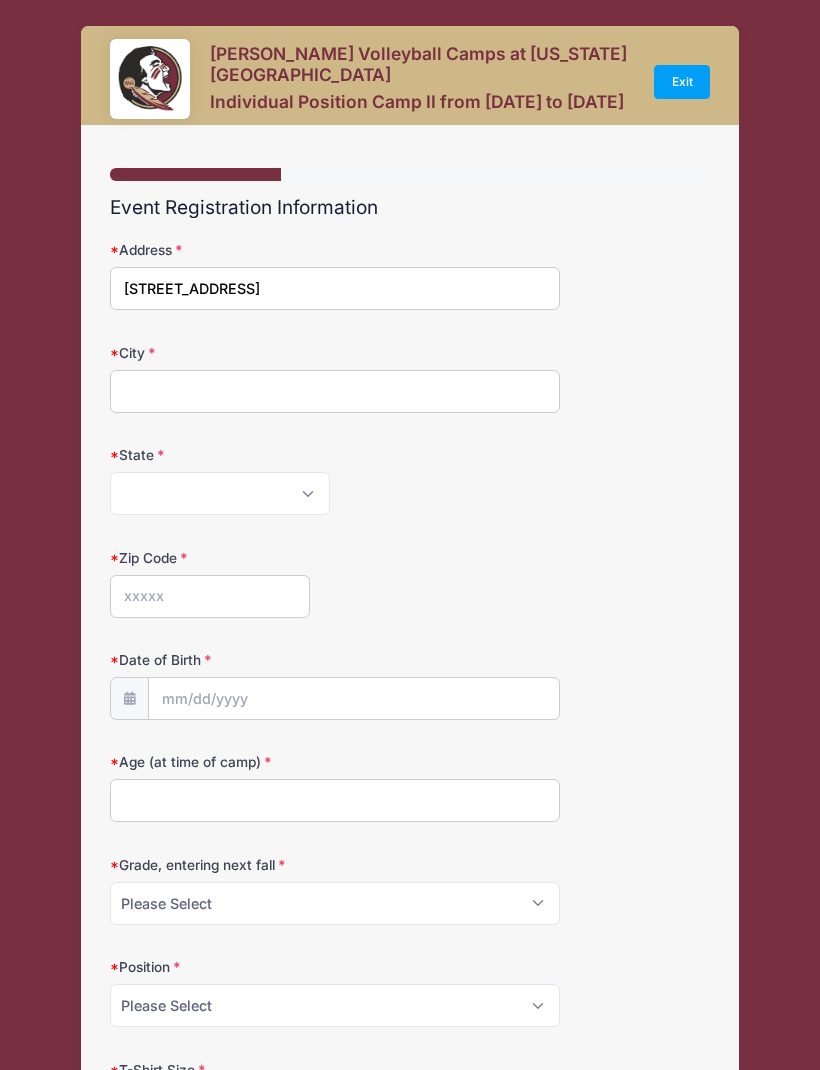 type on "4330 Stonewall Tell Rd" 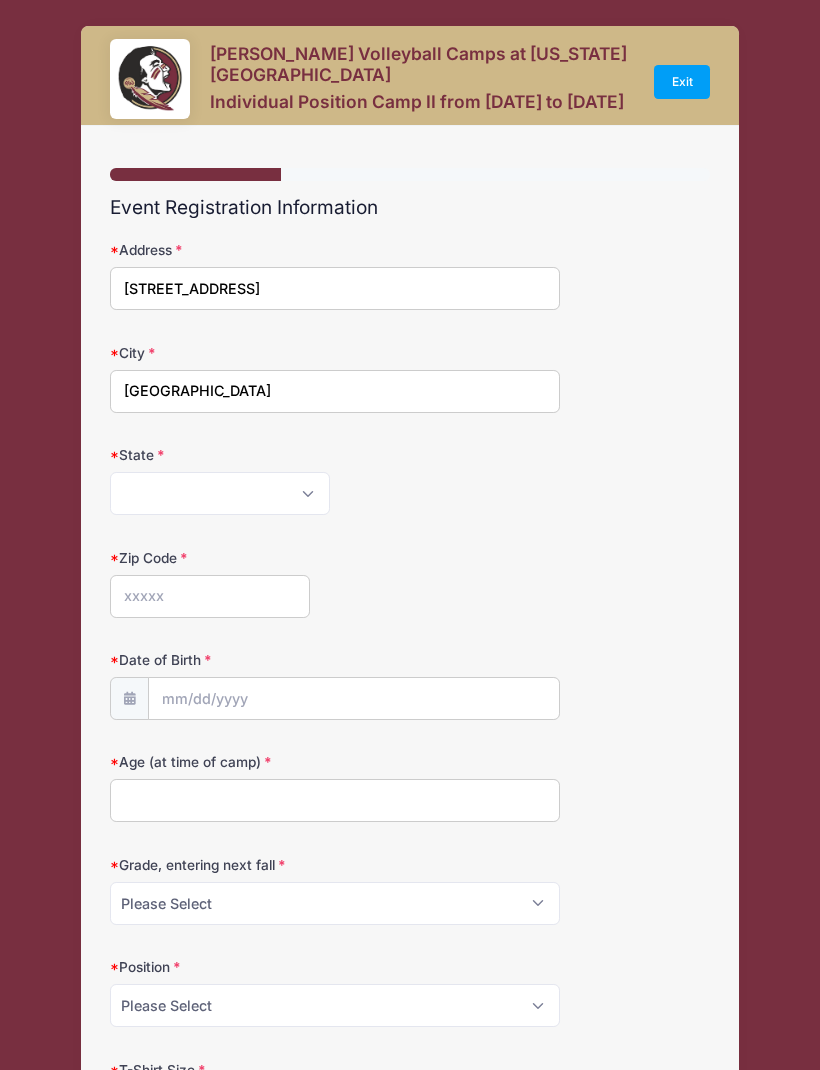 type on "Atlanta" 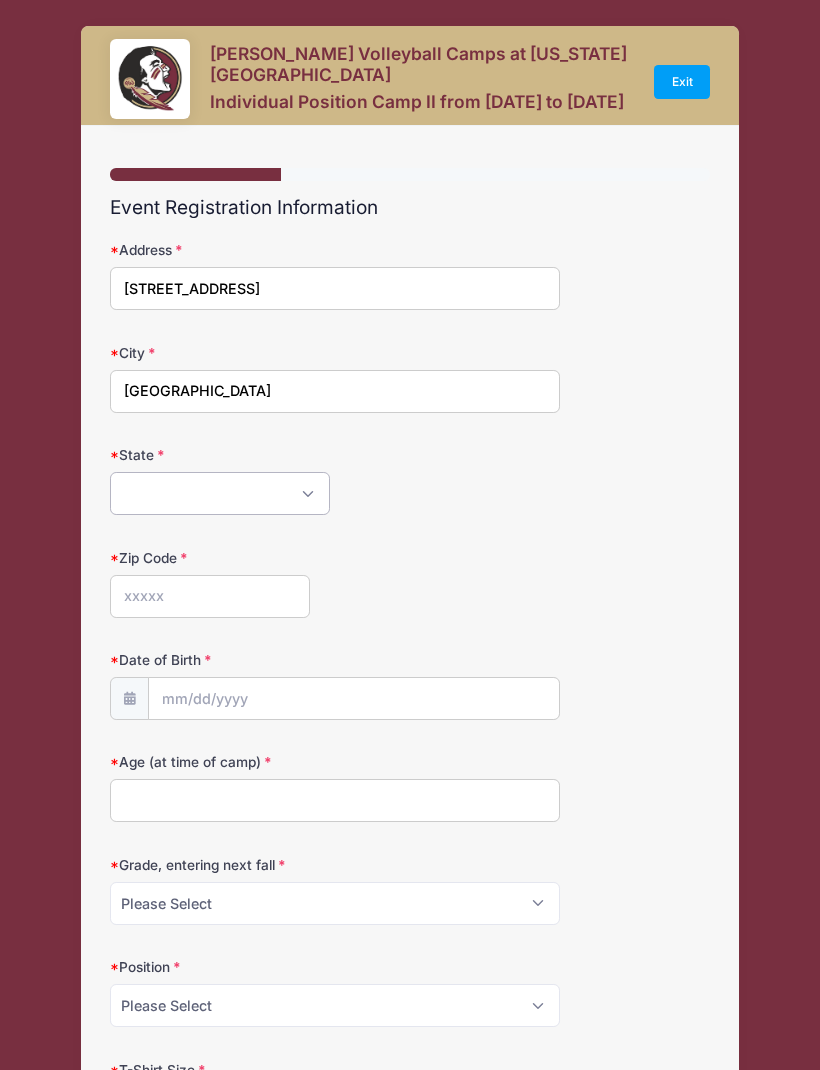 click on "Alabama Alaska American Samoa Arizona Arkansas Armed Forces Africa Armed Forces Americas Armed Forces Canada Armed Forces Europe Armed Forces Middle East Armed Forces Pacific California Colorado Connecticut Delaware District of Columbia Federated States Of Micronesia Florida Georgia Guam Hawaii Idaho Illinois Indiana Iowa Kansas Kentucky Louisiana Maine Marshall Islands Maryland Massachusetts Michigan Minnesota Mississippi Missouri Montana Nebraska Nevada New Hampshire New Jersey New Mexico New York North Carolina North Dakota Northern Mariana Islands Ohio Oklahoma Oregon Palau Pennsylvania Puerto Rico Rhode Island South Carolina South Dakota Tennessee Texas Utah Vermont Virgin Islands Virginia Washington West Virginia Wisconsin Wyoming Other-Canada Other" at bounding box center (220, 493) 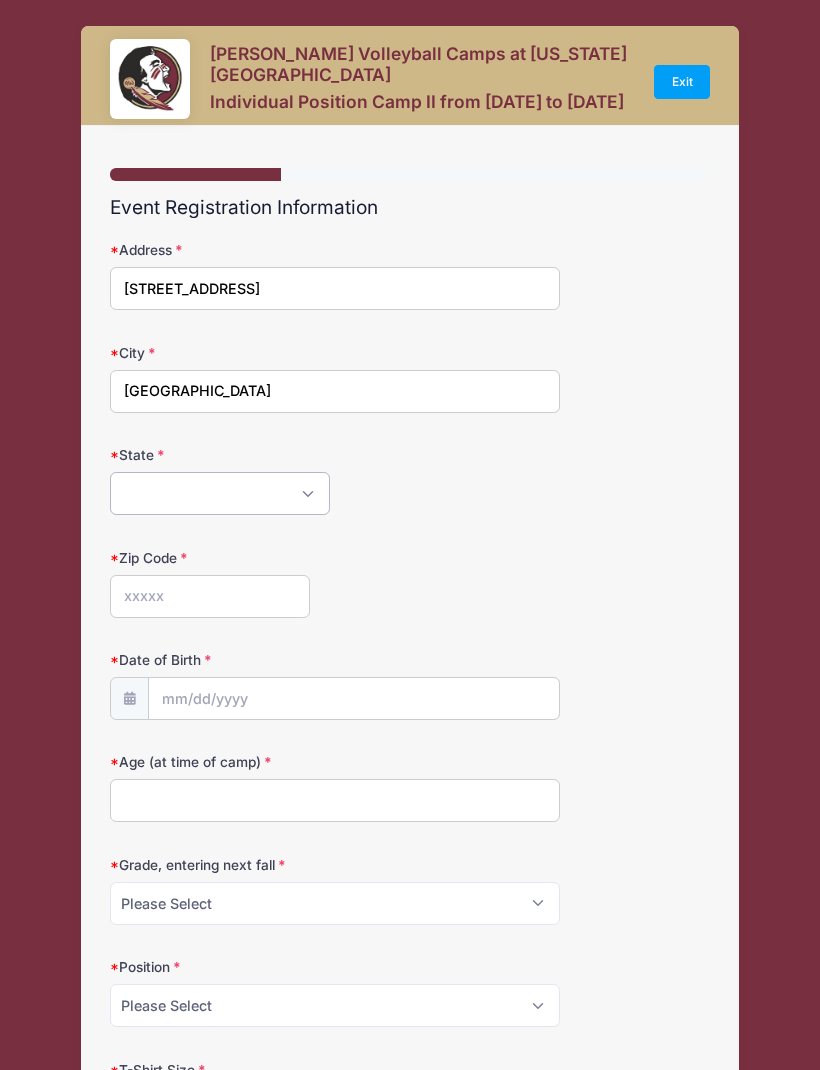 select on "GA" 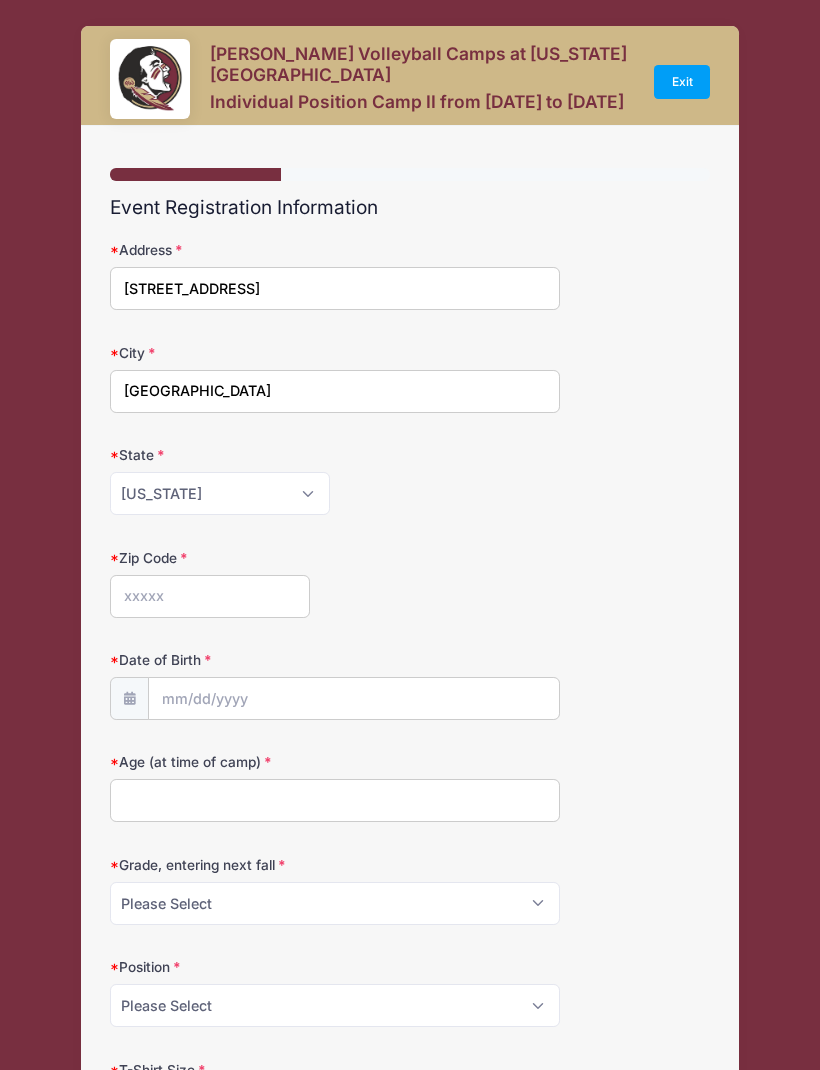 click on "Zip Code" at bounding box center (210, 596) 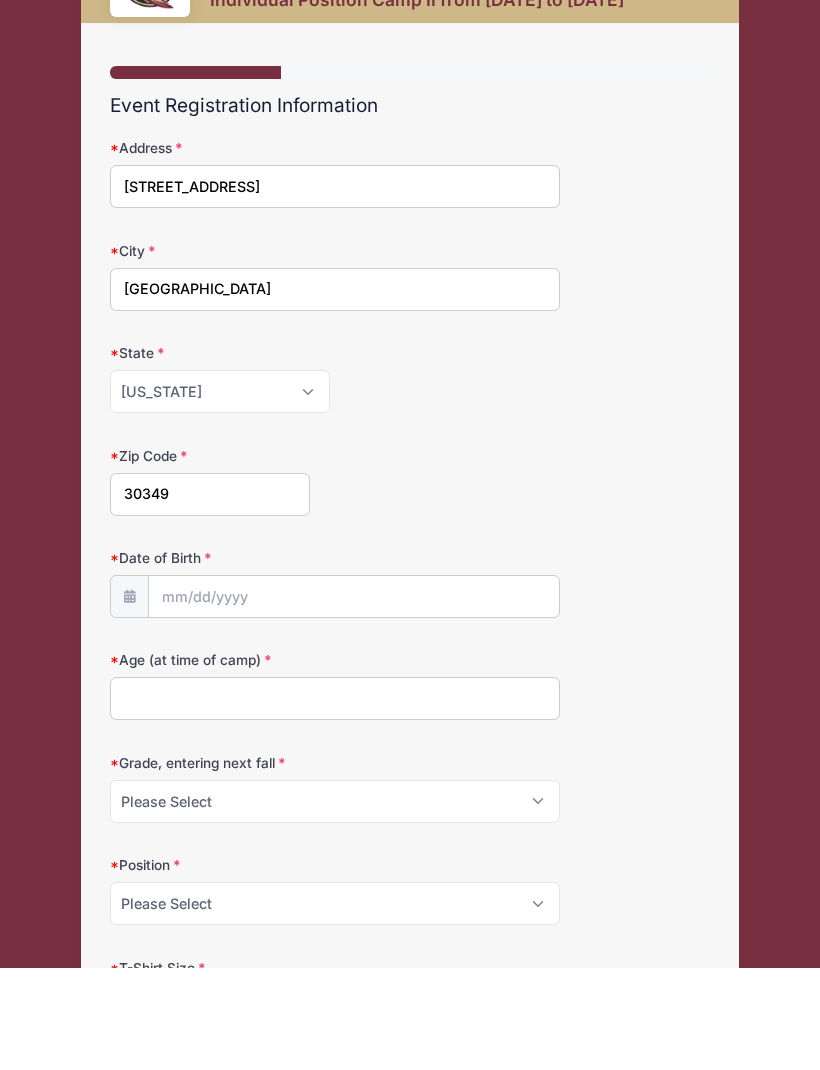 type on "30349" 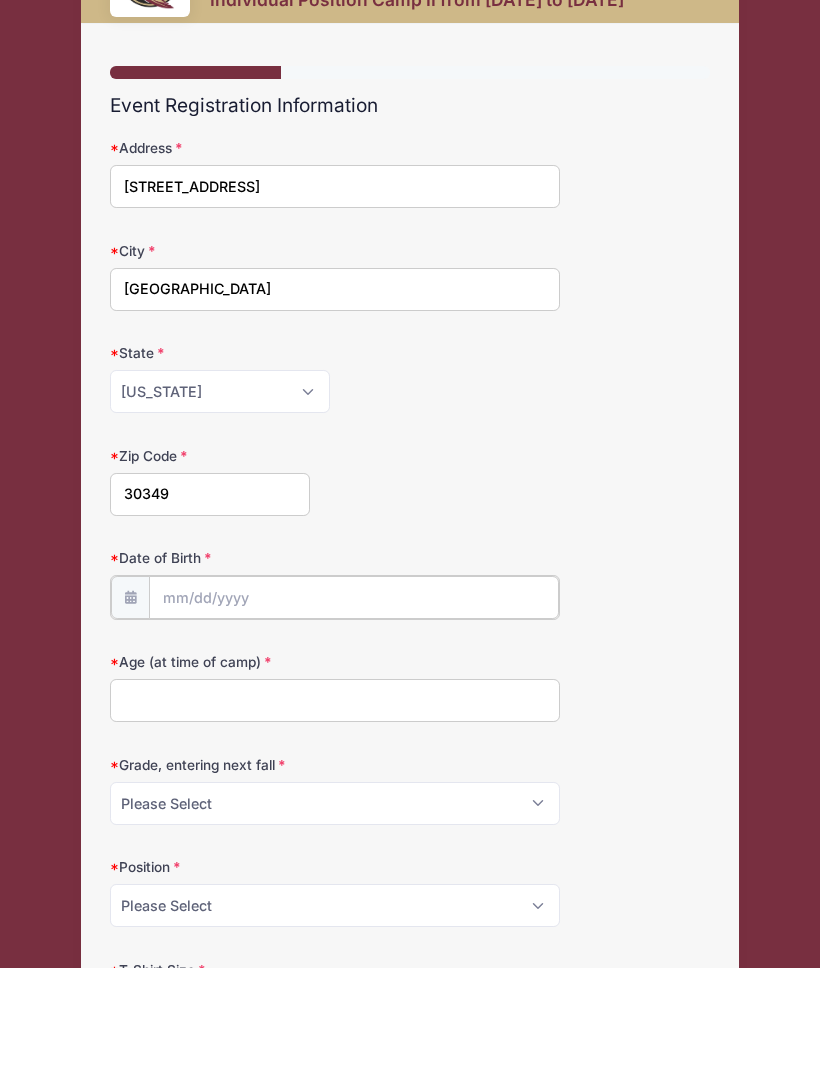 click on "Date of Birth" at bounding box center (354, 699) 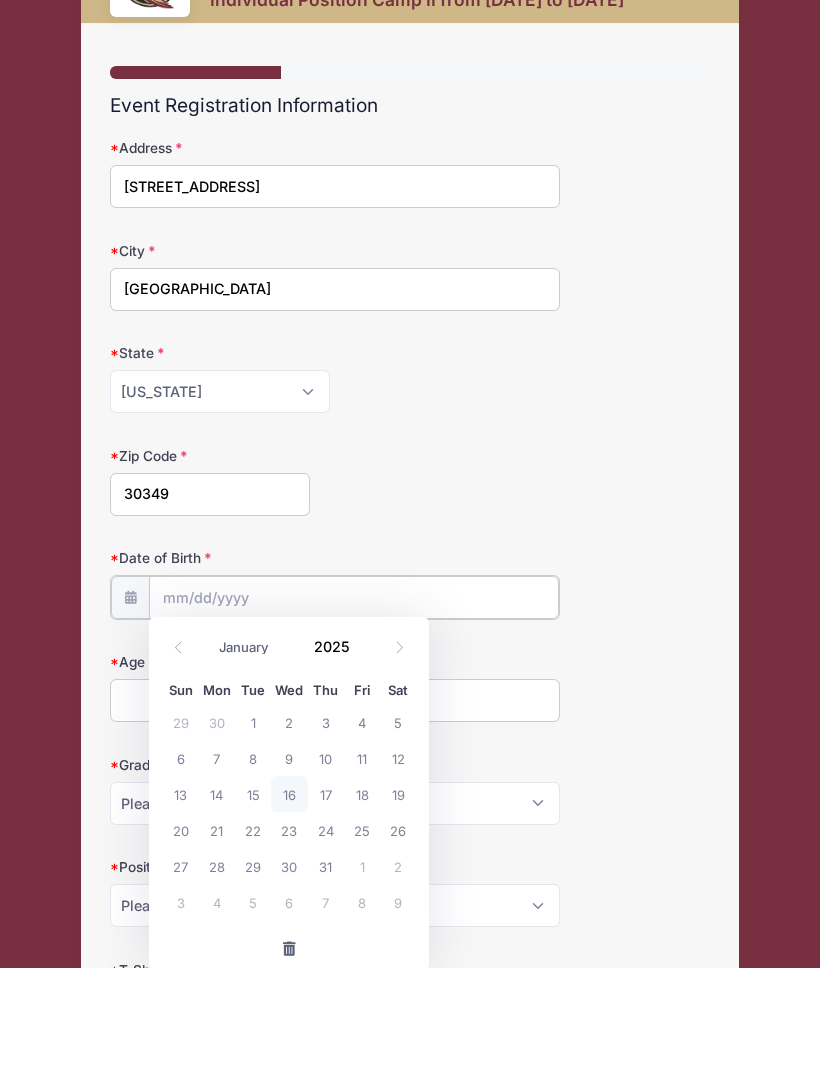 scroll, scrollTop: 102, scrollLeft: 0, axis: vertical 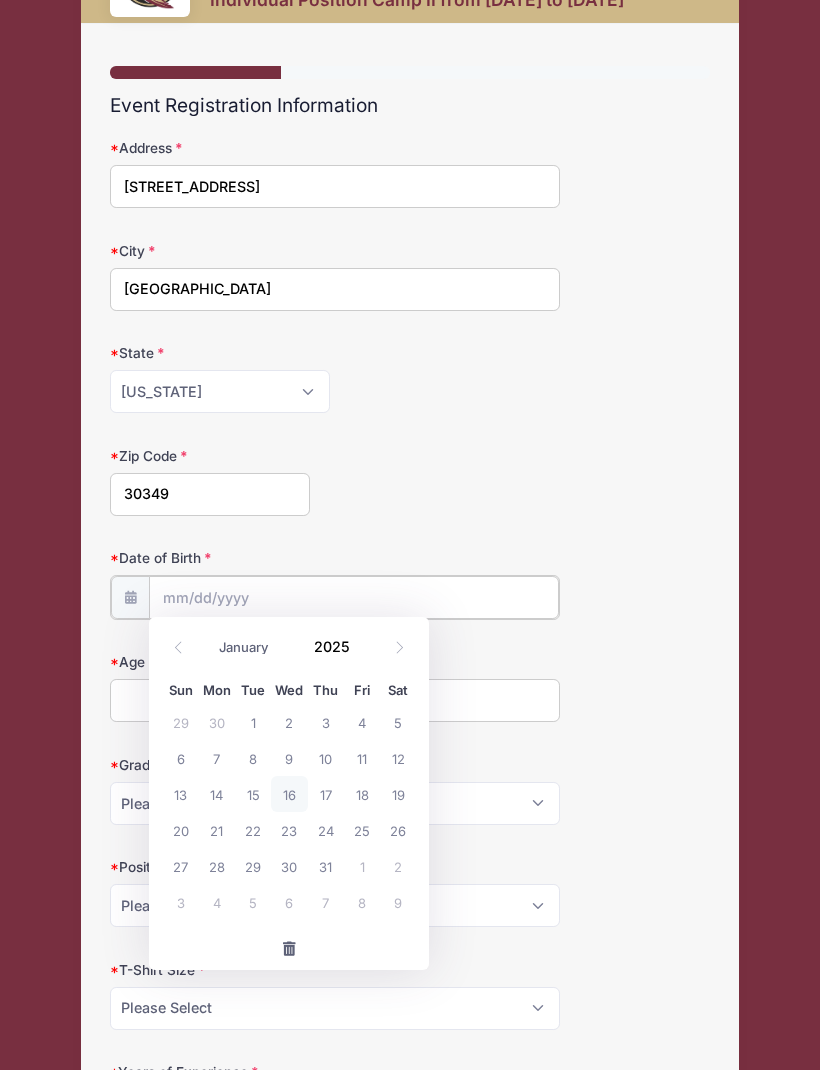 click on "Date of Birth" at bounding box center (354, 597) 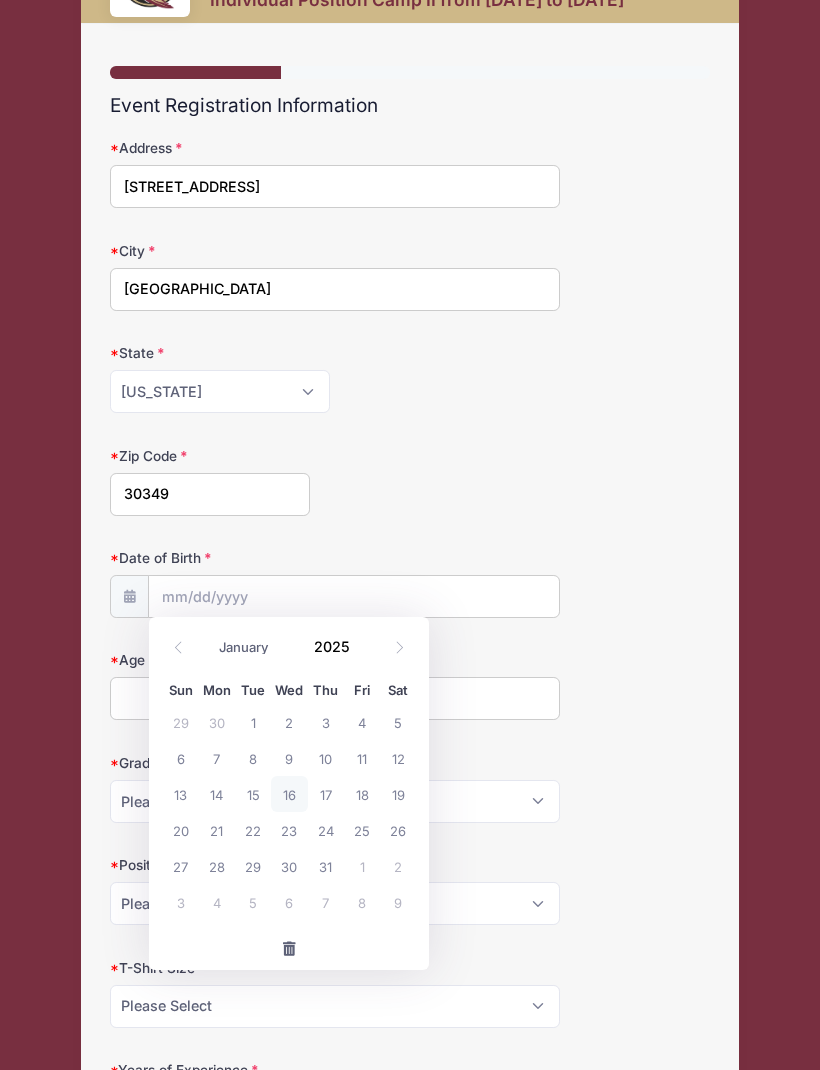 click on "January February March April May June July August September October November December" at bounding box center (253, 647) 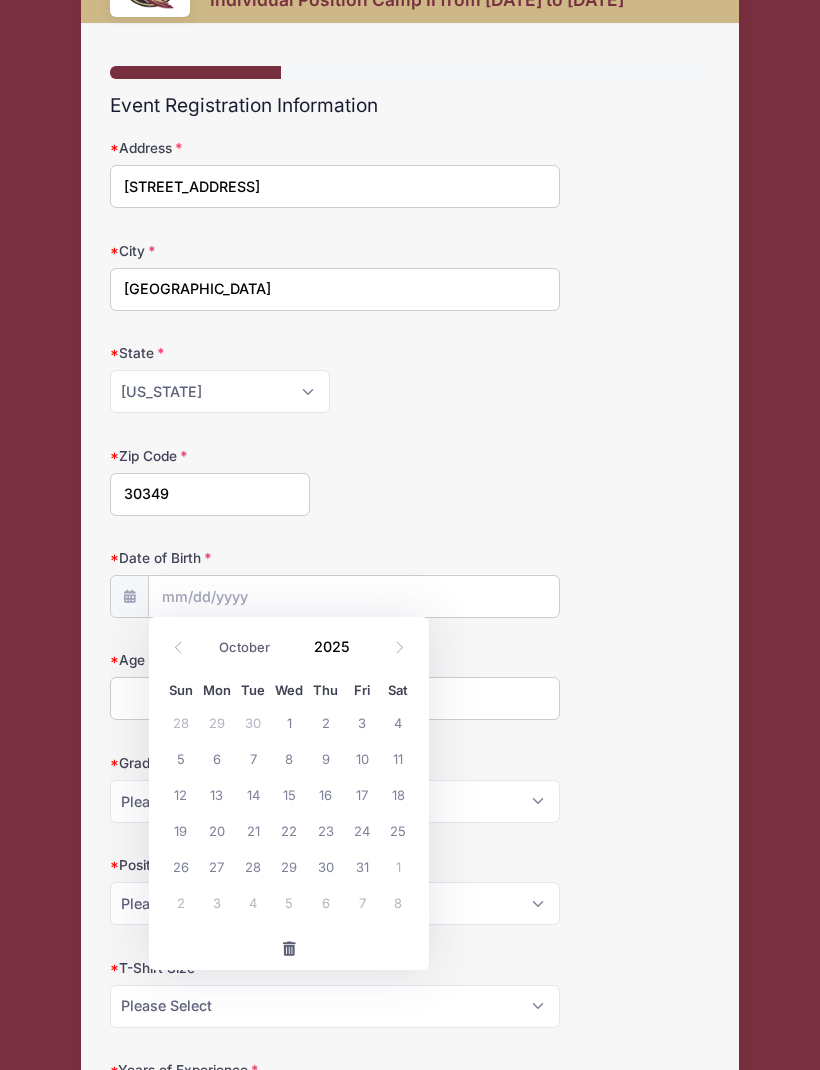 click on "2025" at bounding box center [336, 646] 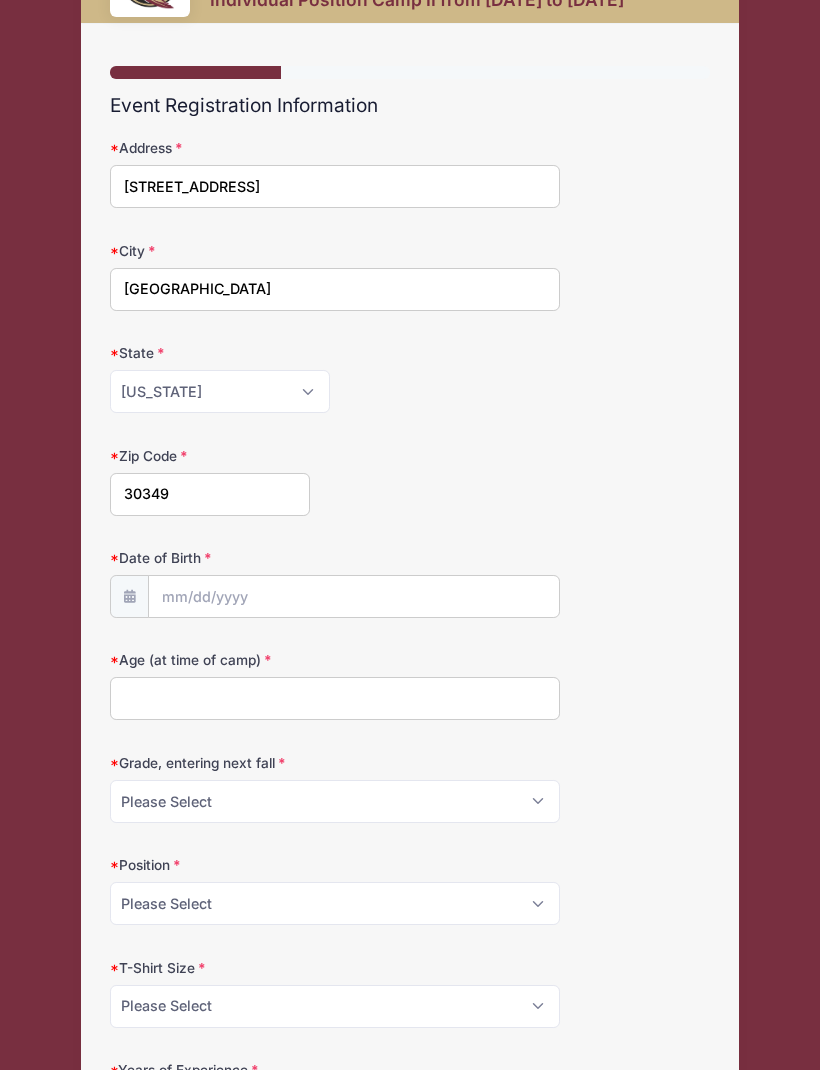 click on "Zip Code
30349" at bounding box center (410, 481) 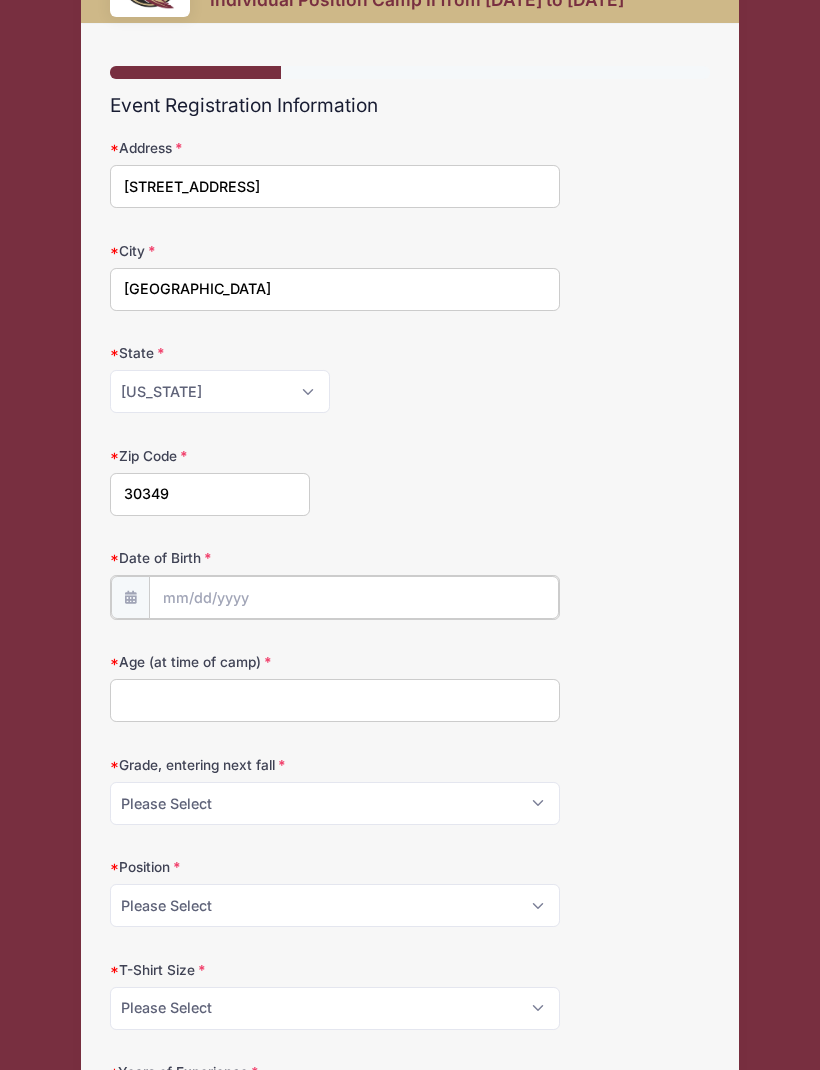 click on "Date of Birth" at bounding box center [354, 597] 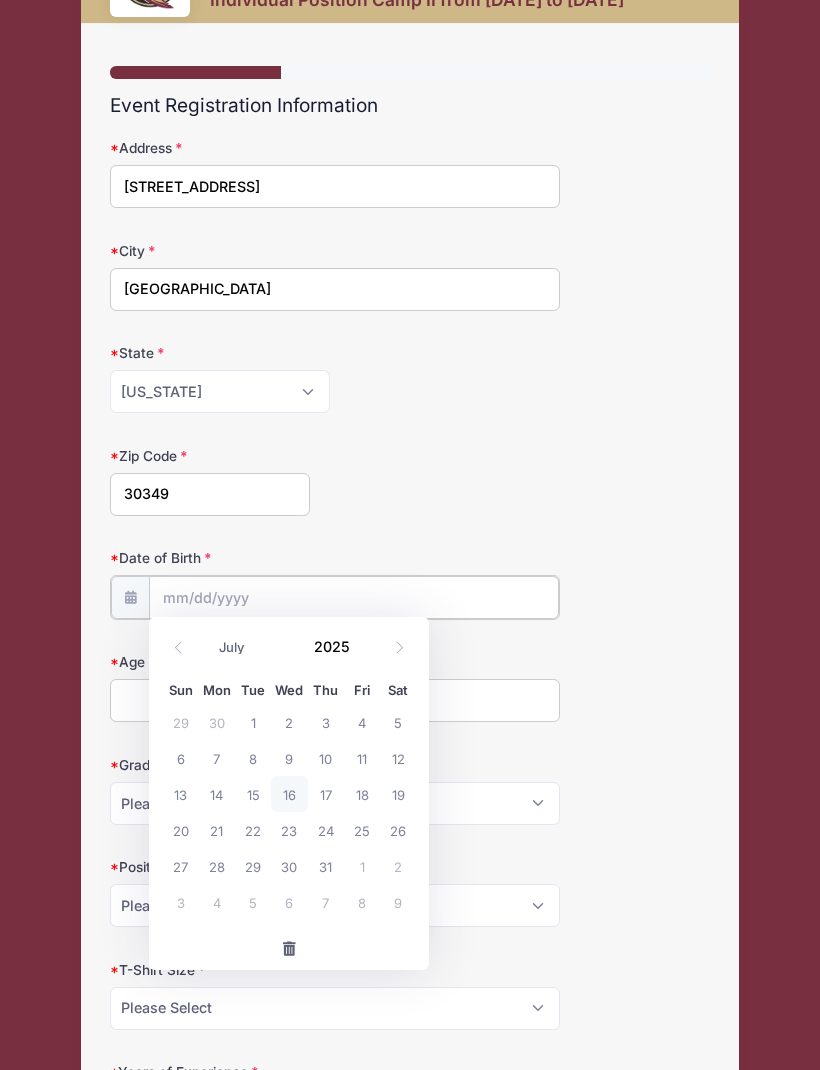 click on "Date of Birth" at bounding box center (354, 597) 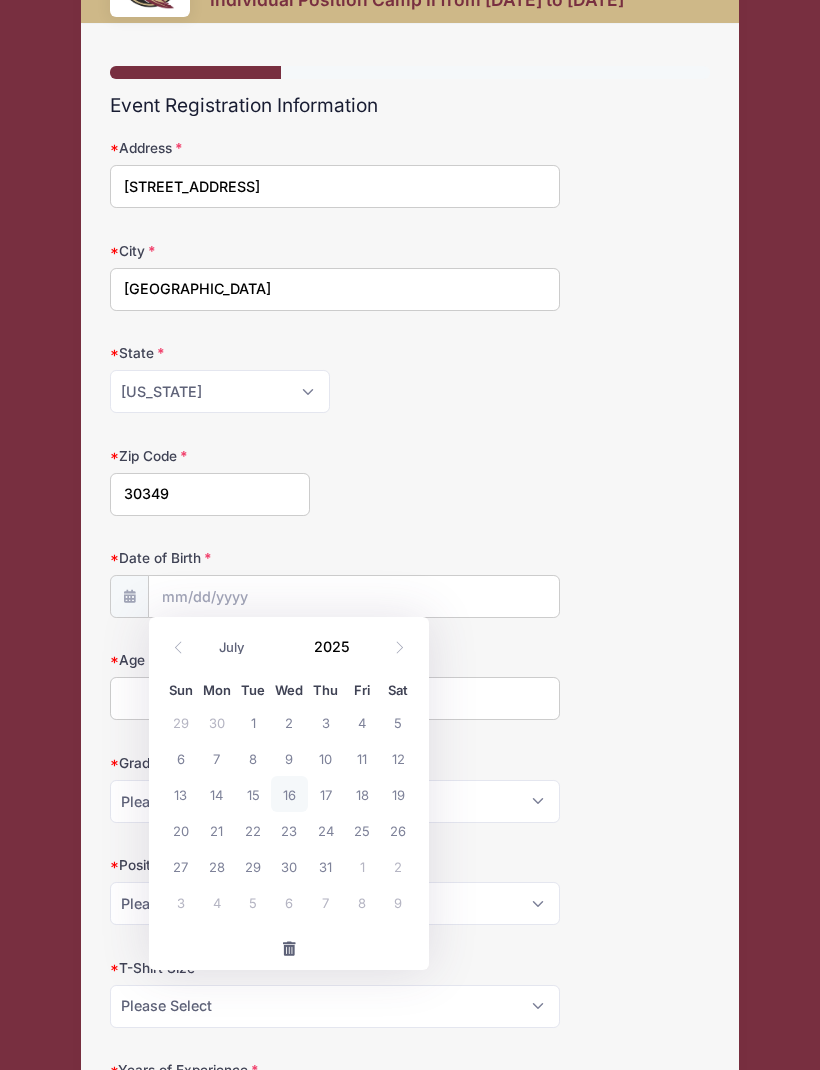 click 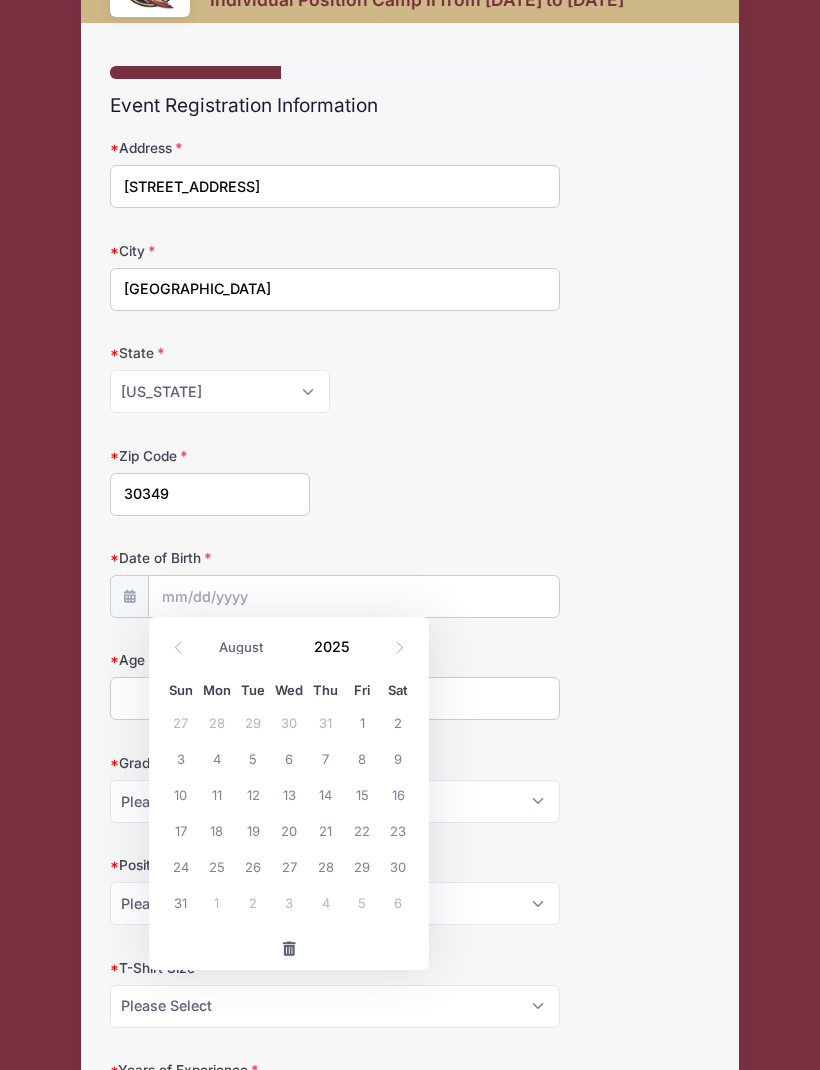 click at bounding box center [178, 647] 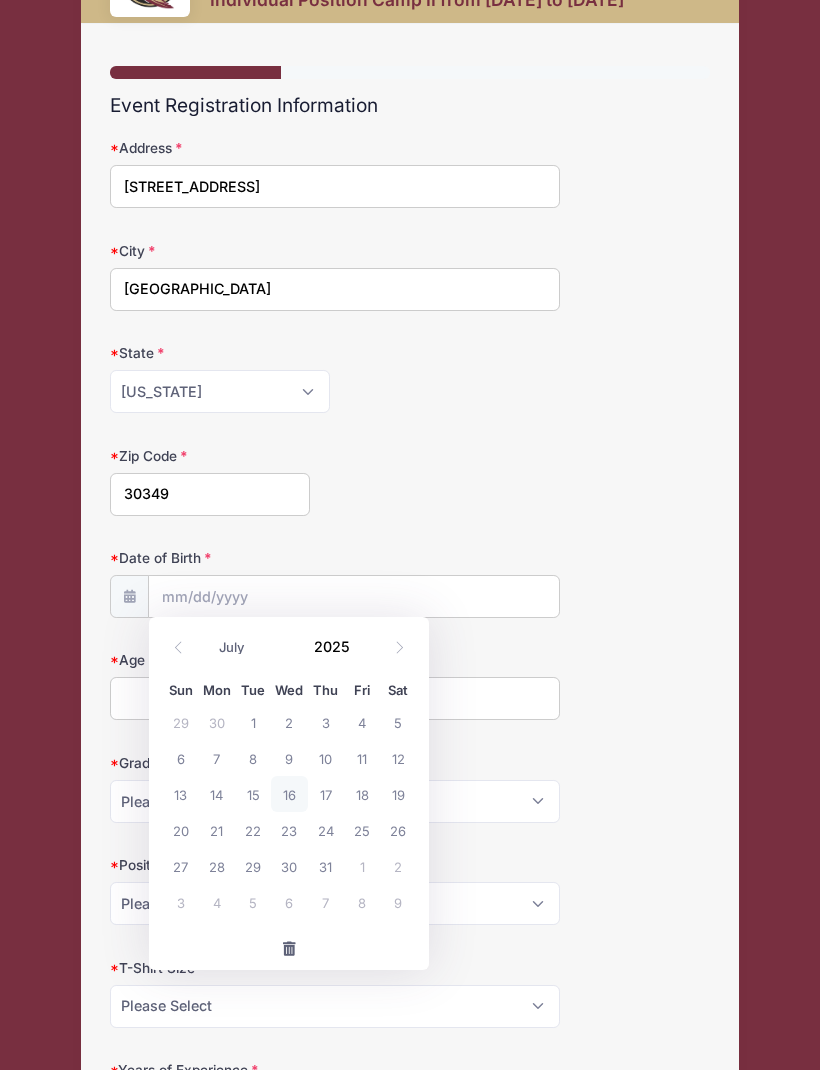 click at bounding box center [178, 647] 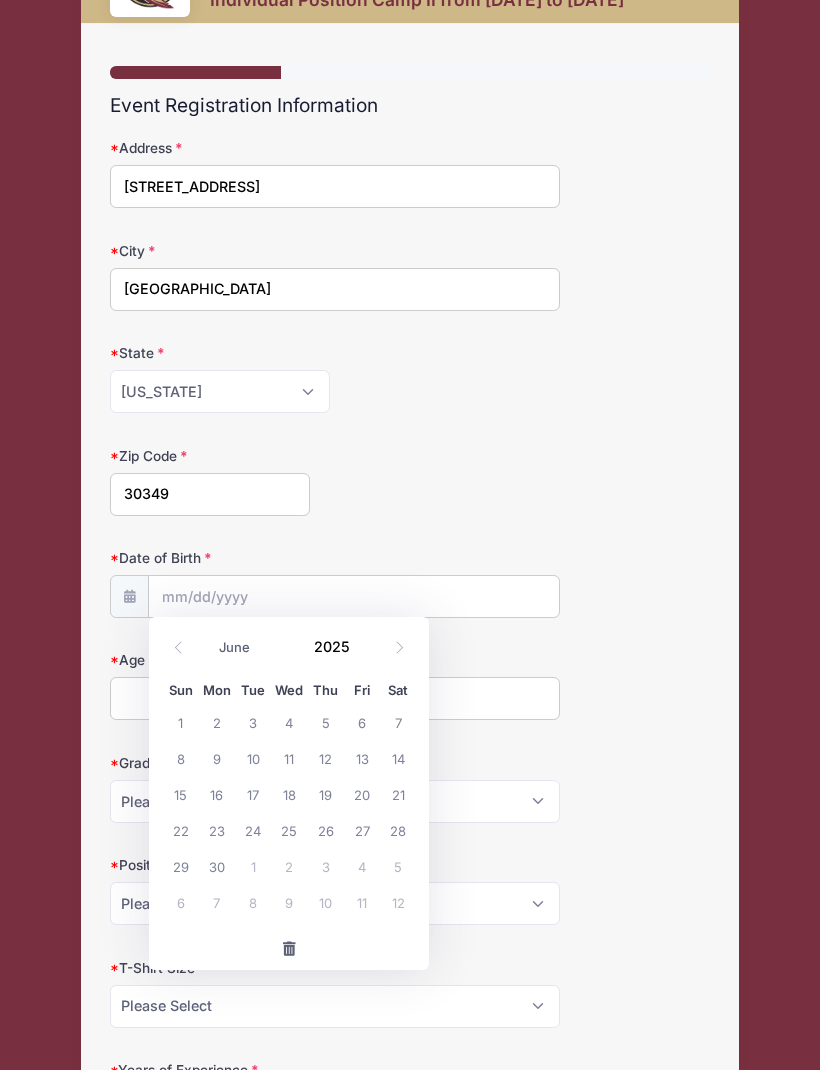 click at bounding box center [362, 638] 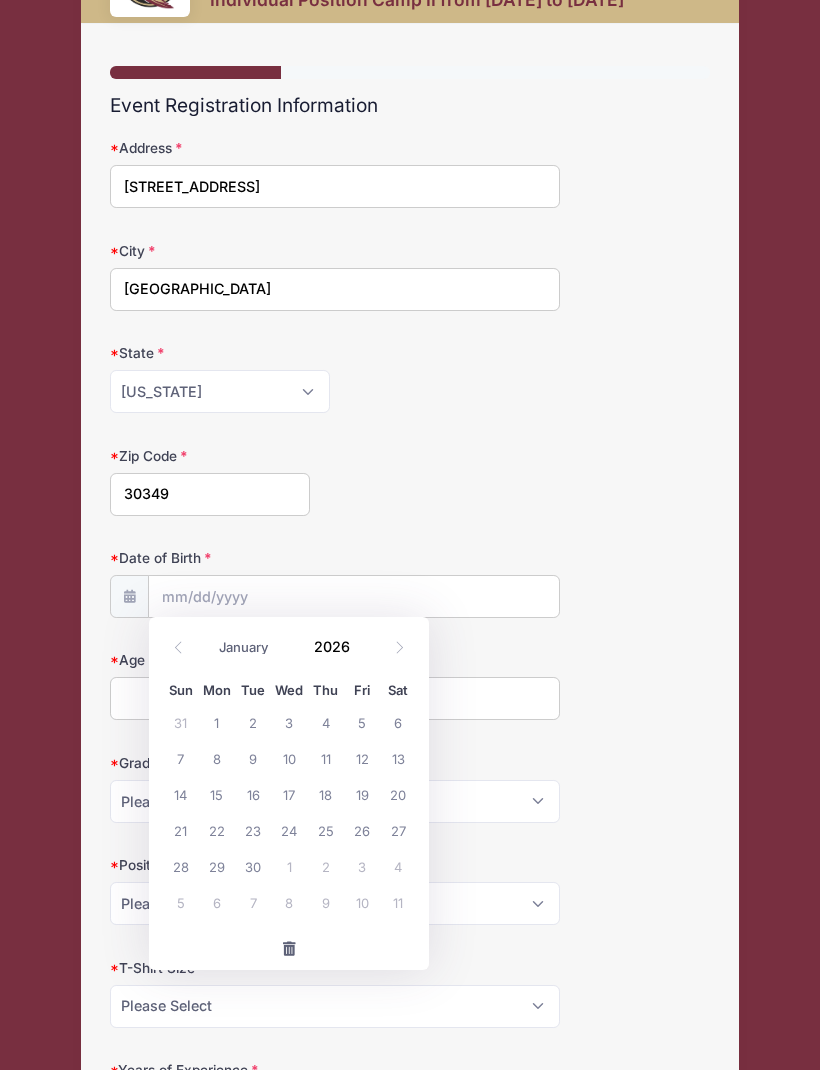 click on "2026" at bounding box center [336, 646] 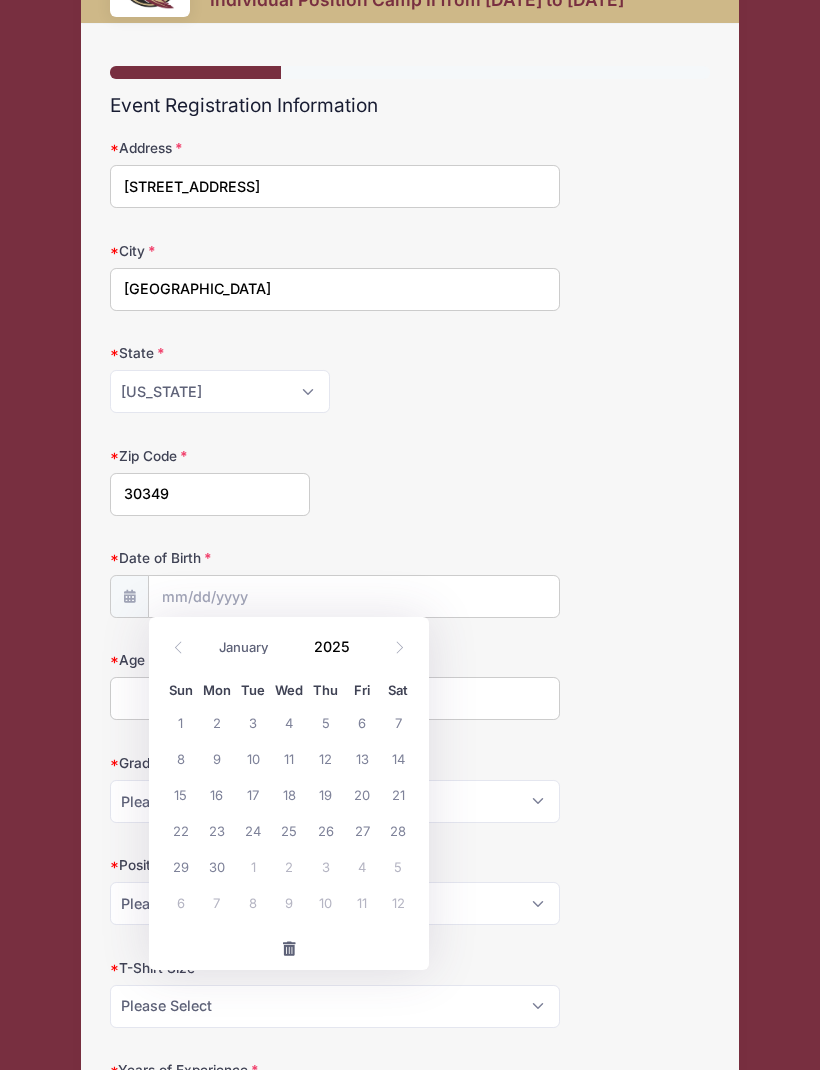 click at bounding box center [362, 653] 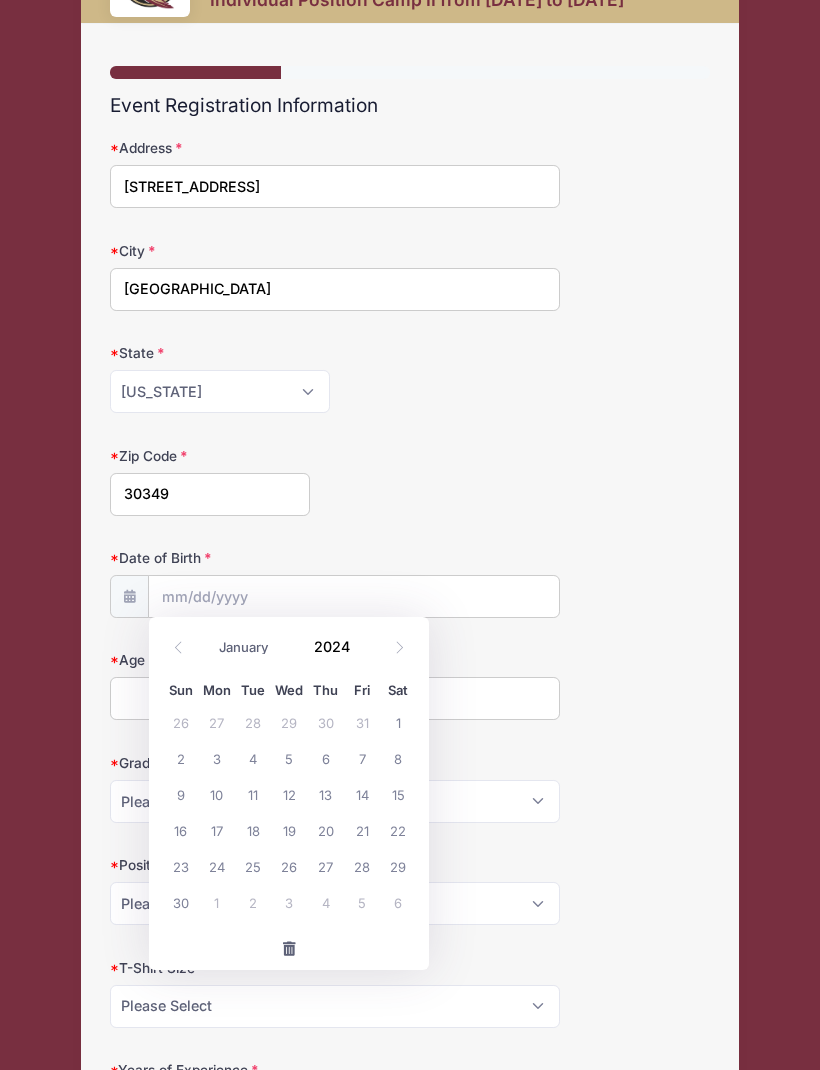 click at bounding box center [362, 653] 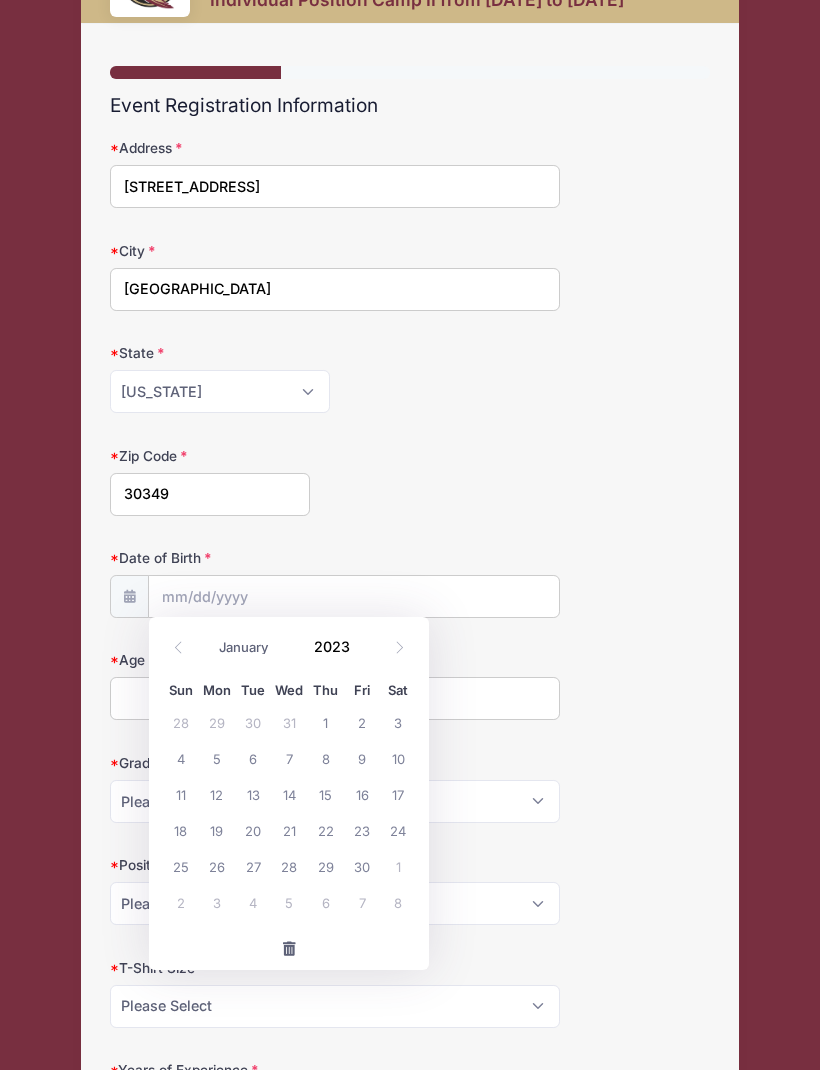 click at bounding box center (362, 653) 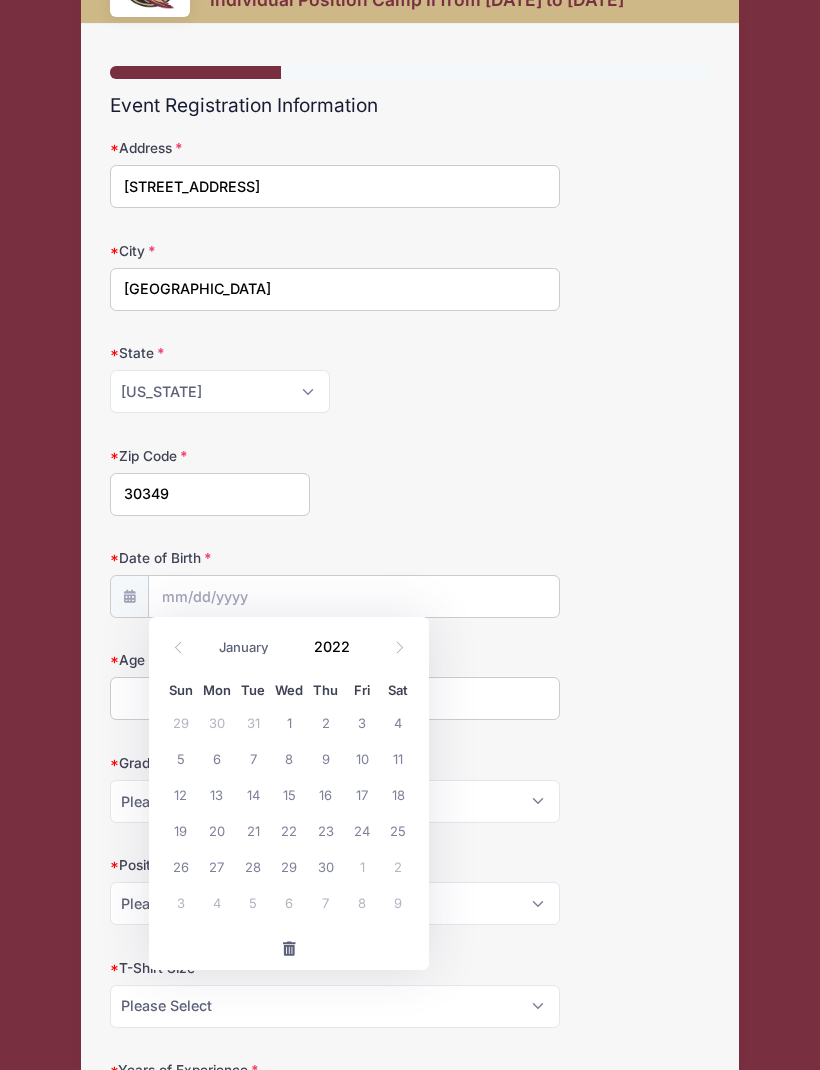 click at bounding box center (362, 653) 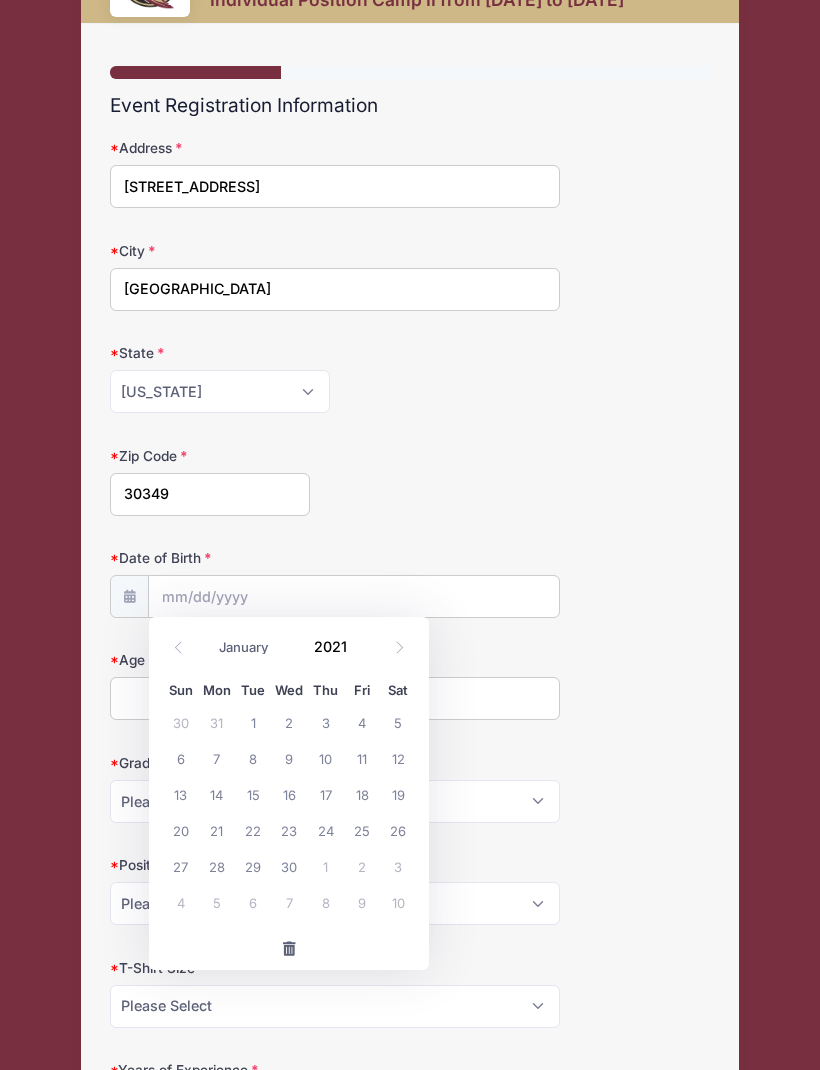 click at bounding box center [362, 653] 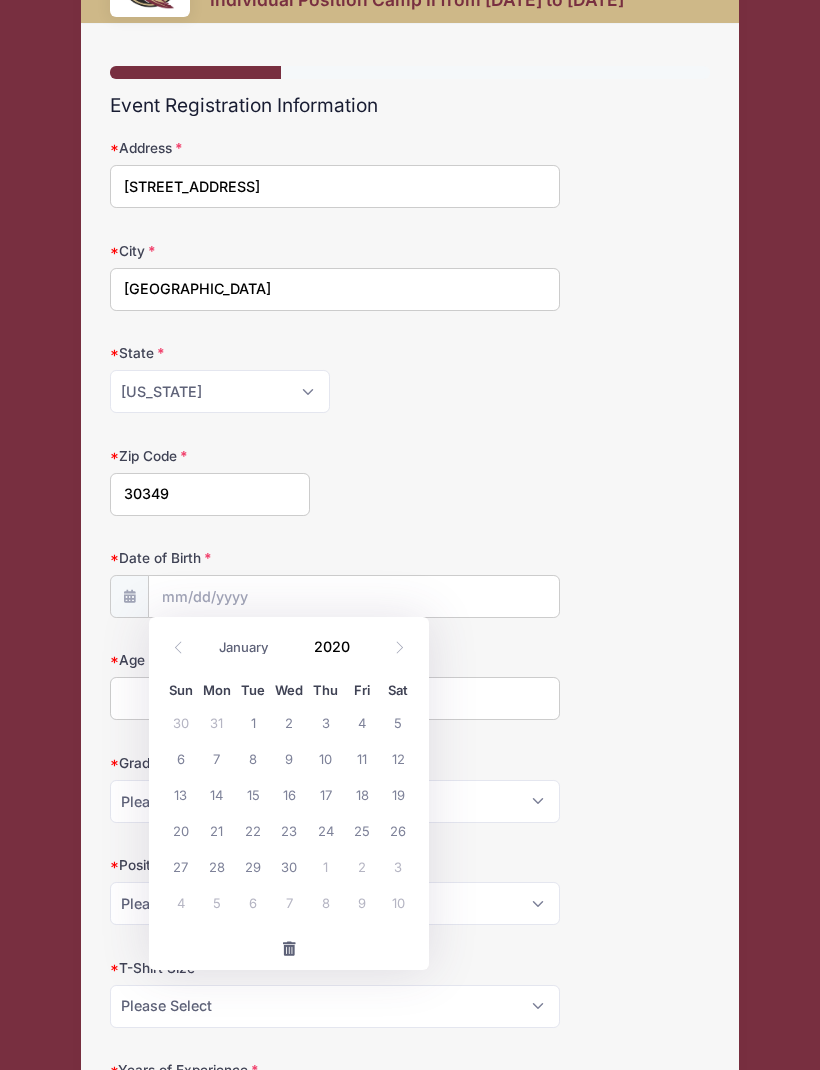 click on "2020" at bounding box center [336, 646] 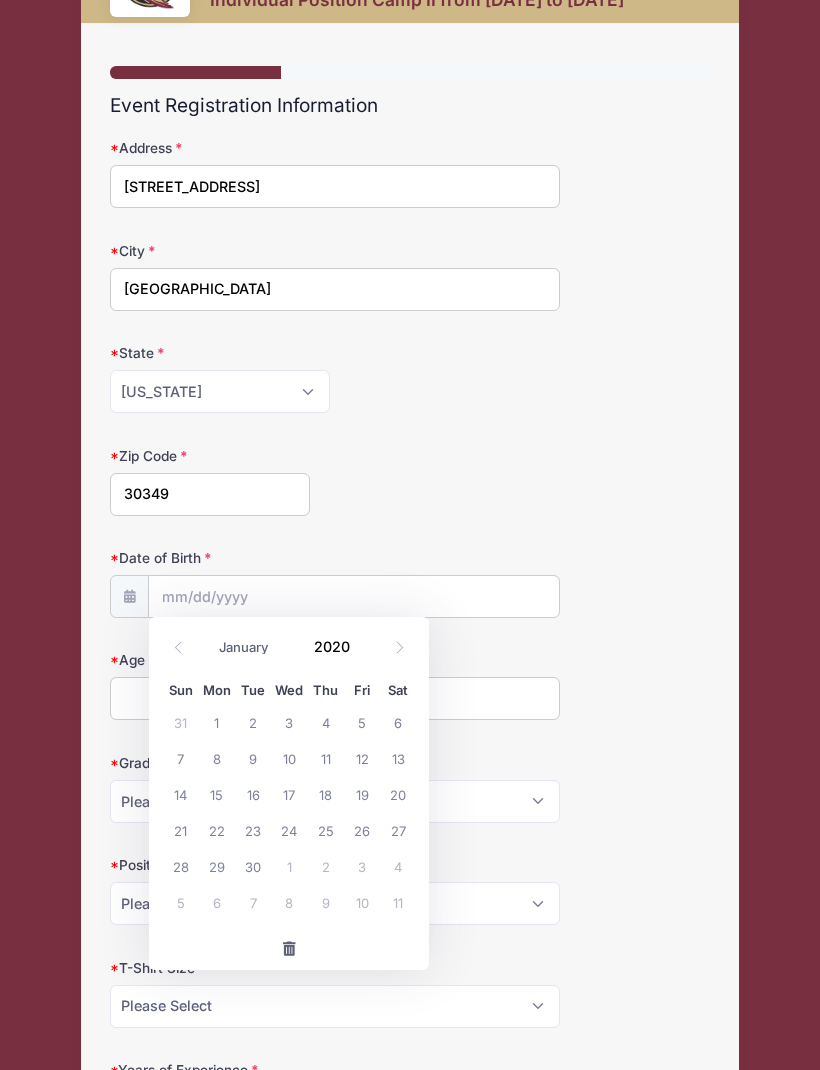 click at bounding box center (362, 653) 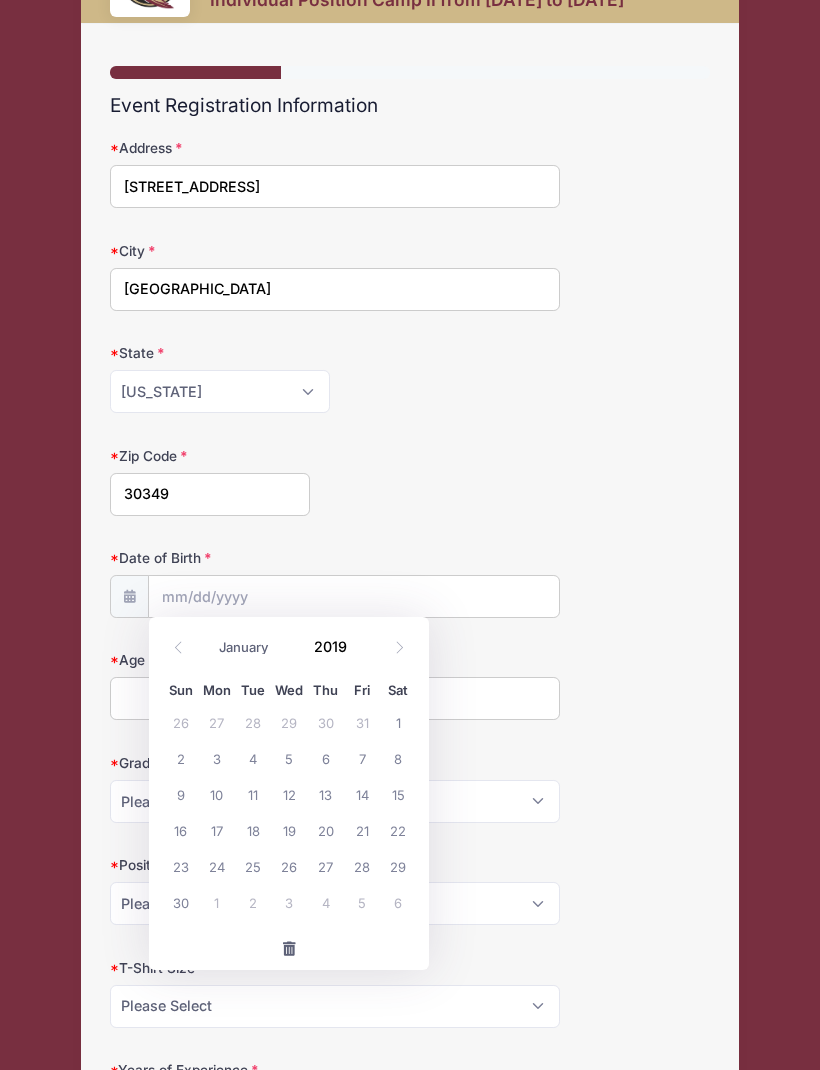 click at bounding box center (362, 653) 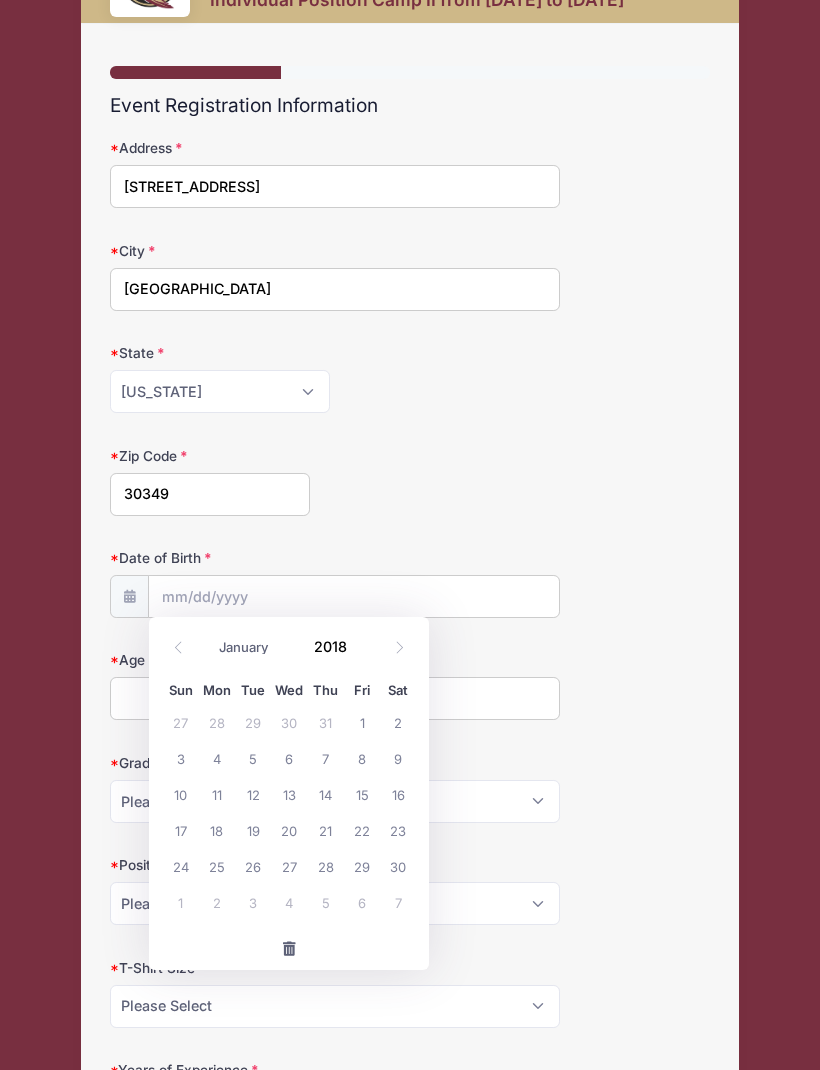 click on "2018" at bounding box center [336, 646] 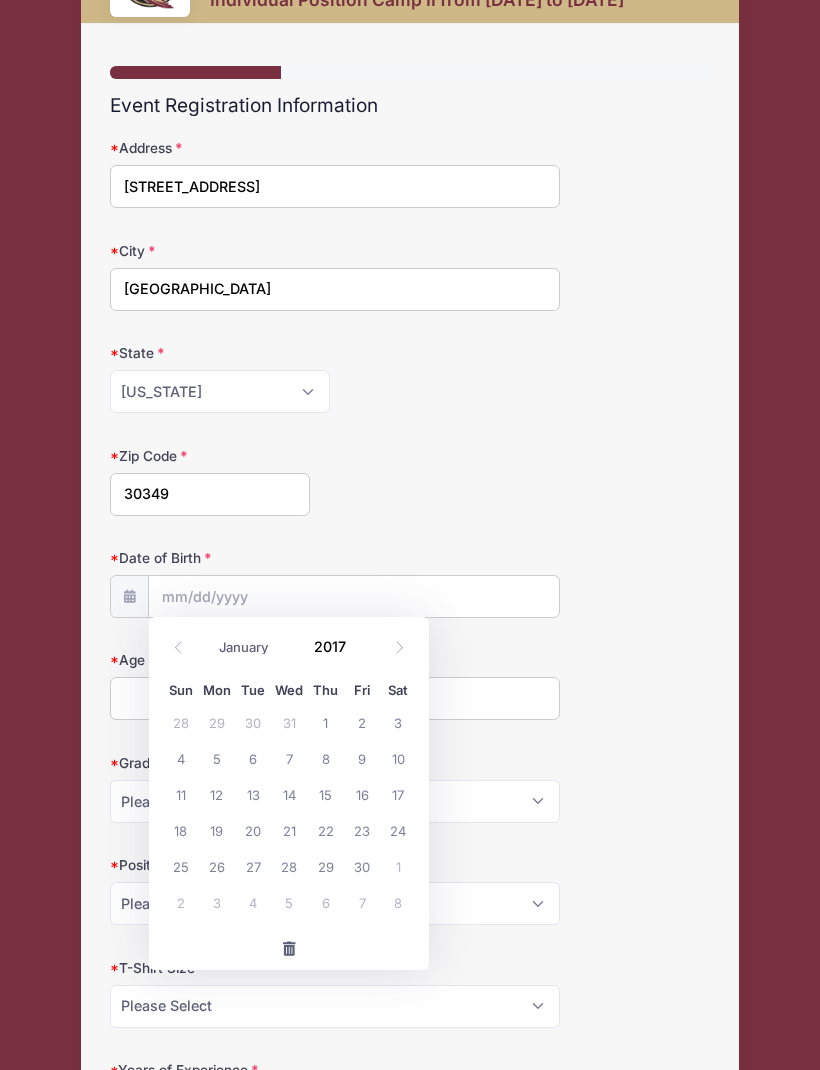 click on "2017" at bounding box center (336, 646) 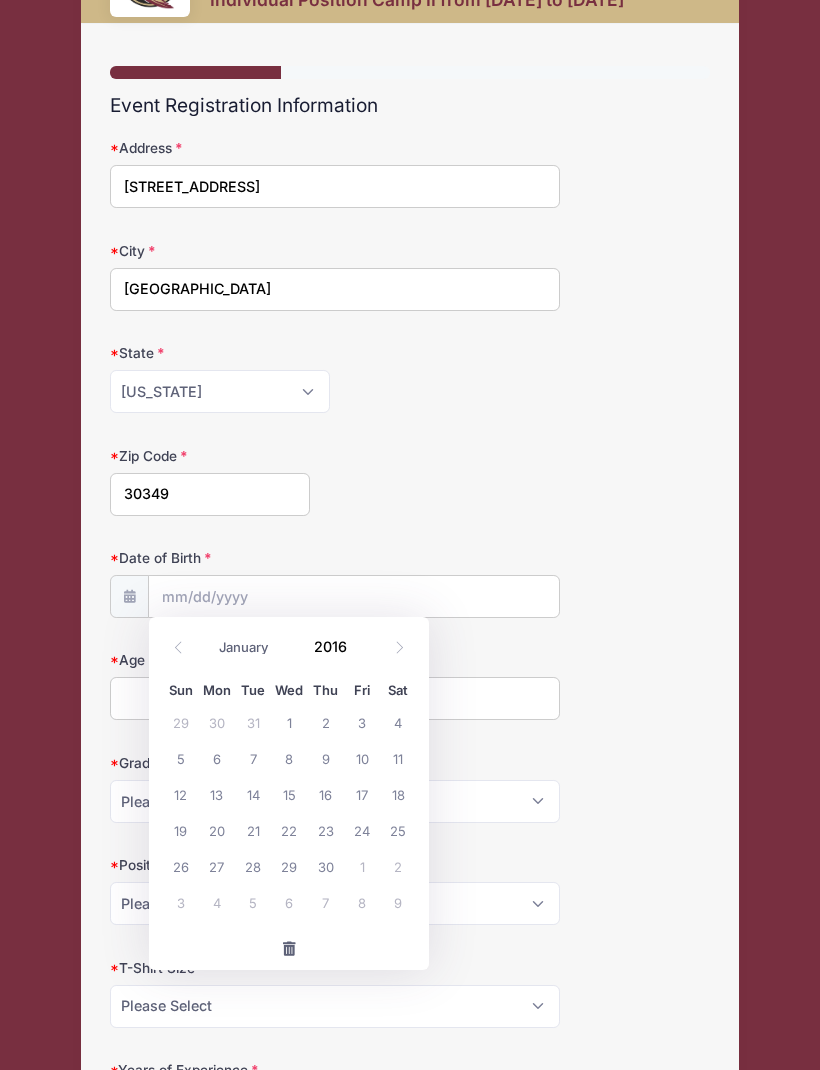 click on "January February March April May June July August September October November December 2016" at bounding box center [289, 647] 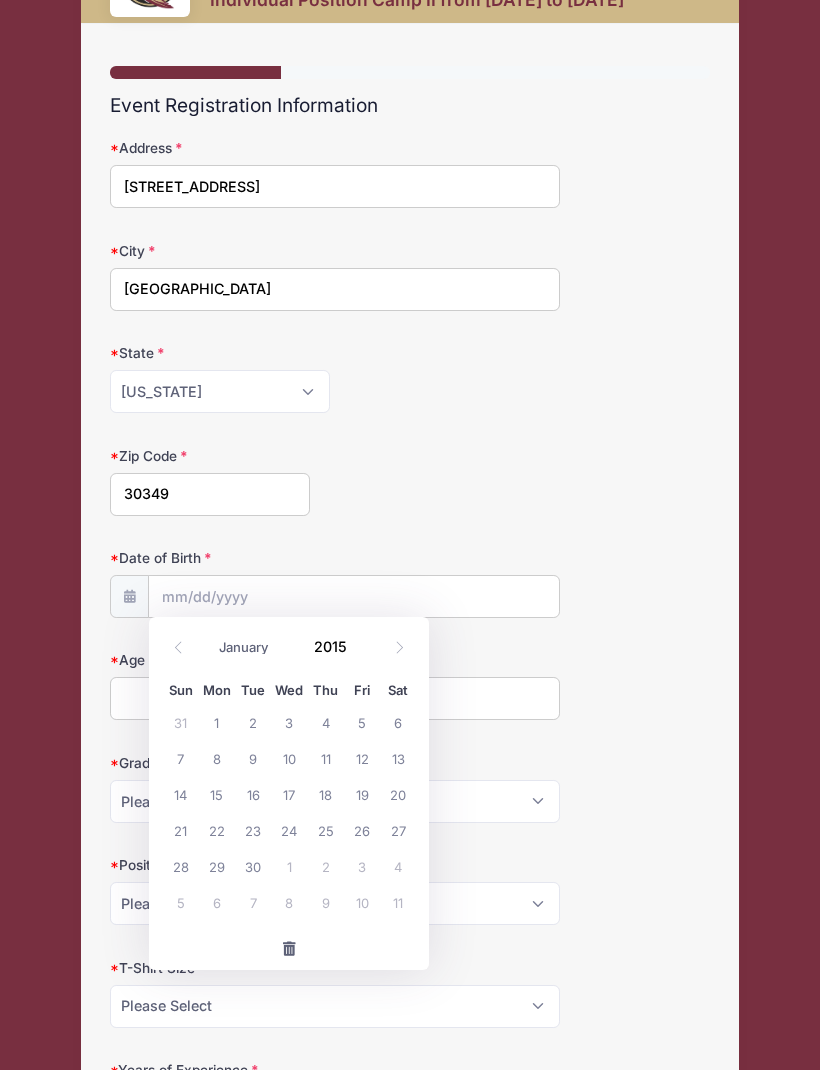 click on "2015" at bounding box center [336, 646] 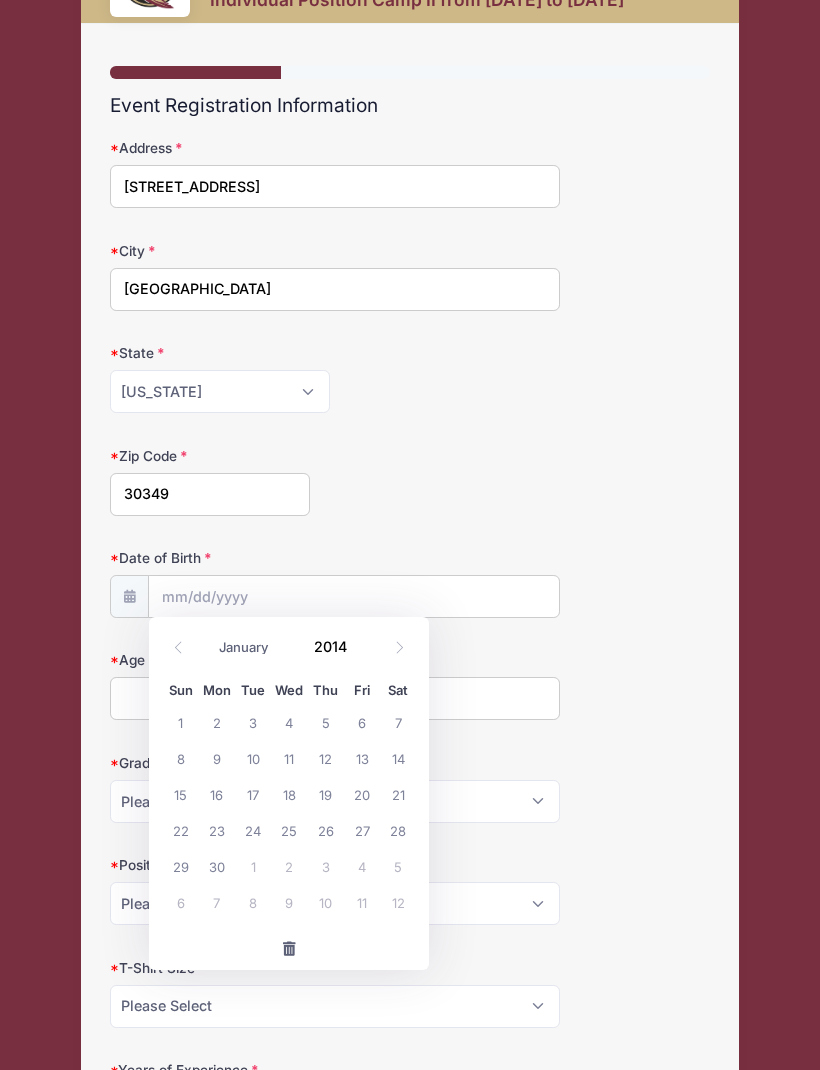 click at bounding box center [362, 653] 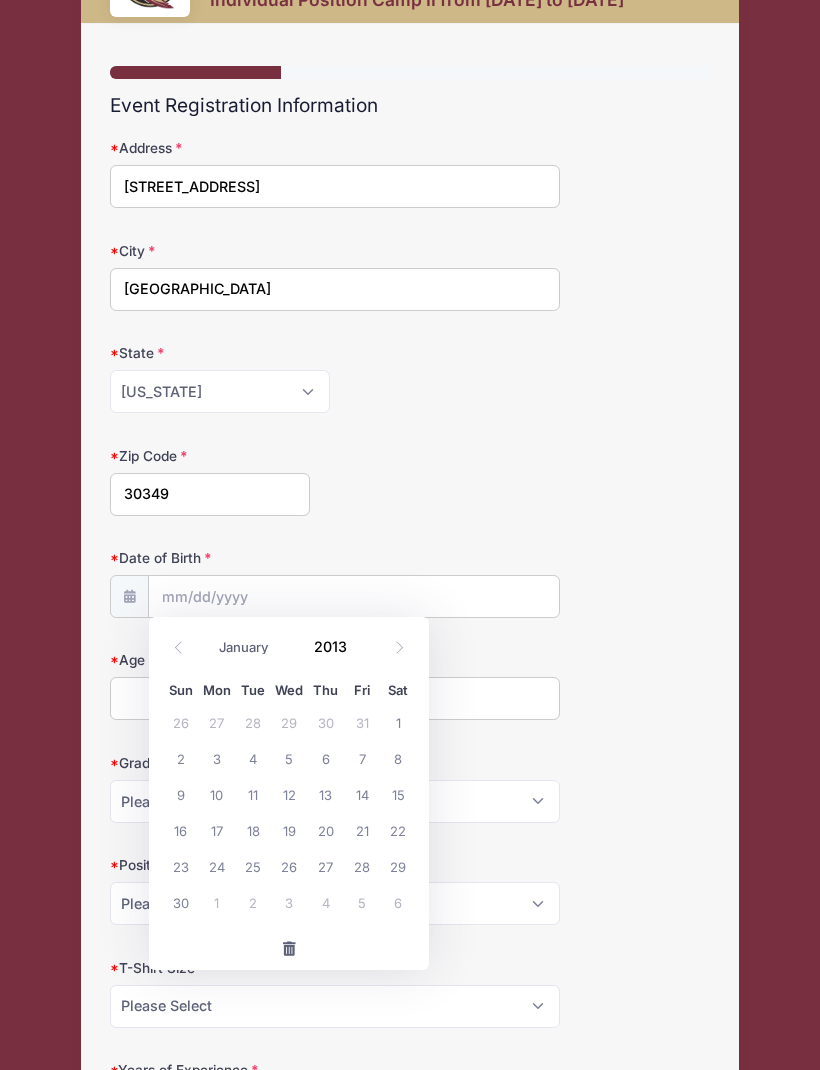 click on "2013" at bounding box center (336, 646) 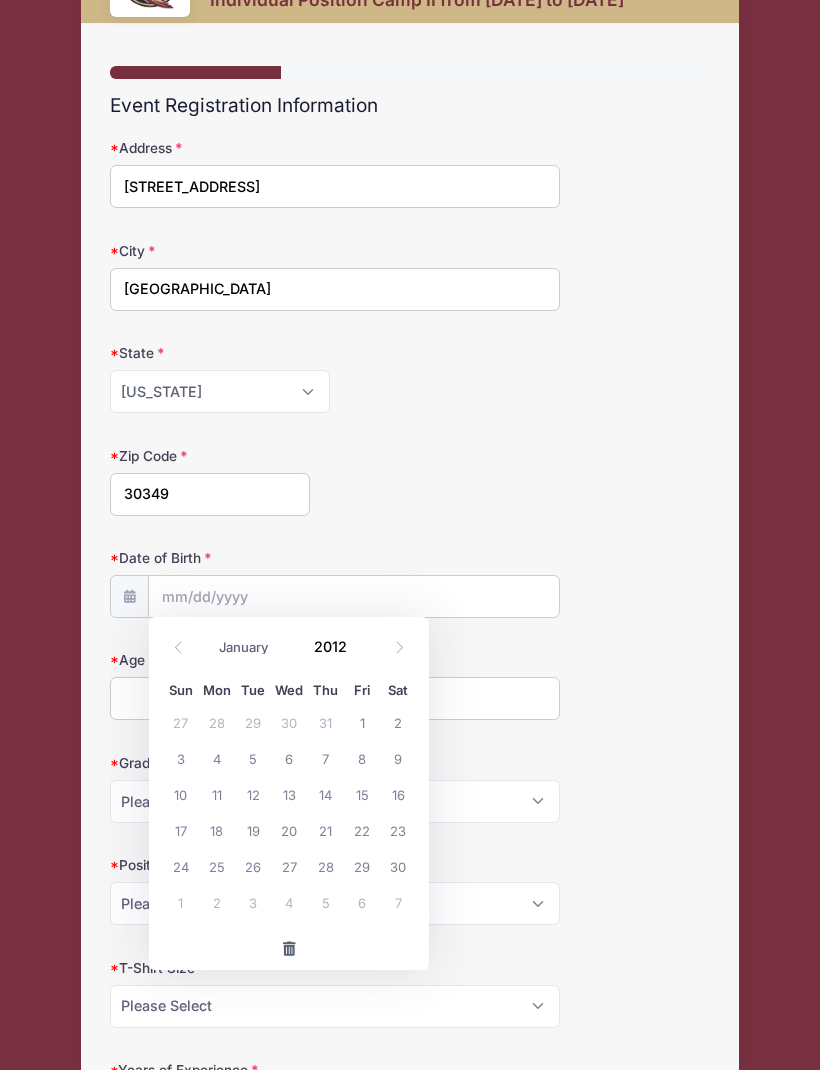click on "January February March April May June July August September October November December 2012" at bounding box center (289, 647) 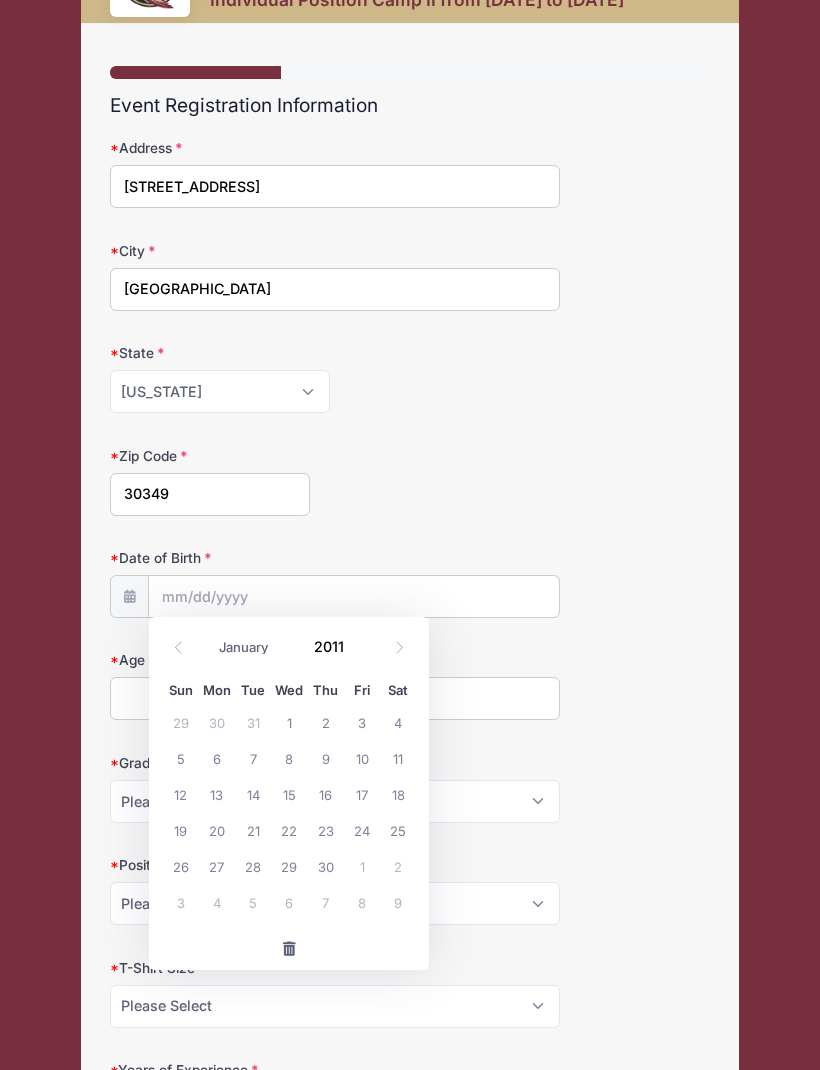 click on "January February March April May June July August September October November December 2011" at bounding box center (289, 641) 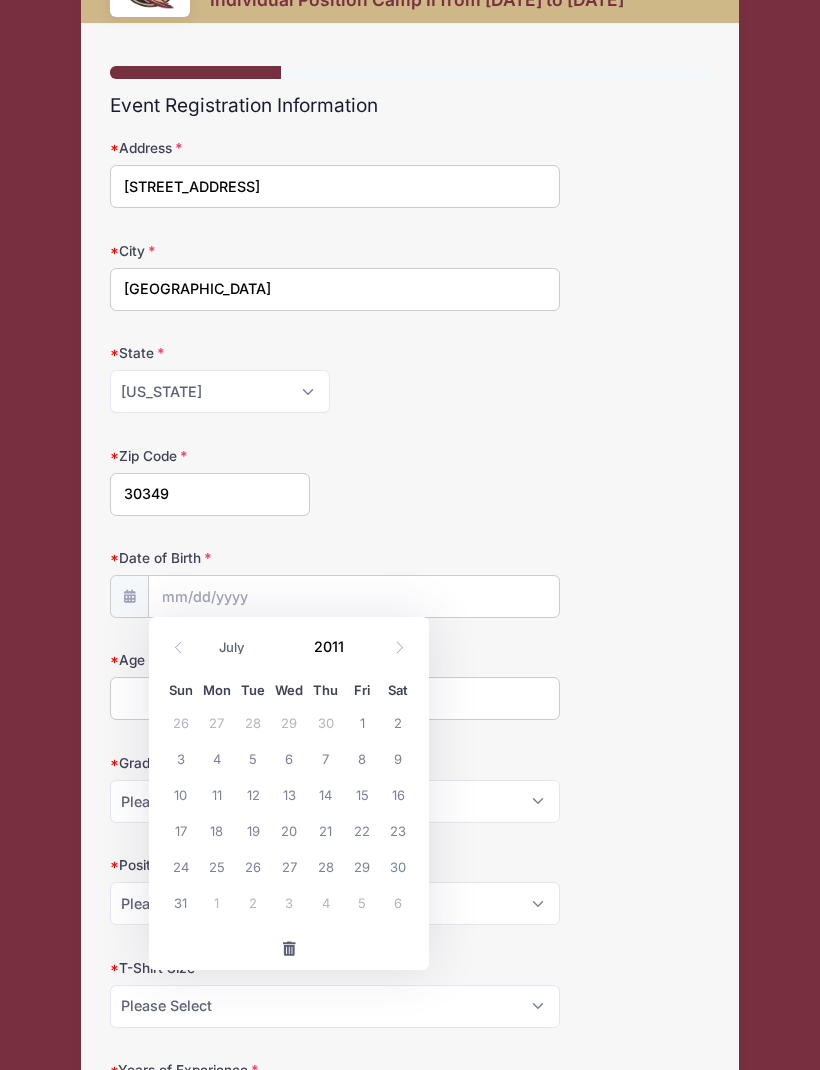 click on "2011" at bounding box center [336, 646] 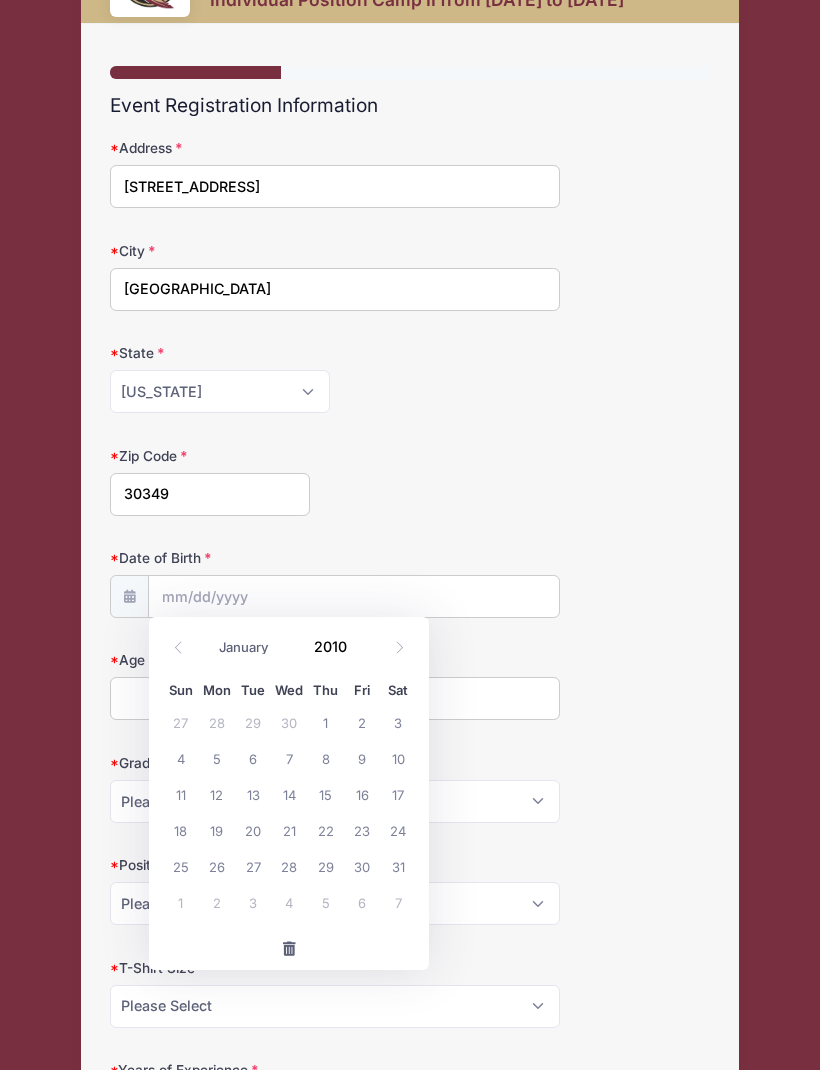 click at bounding box center [362, 653] 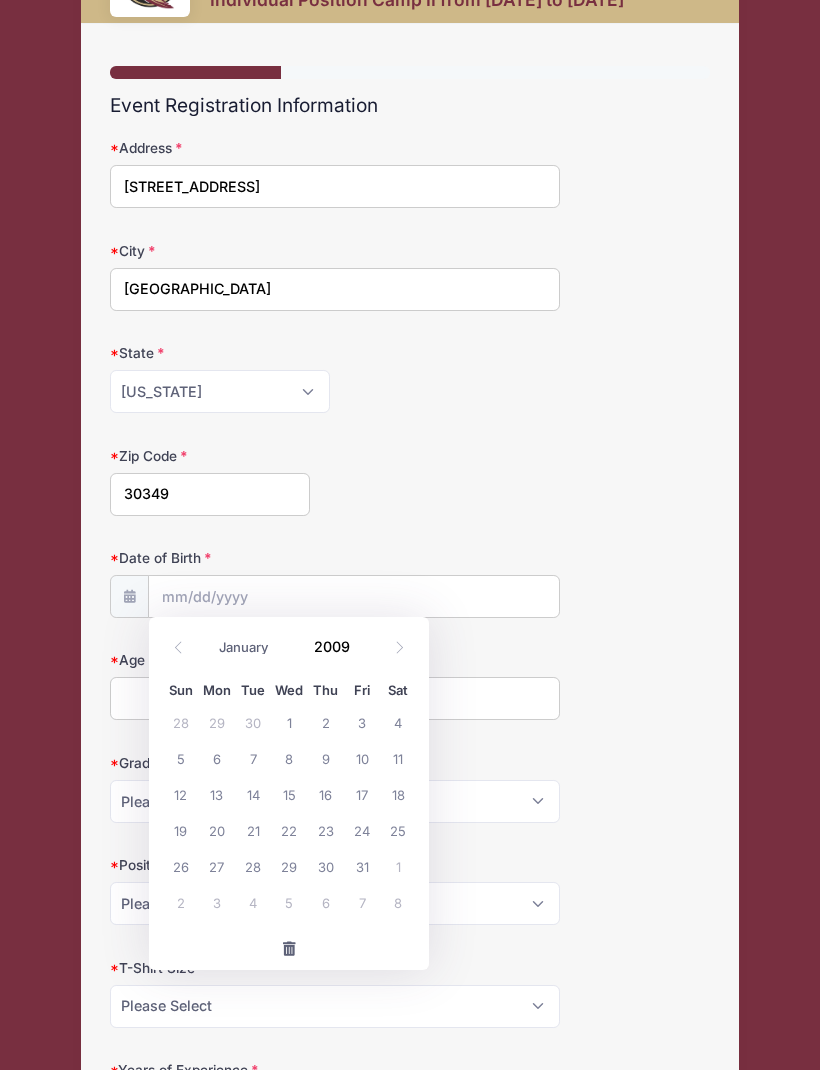 click at bounding box center (362, 653) 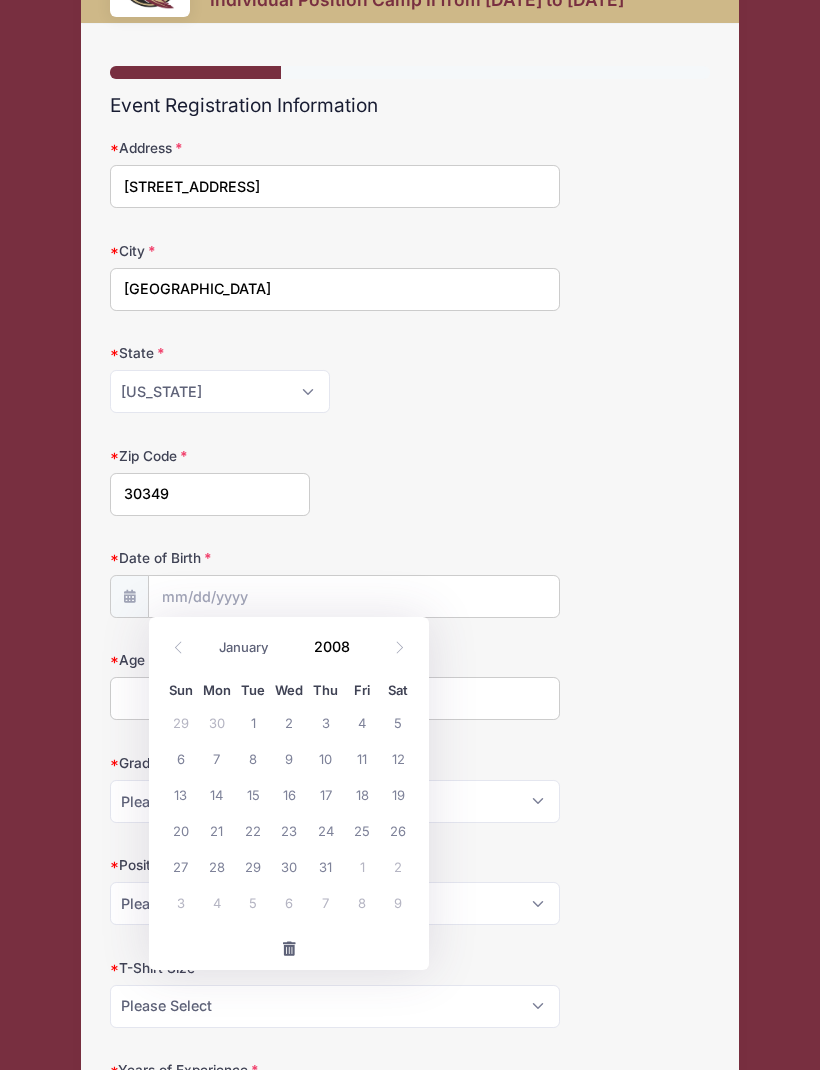 click on "January February March April May June July August September October November December" at bounding box center (253, 647) 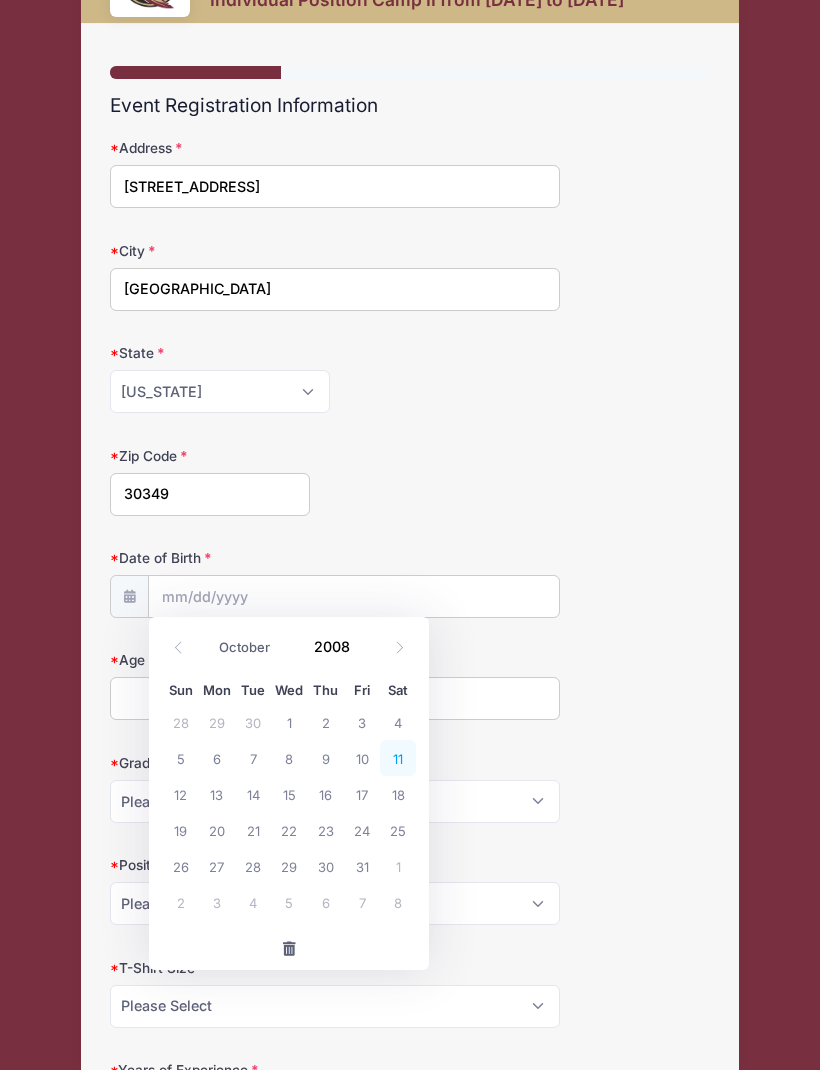click on "11" at bounding box center [398, 758] 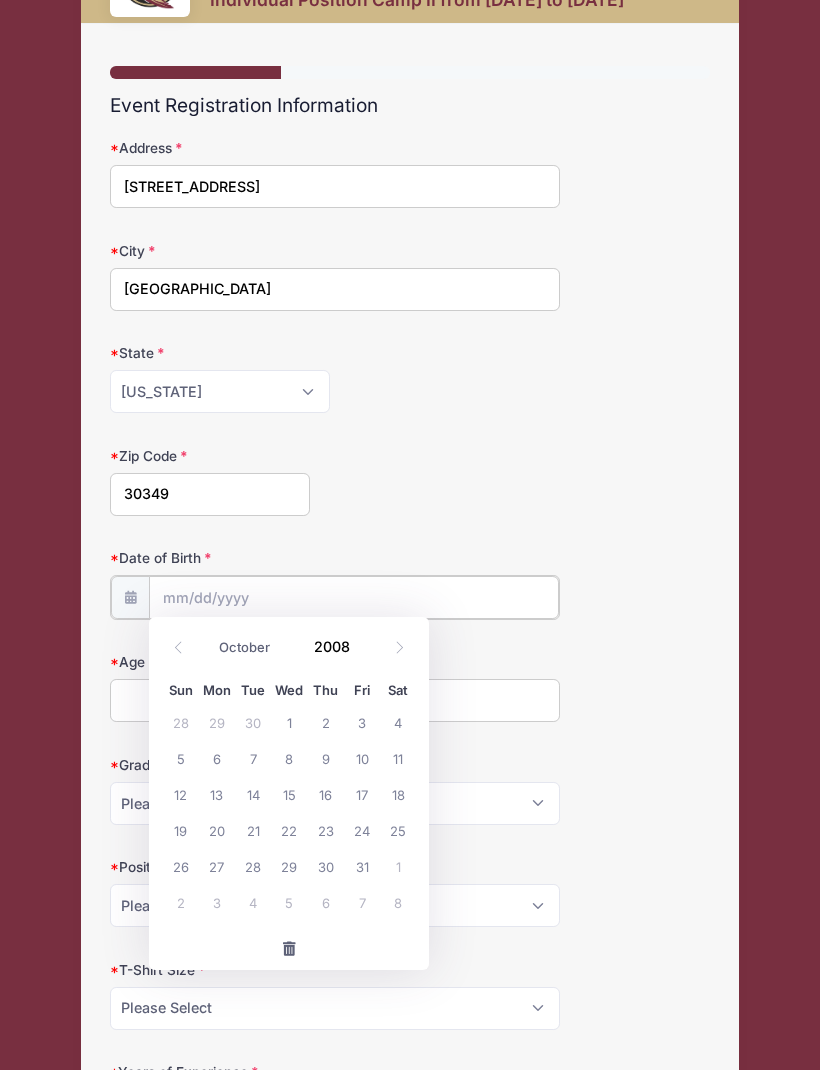 type on "10/11/2008" 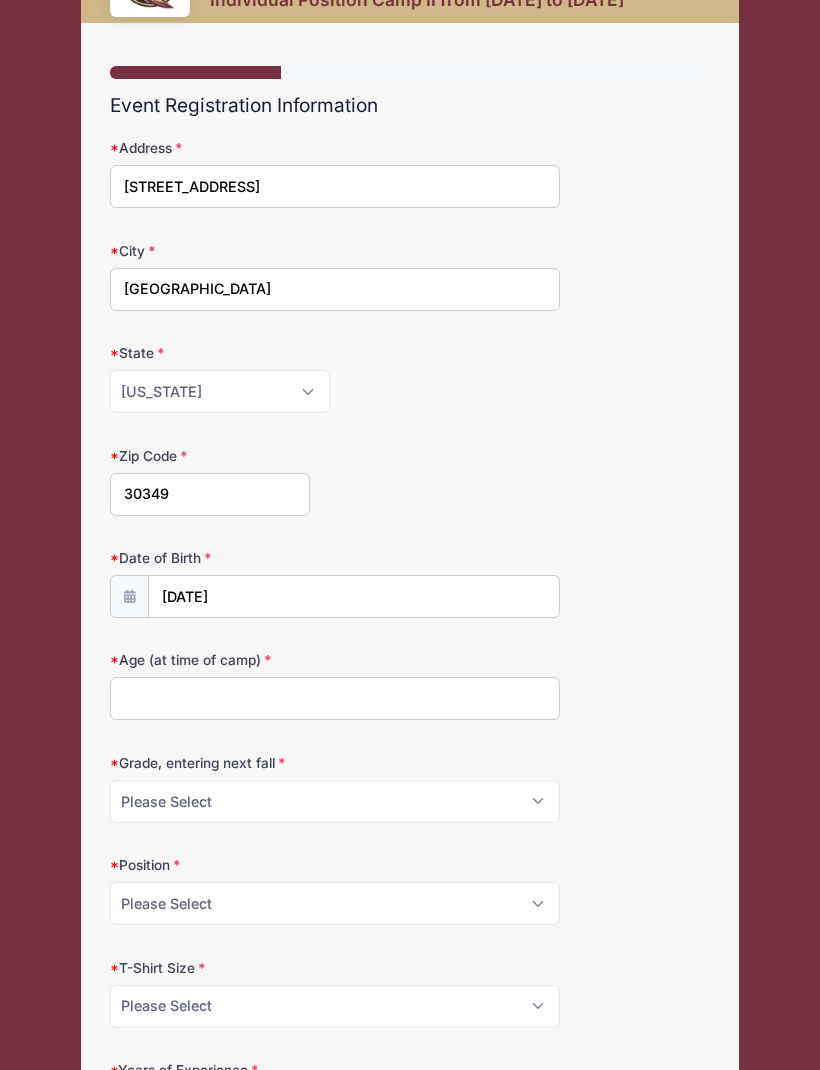 click on "Age (at time of camp)" at bounding box center (335, 698) 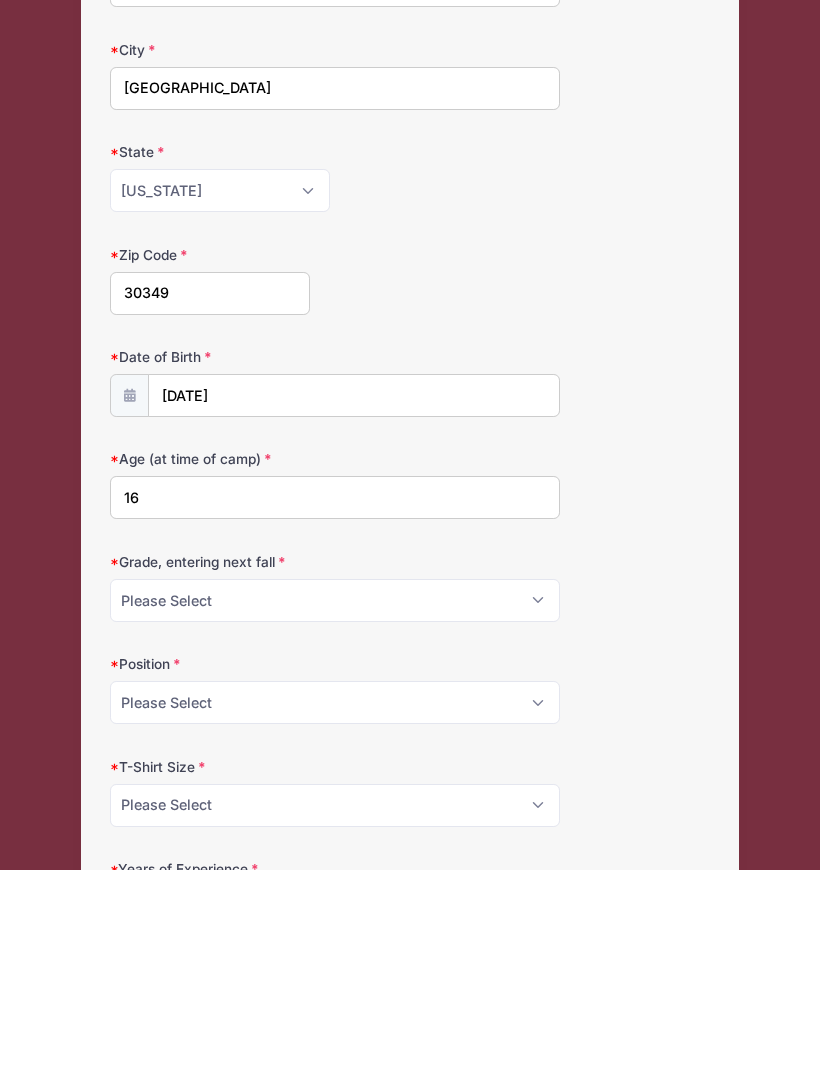 type on "16" 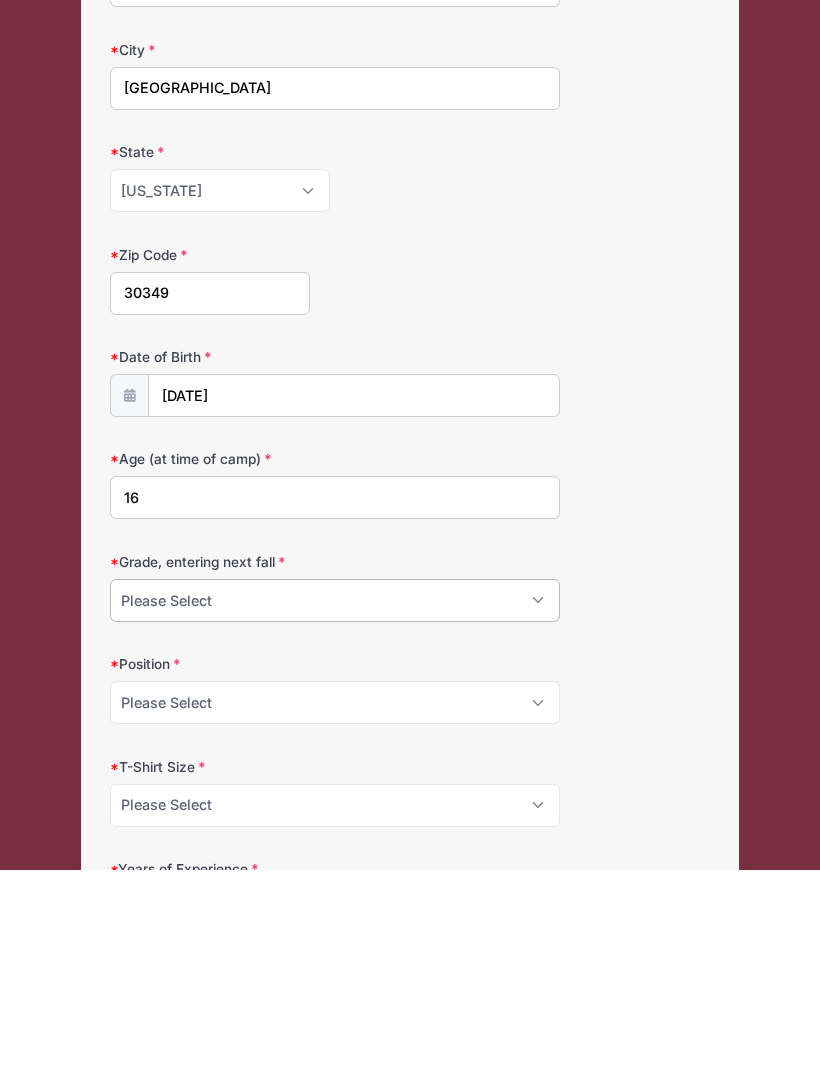 click on "Please Select 4th Grade
5th Grade
6th Grade
7th Grade
8th Grade
9th Grade
10th Grade
11th Grade
12th Grade" at bounding box center (335, 801) 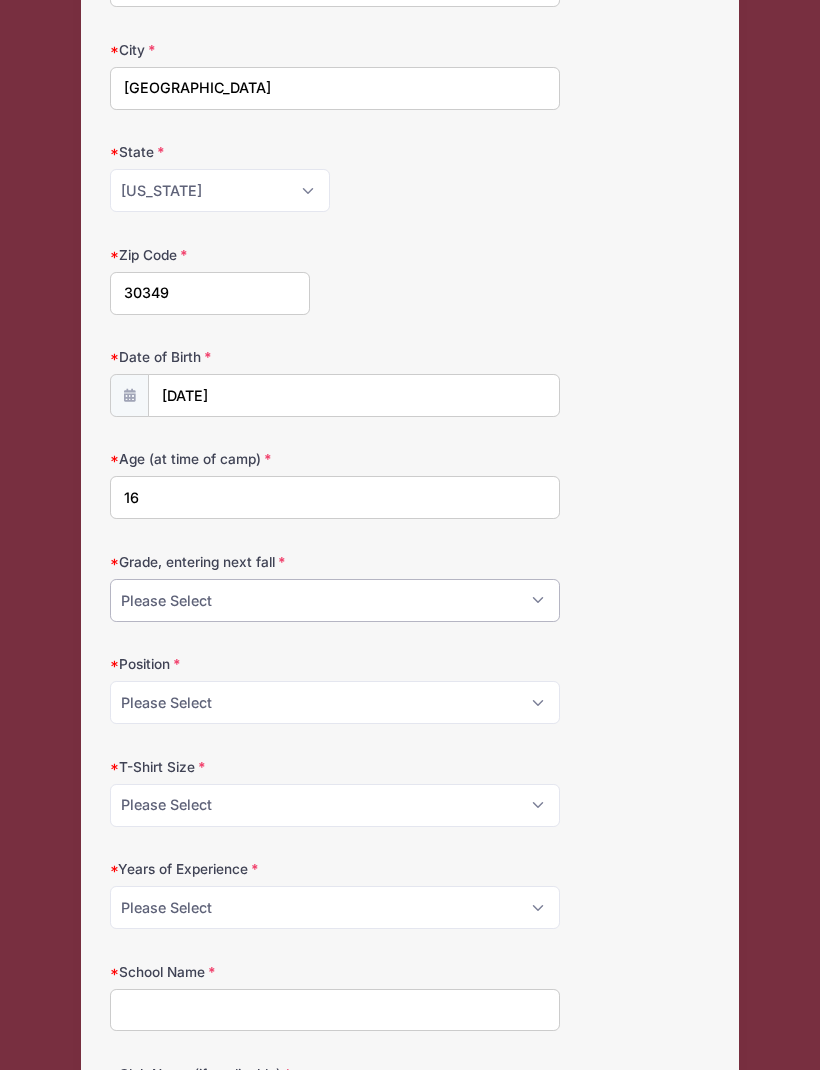 select on "11th Grade" 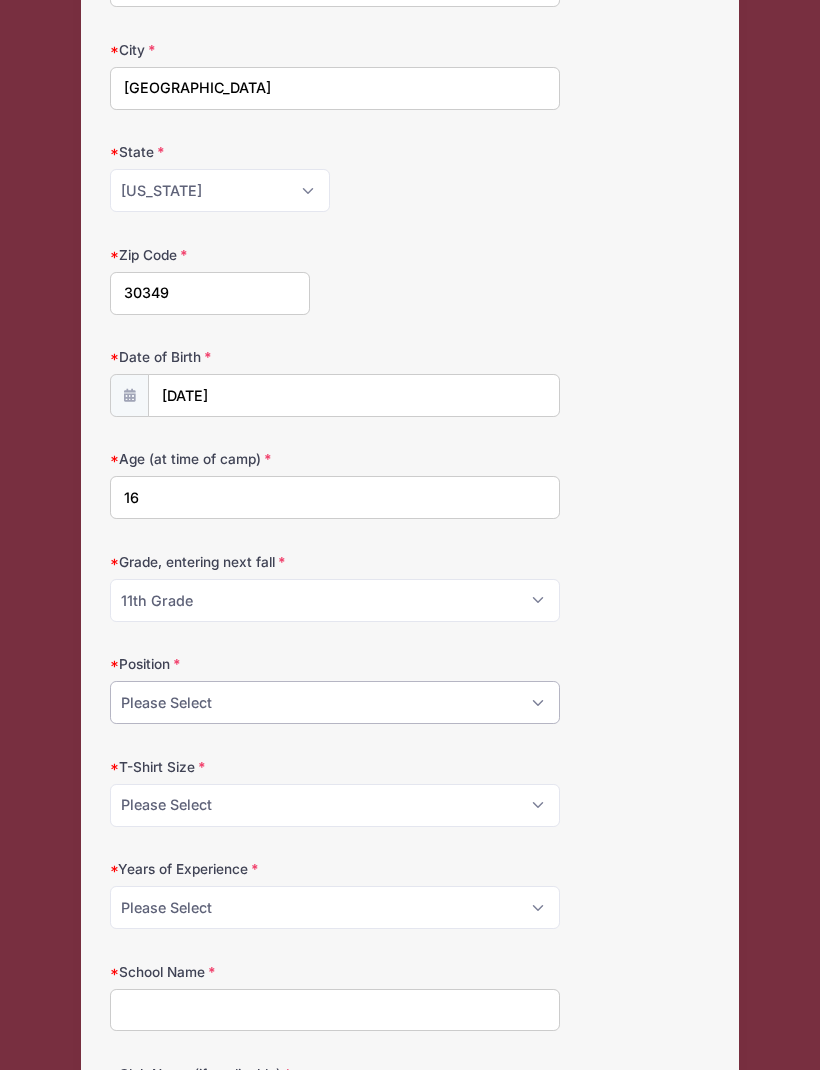 click on "Please Select Setter
Libero/ D.S
Middle Blocker
OH/OPP Hitter" at bounding box center [335, 702] 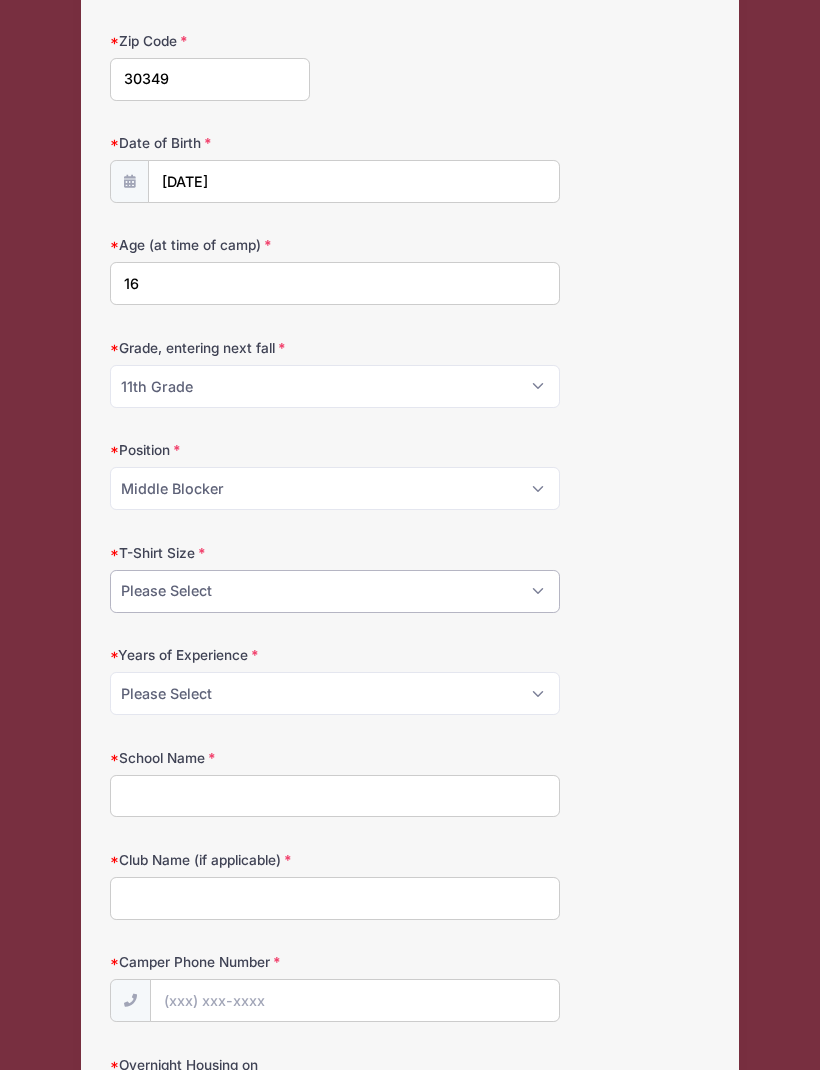 click on "Please Select Youth Large
Adult Small
Adult Medium
Adult Large
Adult XL
Adult XXL" at bounding box center (335, 592) 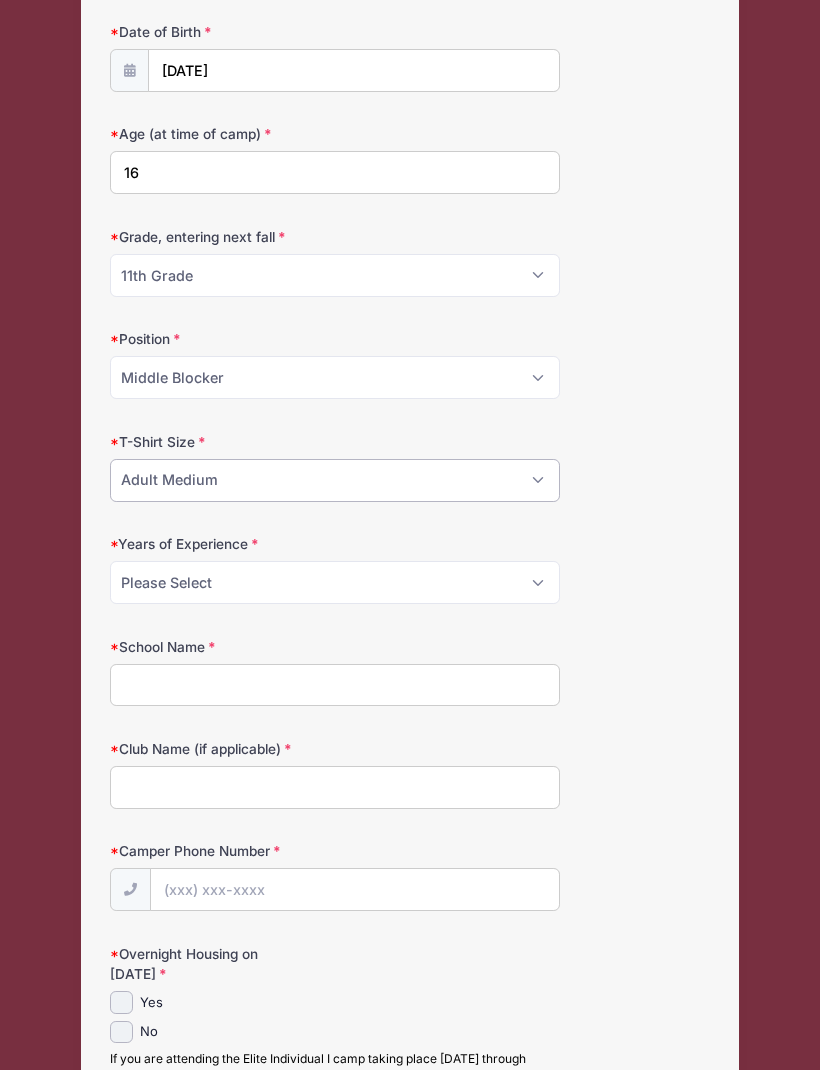 scroll, scrollTop: 628, scrollLeft: 0, axis: vertical 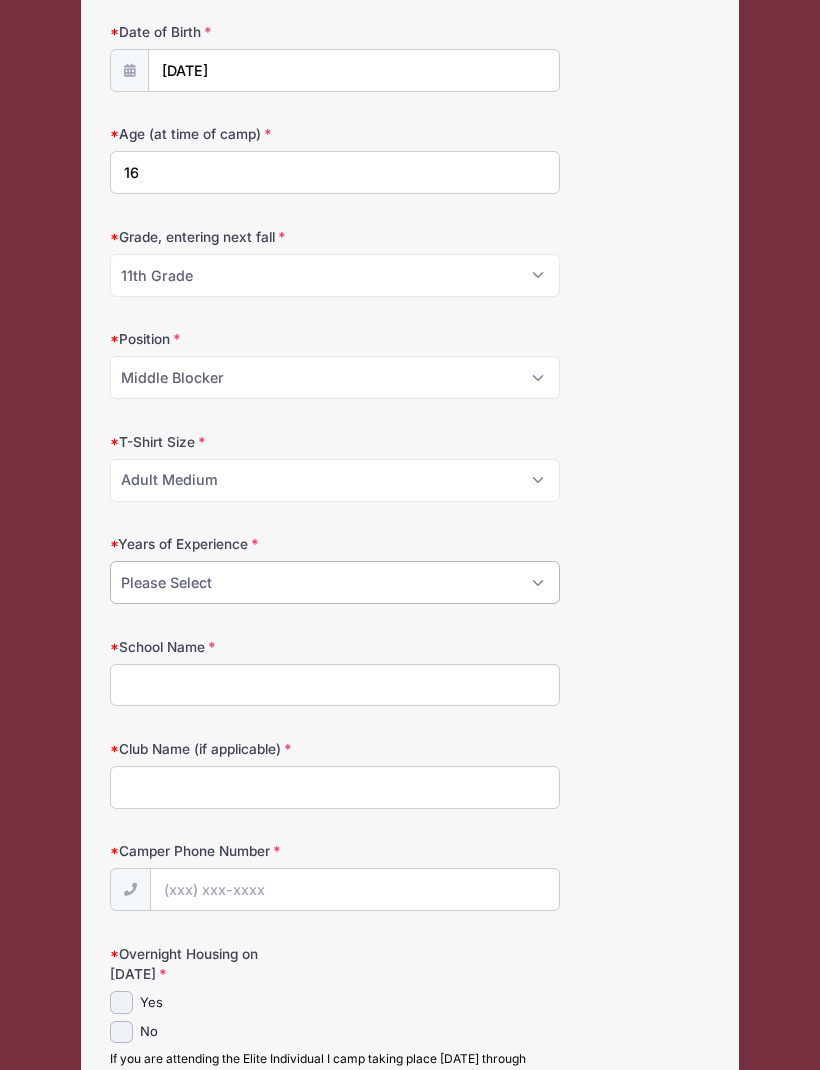 click on "Please Select 1
2
3
4
5
6
7
8
9
10+" at bounding box center (335, 582) 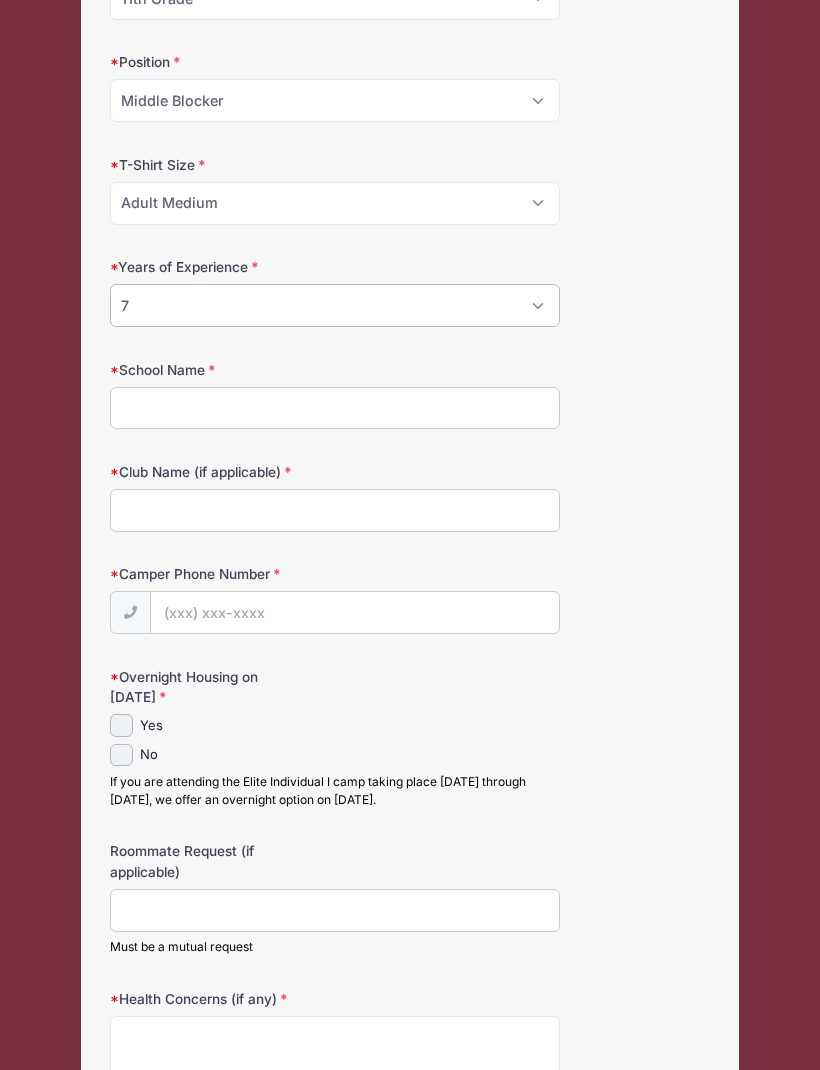 scroll, scrollTop: 909, scrollLeft: 0, axis: vertical 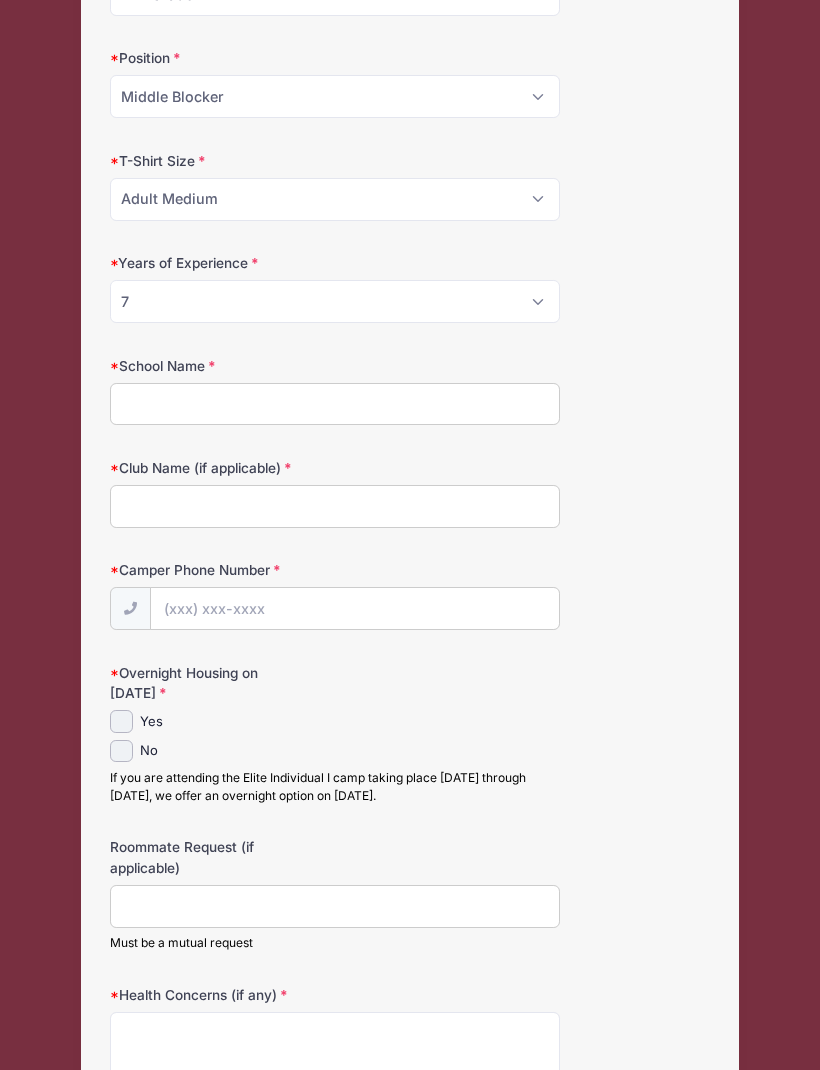 click on "School Name" at bounding box center [335, 404] 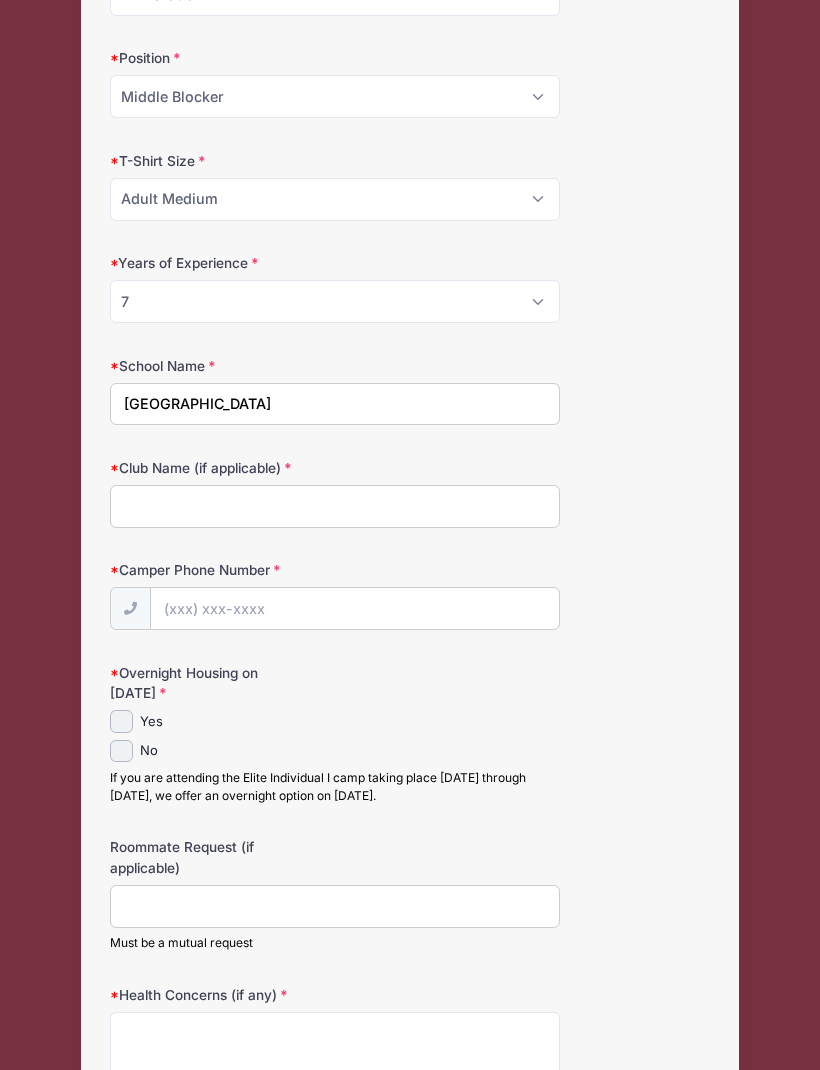 type on "Westlake High School" 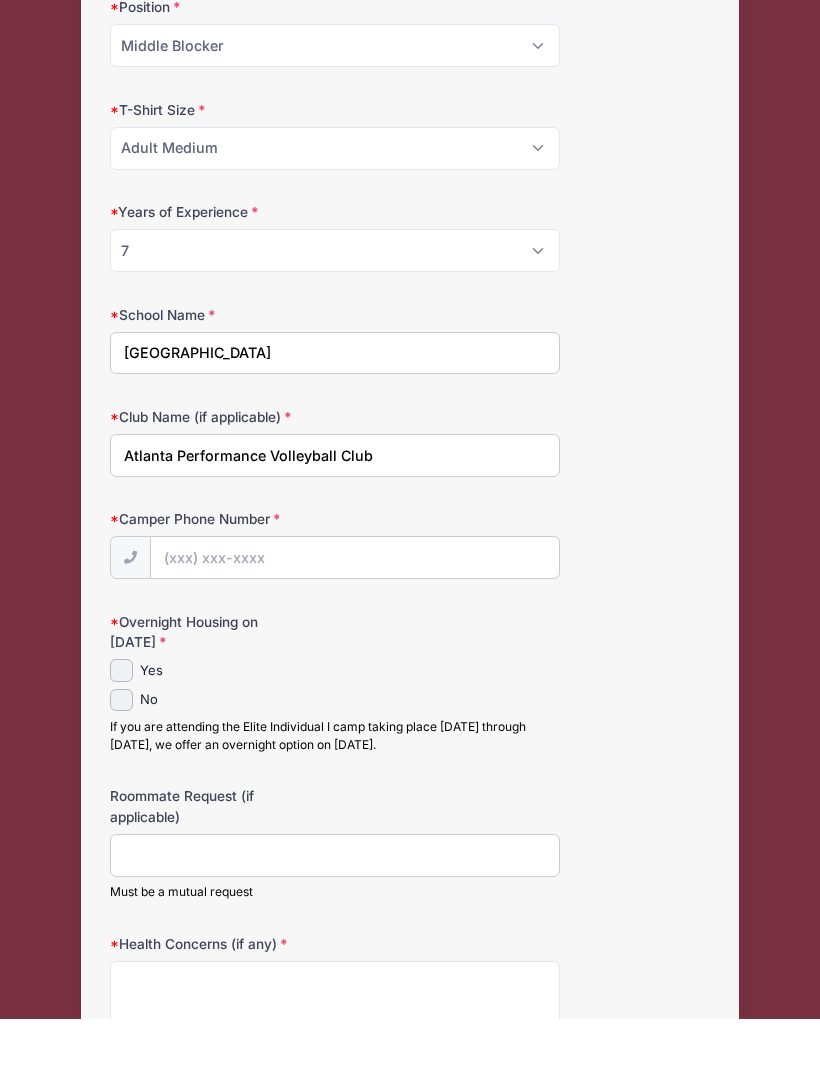 type on "Atlanta Performance Volleyball Club" 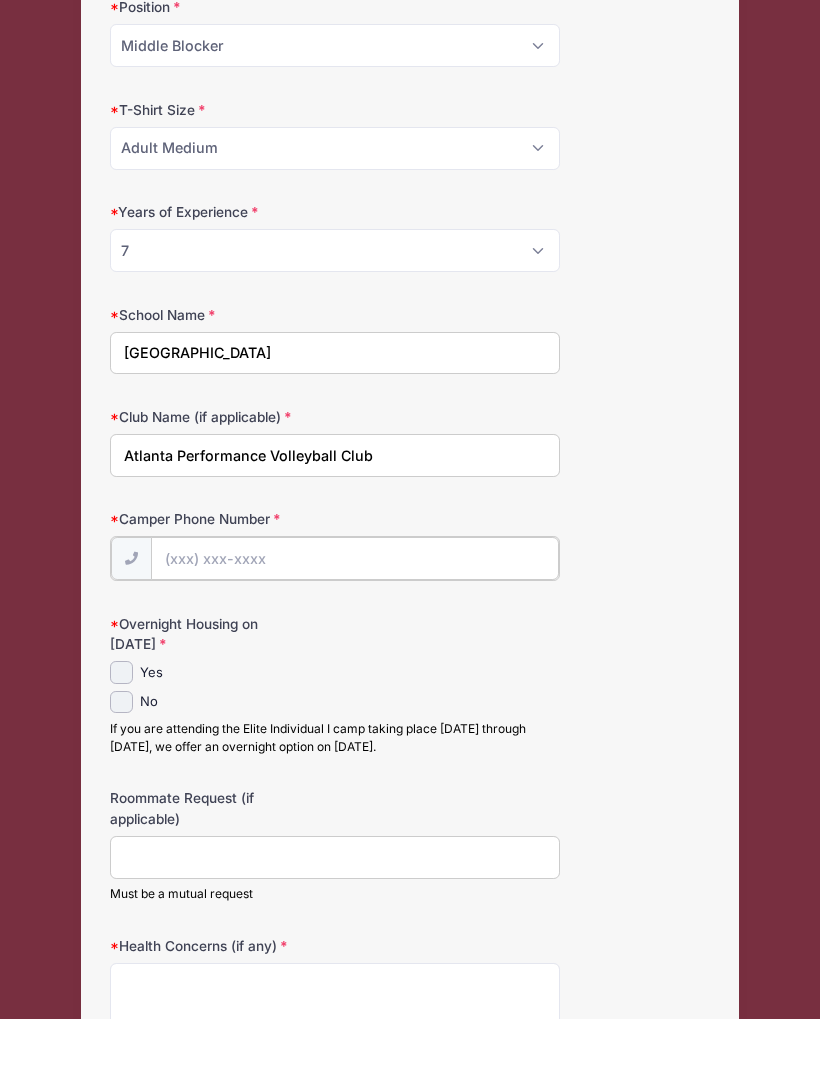 click on "Camper Phone Number" at bounding box center [355, 609] 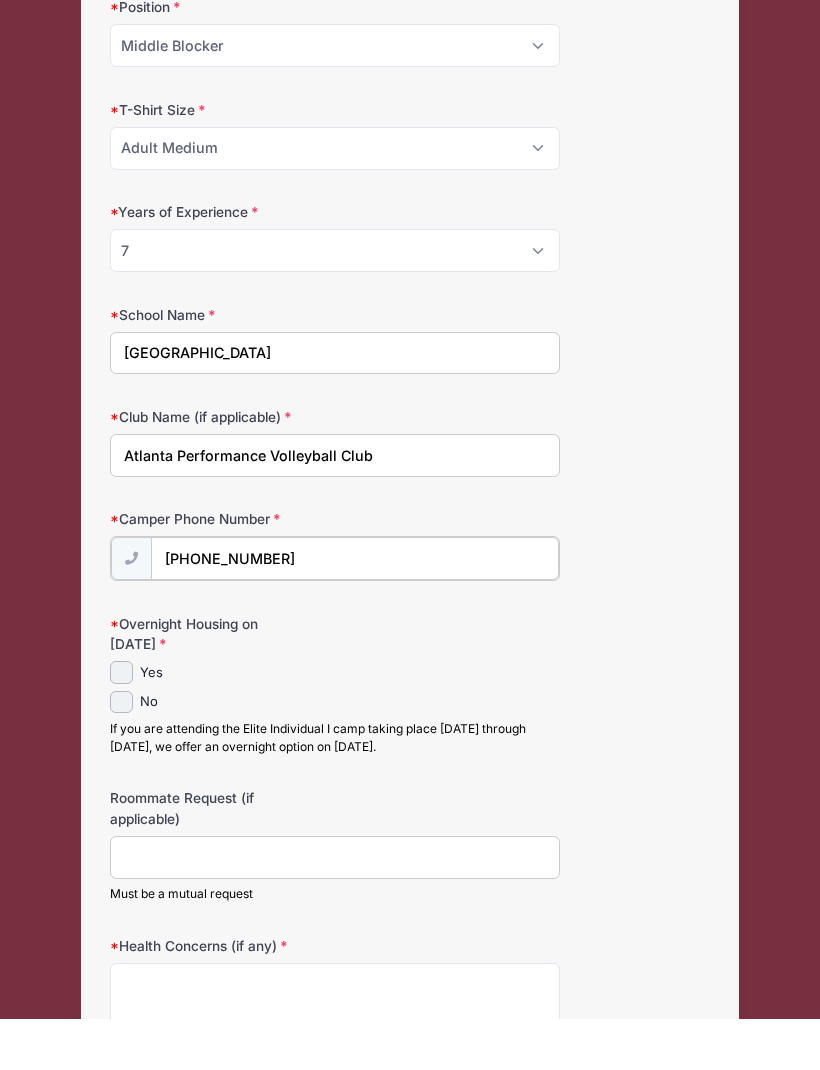type on "(404) 441-5884" 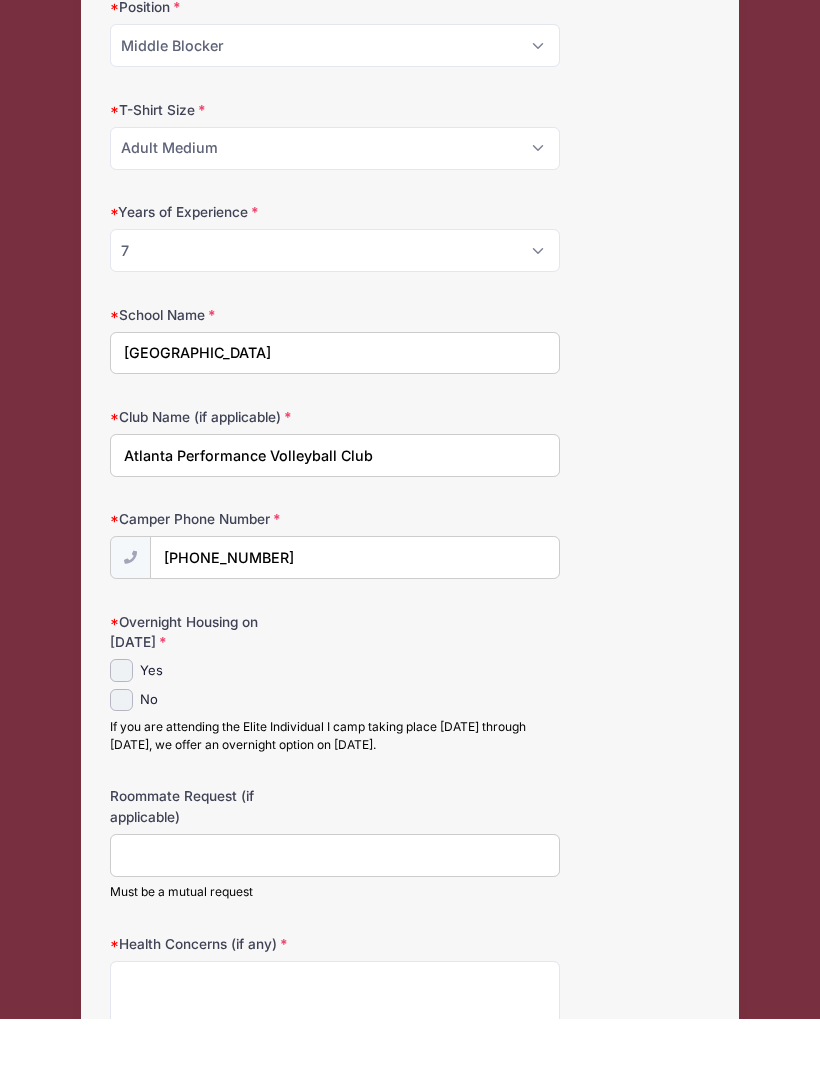 click on "Overnight Housing on June 3rd
Yes
No
If you are attending the Elite Individual I camp taking place June 4th through 6th, we offer an overnight option on June 3rd." at bounding box center (410, 734) 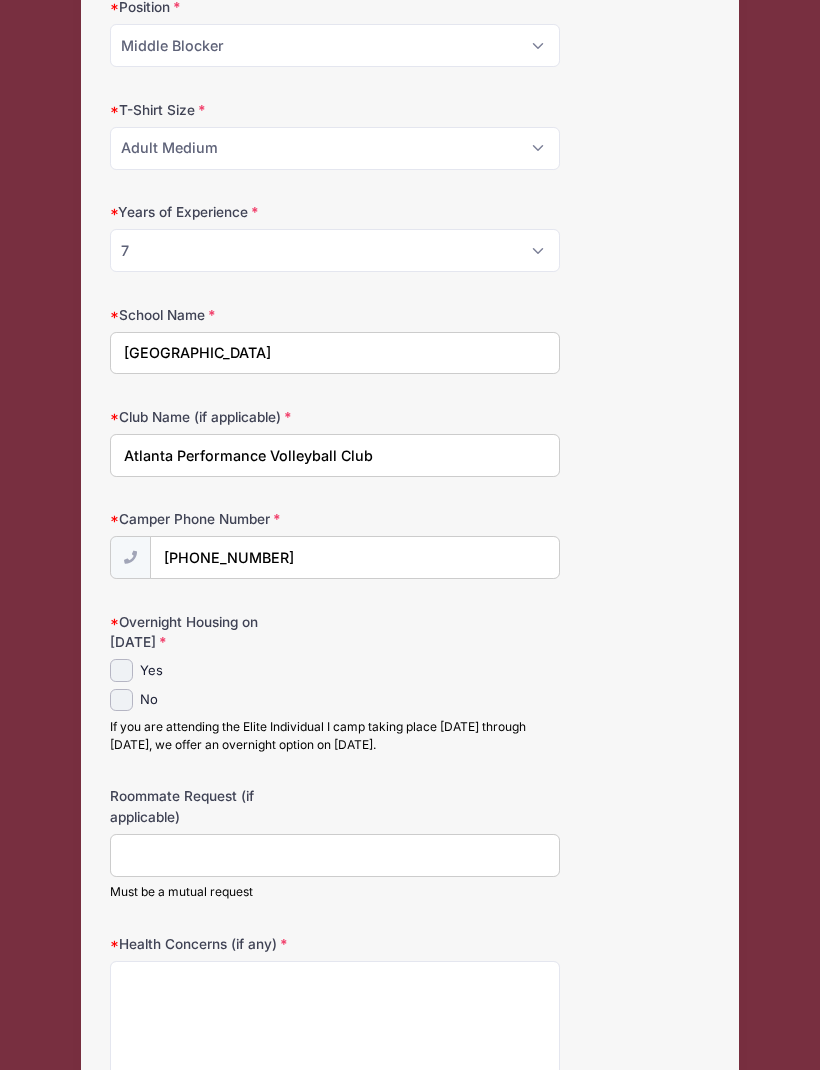 click on "No" at bounding box center (121, 700) 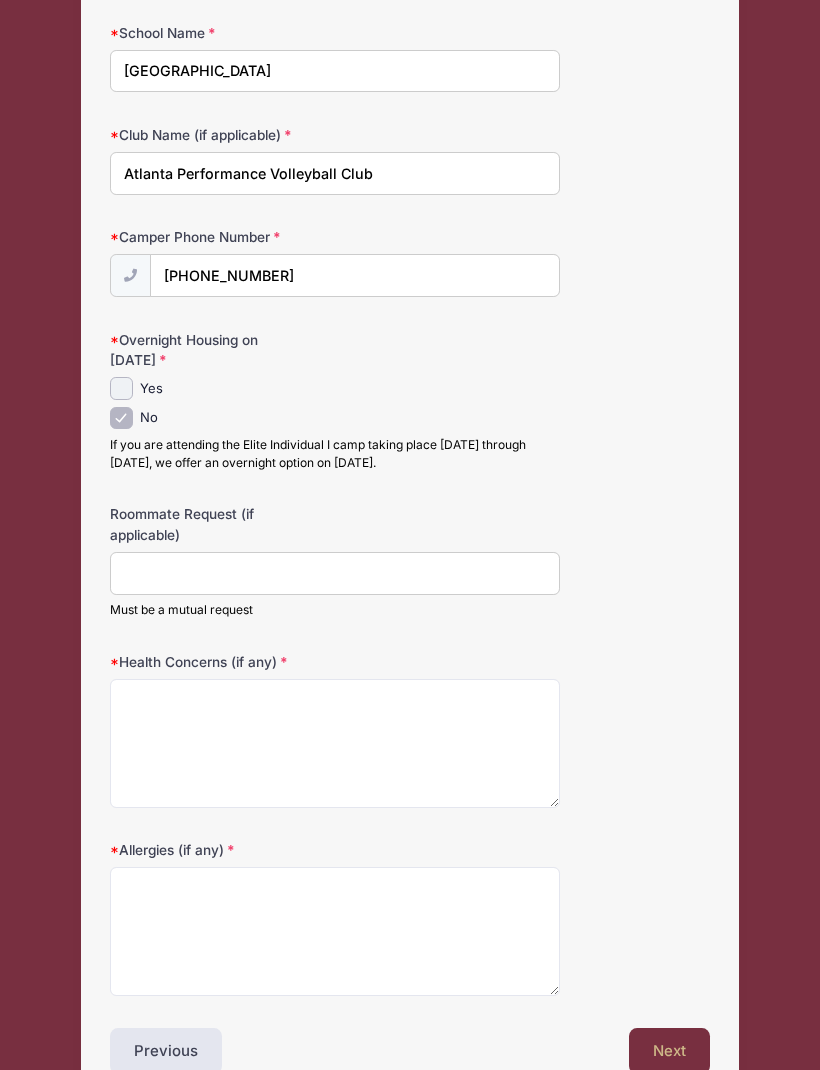 scroll, scrollTop: 1273, scrollLeft: 0, axis: vertical 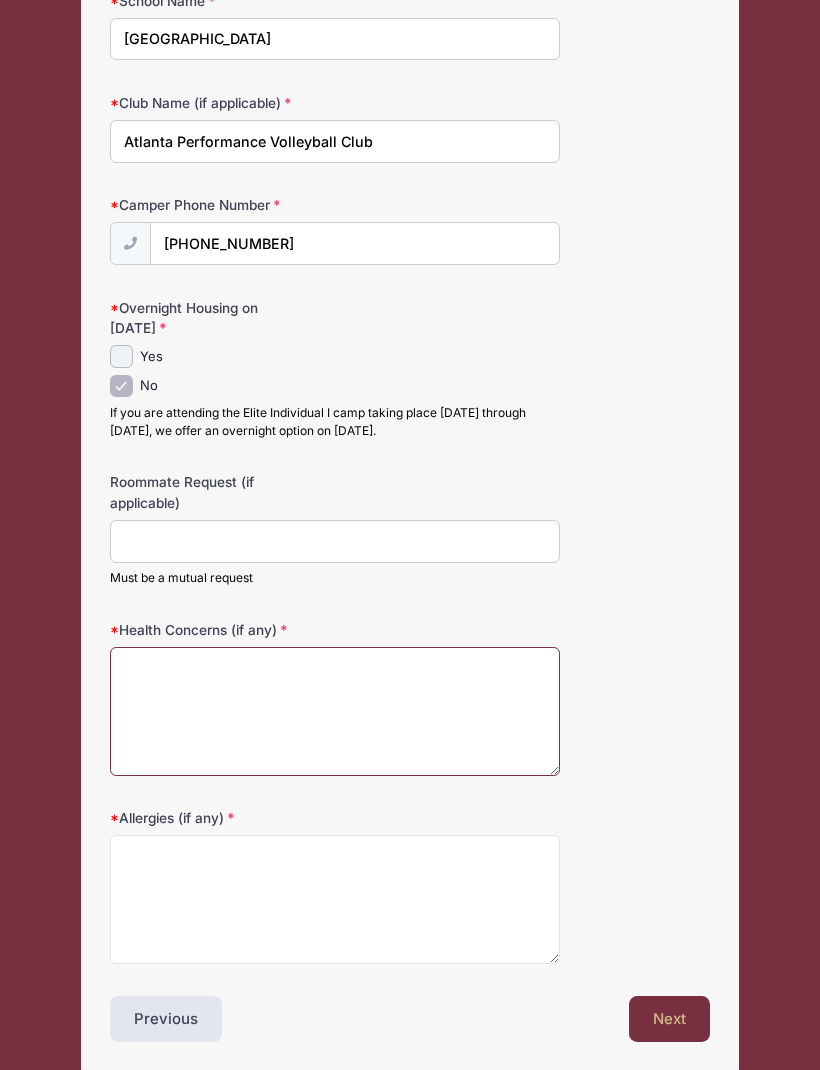click on "Health Concerns (if any)" at bounding box center [335, 712] 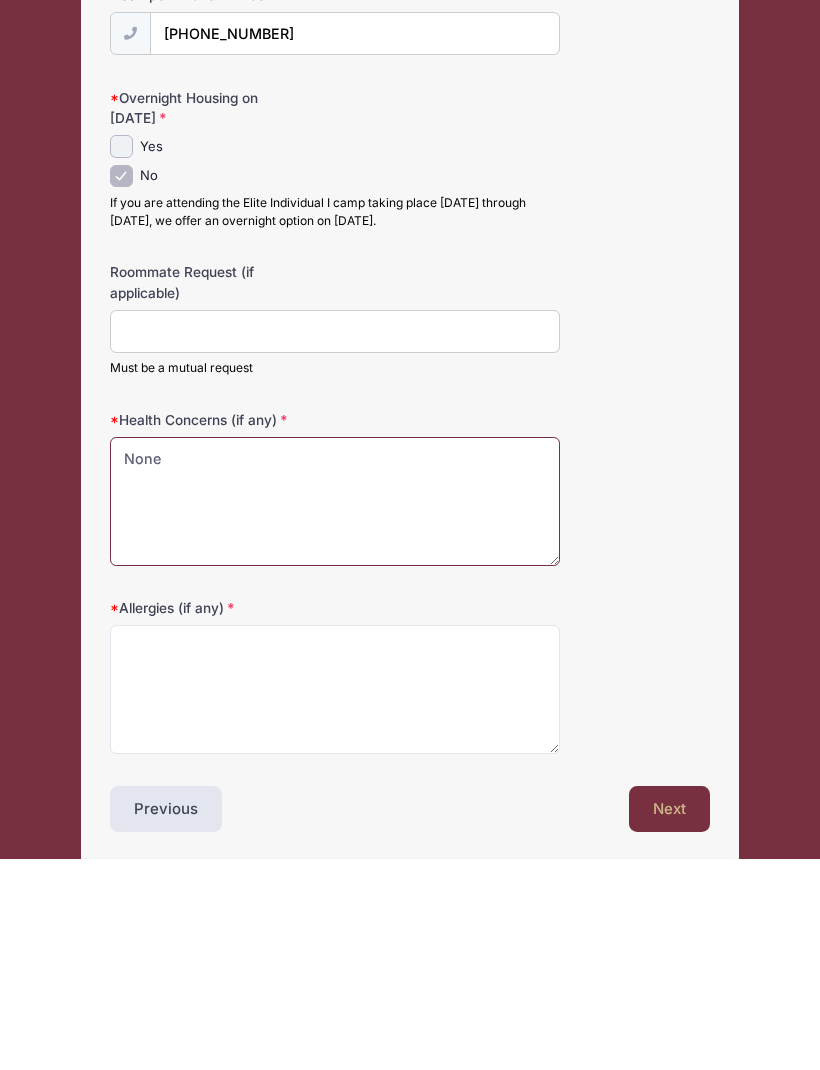type on "None" 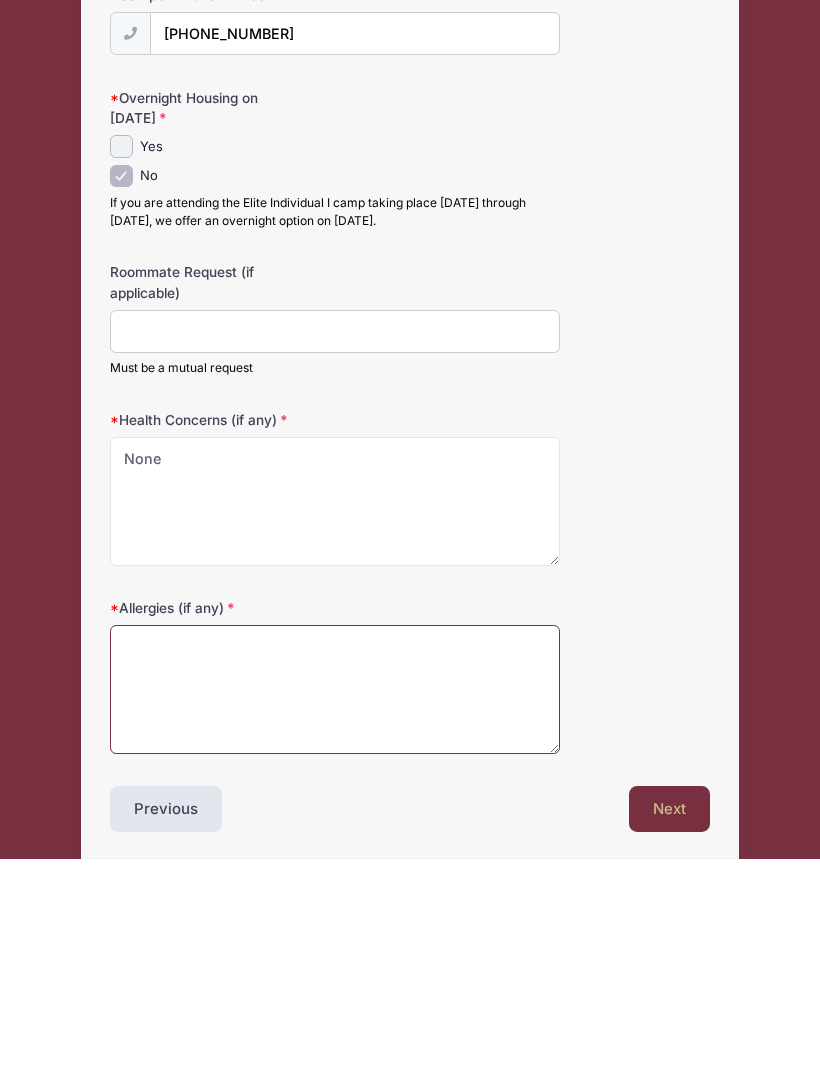 click on "Allergies (if any)" at bounding box center [335, 900] 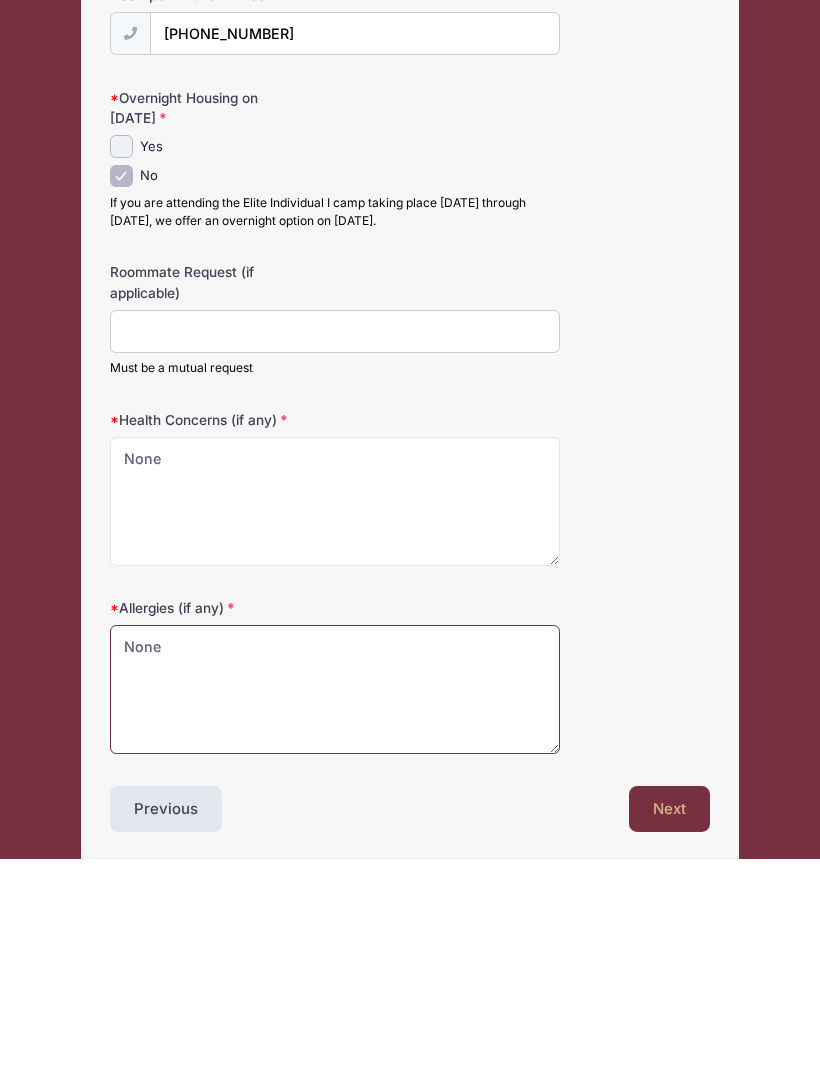 type on "None" 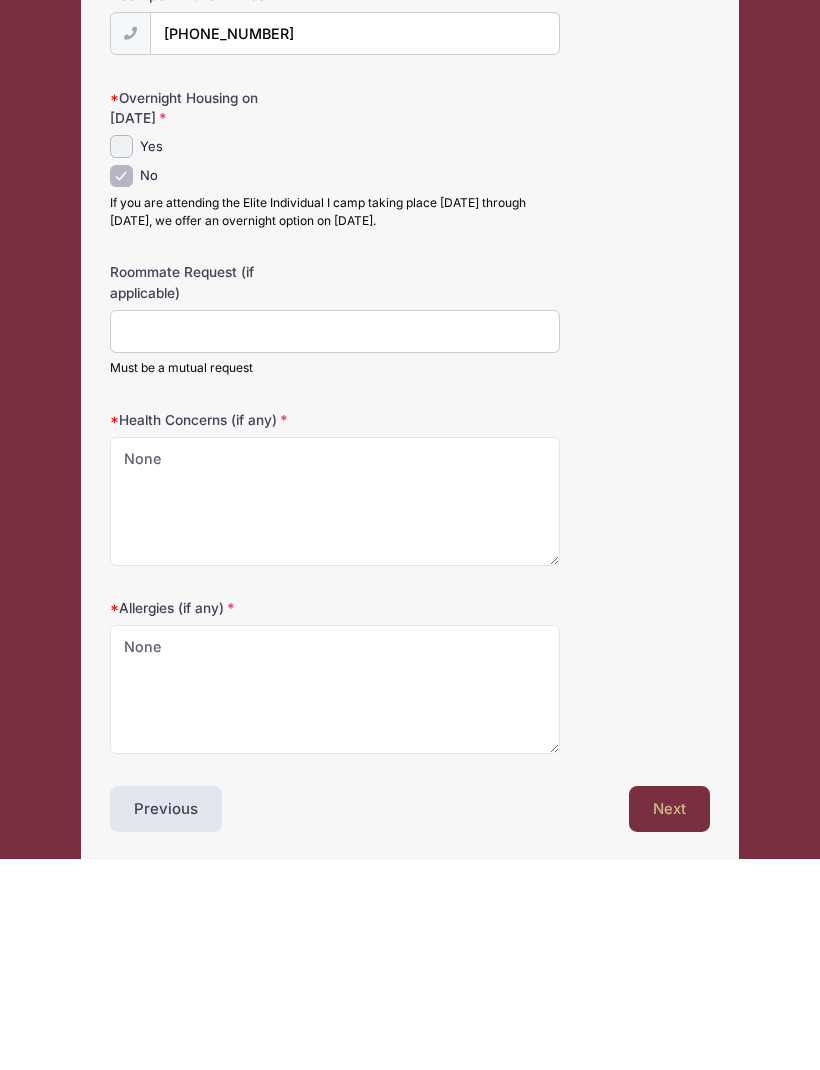 click on "Health Concerns (if any)
None" at bounding box center [410, 699] 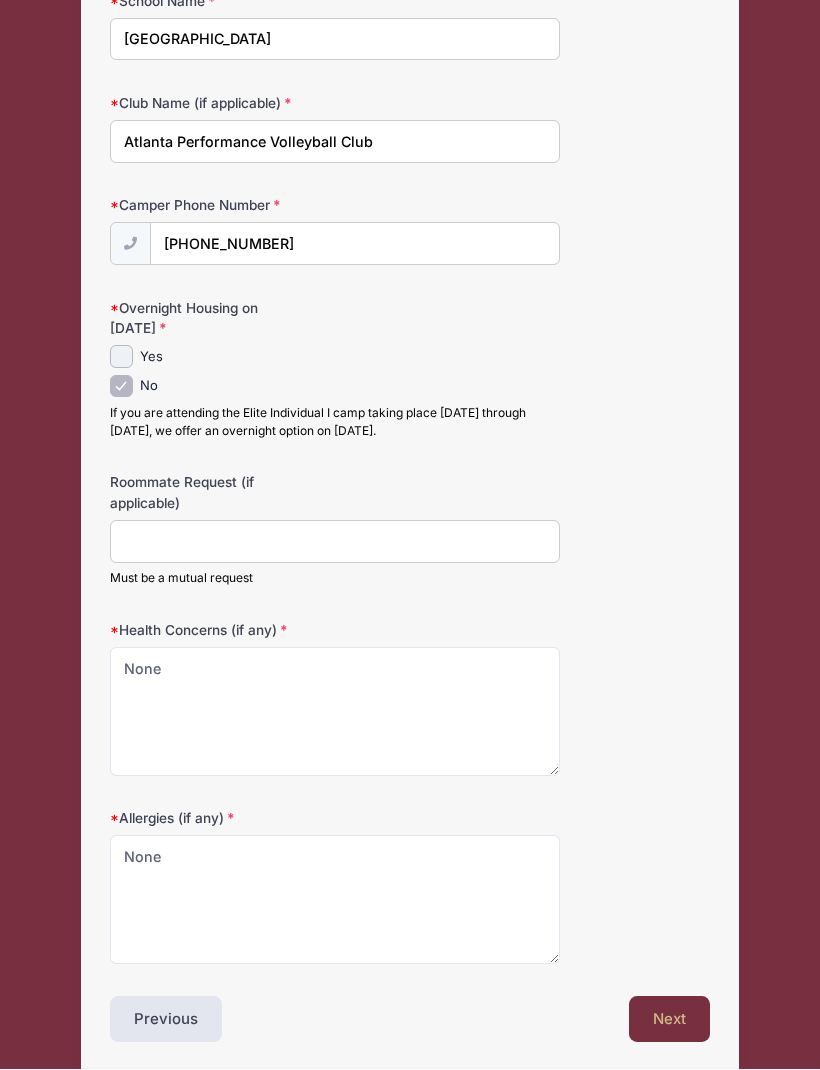 click on "Next" at bounding box center (669, 1020) 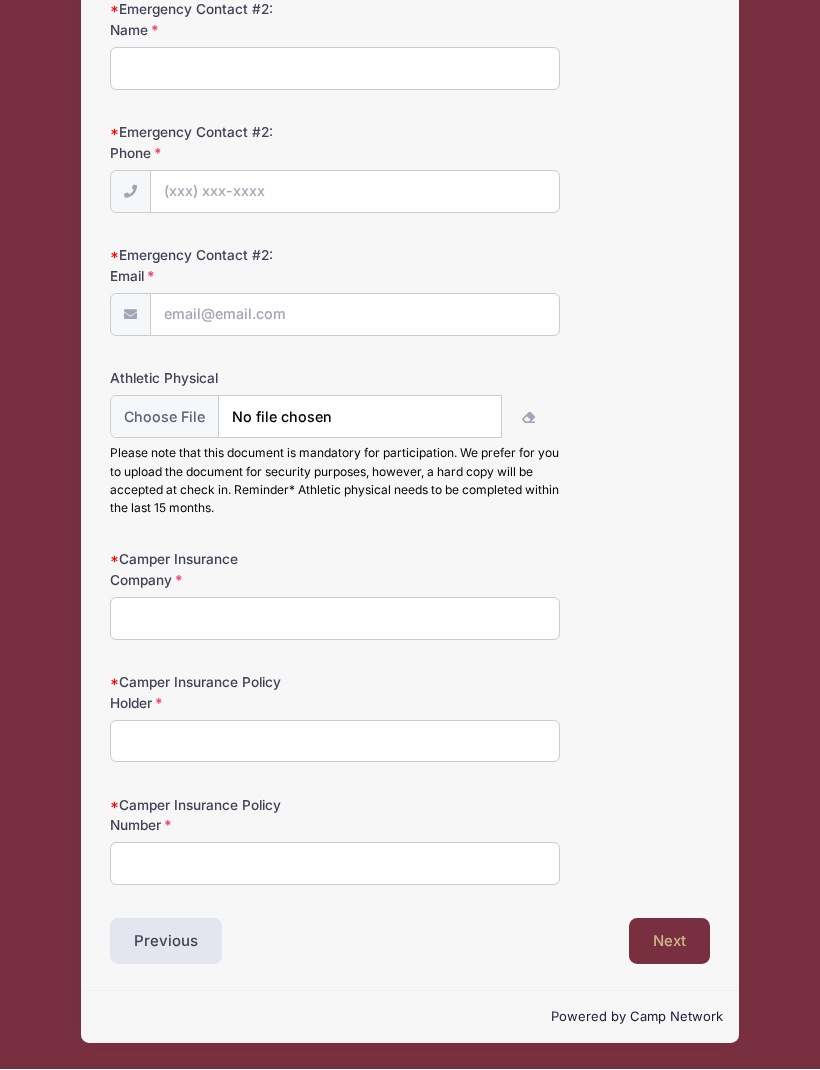 scroll, scrollTop: 655, scrollLeft: 0, axis: vertical 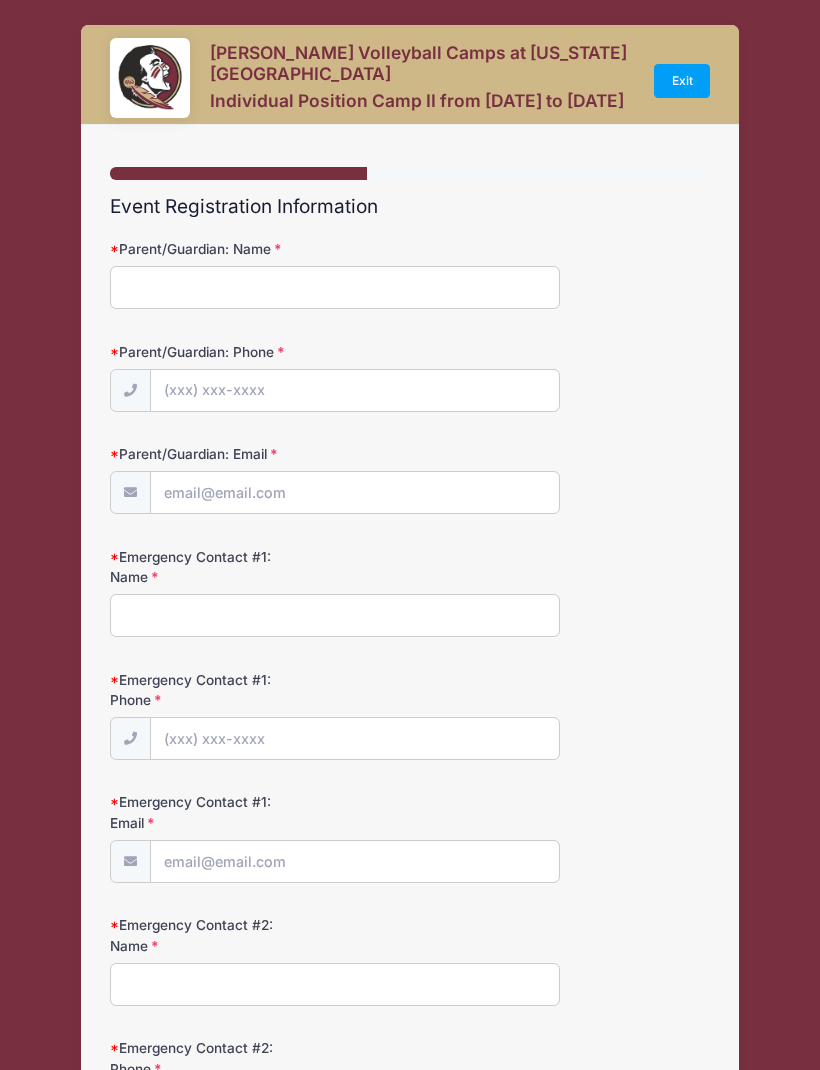 click on "Parent/Guardian: Name" at bounding box center [335, 287] 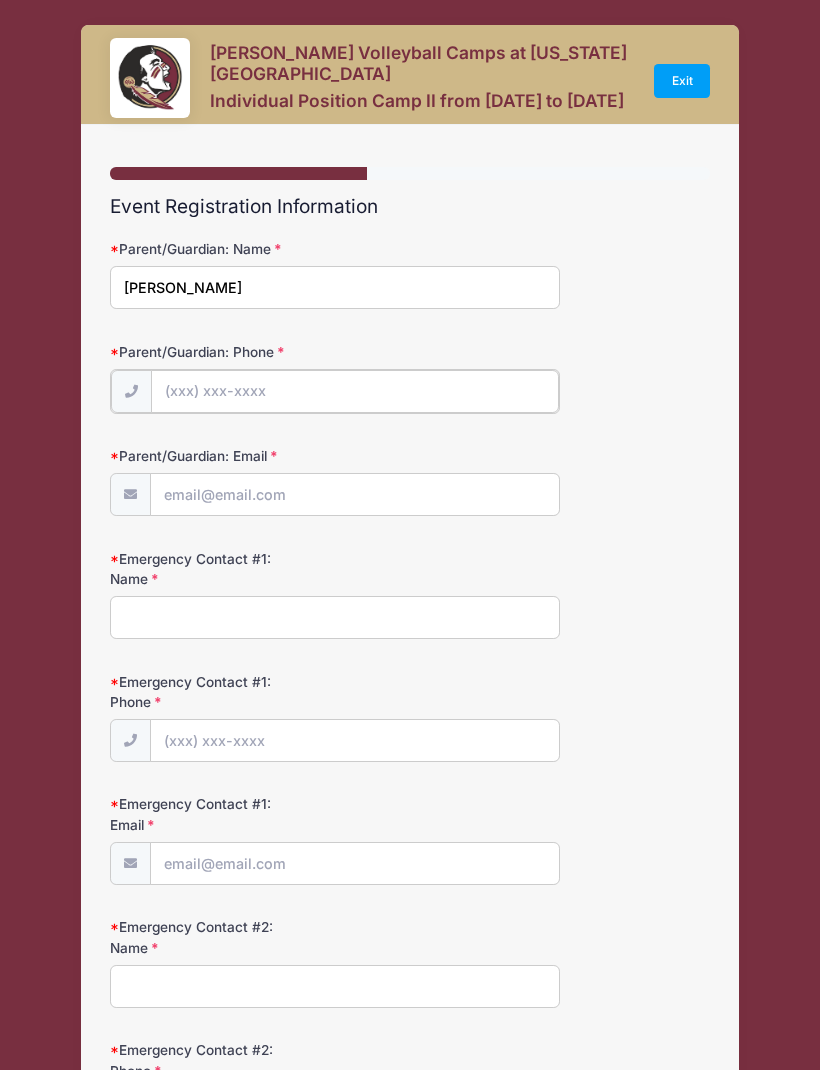 click on "Parent/Guardian: Phone" at bounding box center (355, 391) 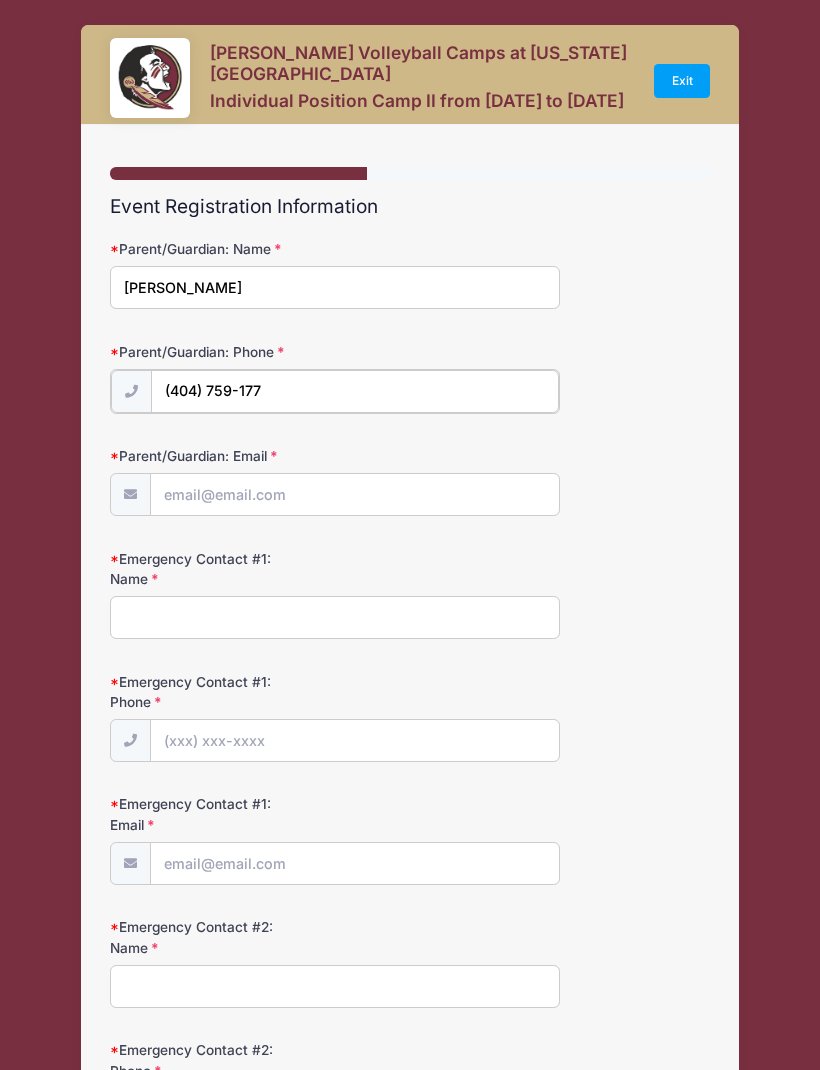 type on "(404) 759-1771" 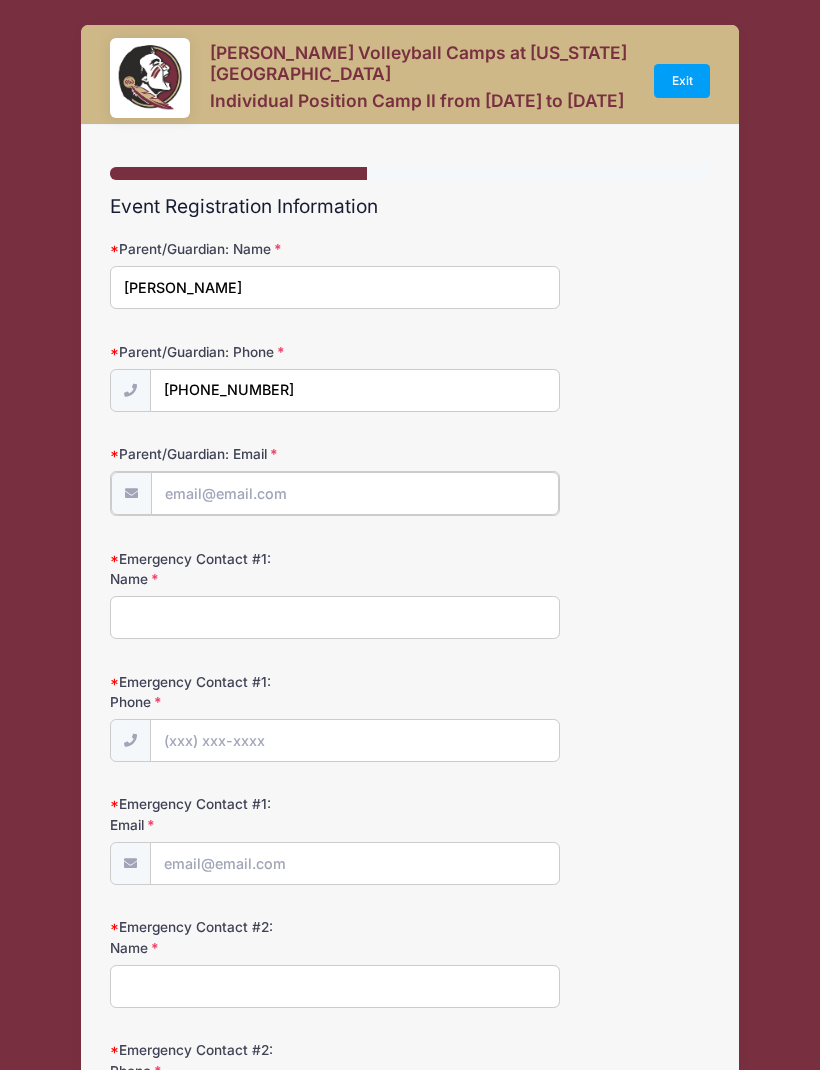 click on "Parent/Guardian: Email" at bounding box center [355, 493] 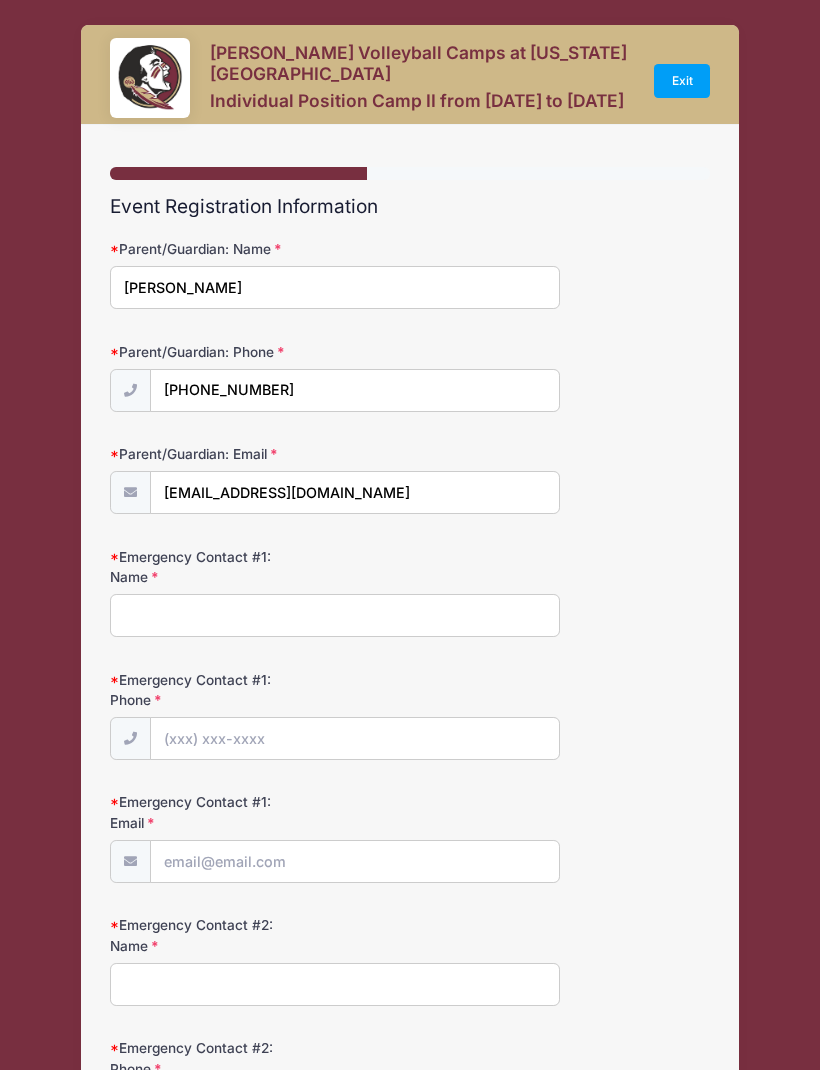 click on "Emergency Contact #1: Name" at bounding box center [335, 615] 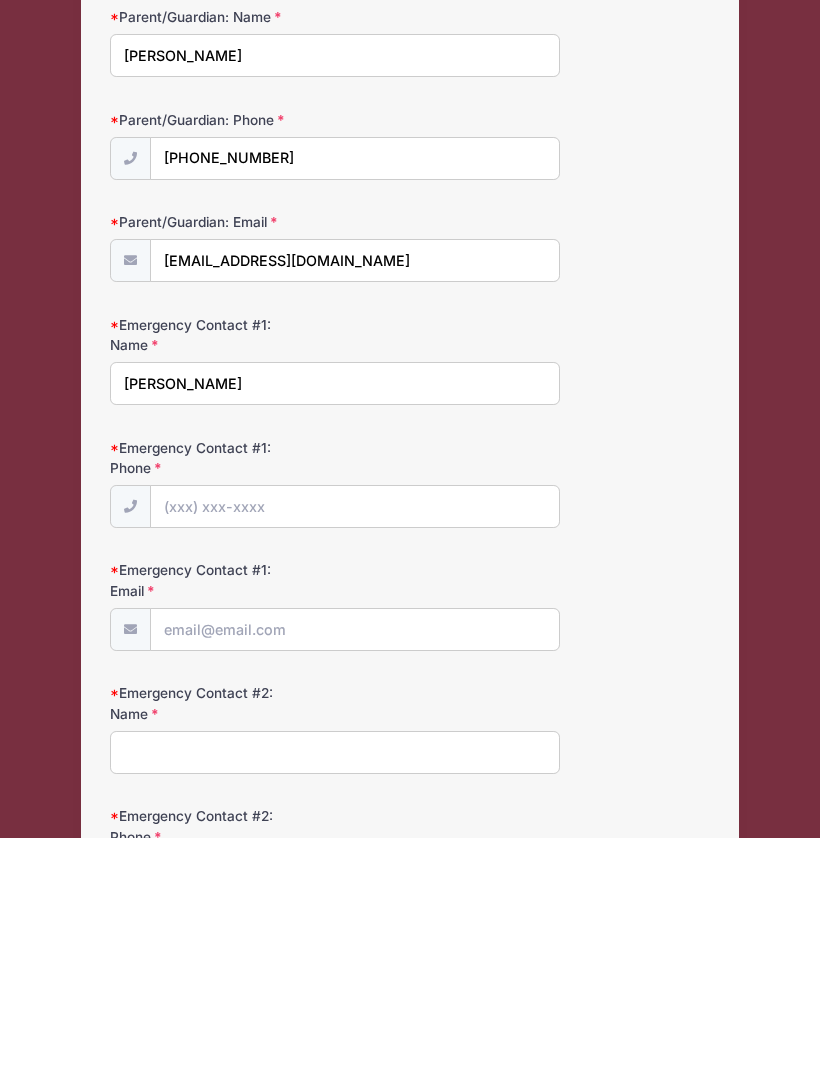 type on "Sherrika Sanders" 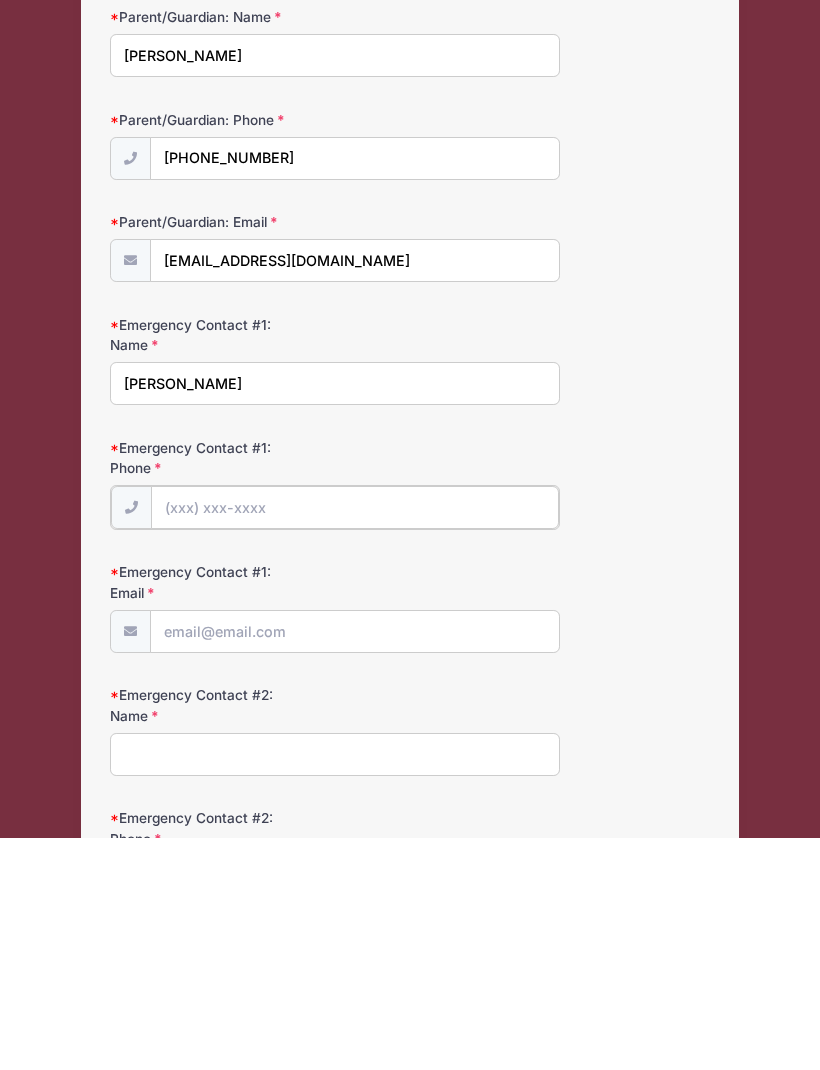 click on "Emergency Contact #1: Phone" at bounding box center [355, 739] 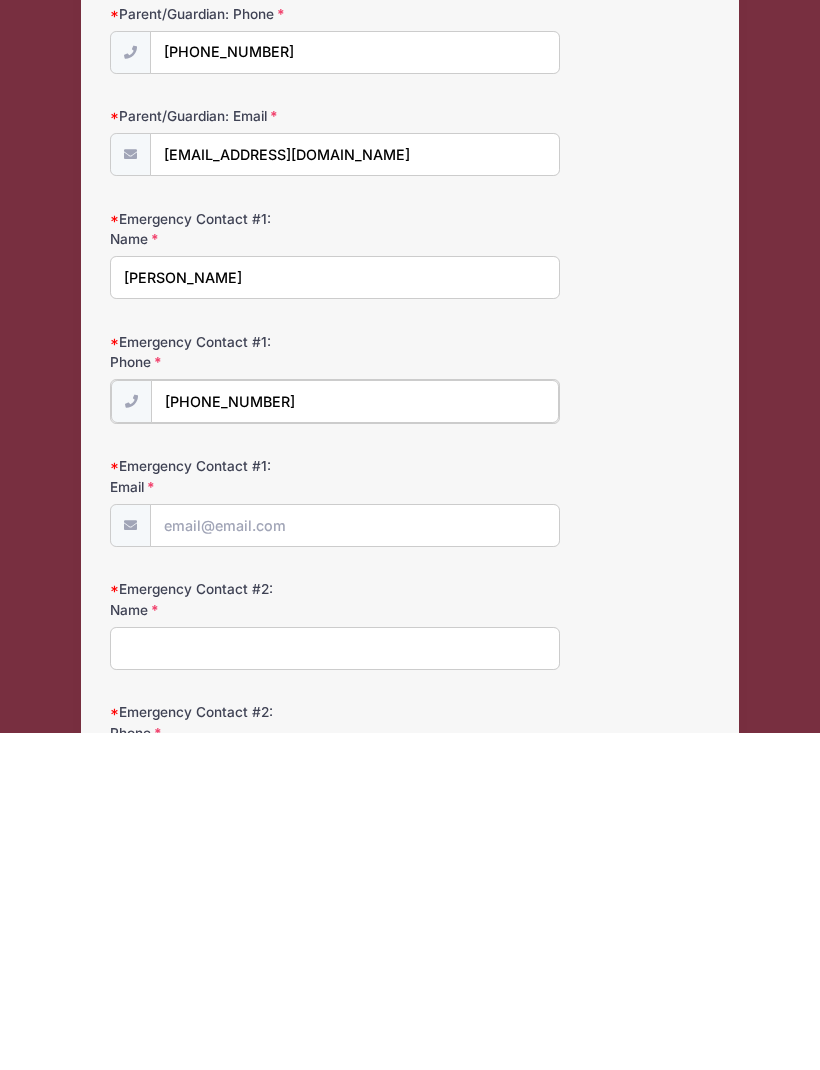 scroll, scrollTop: 3, scrollLeft: 0, axis: vertical 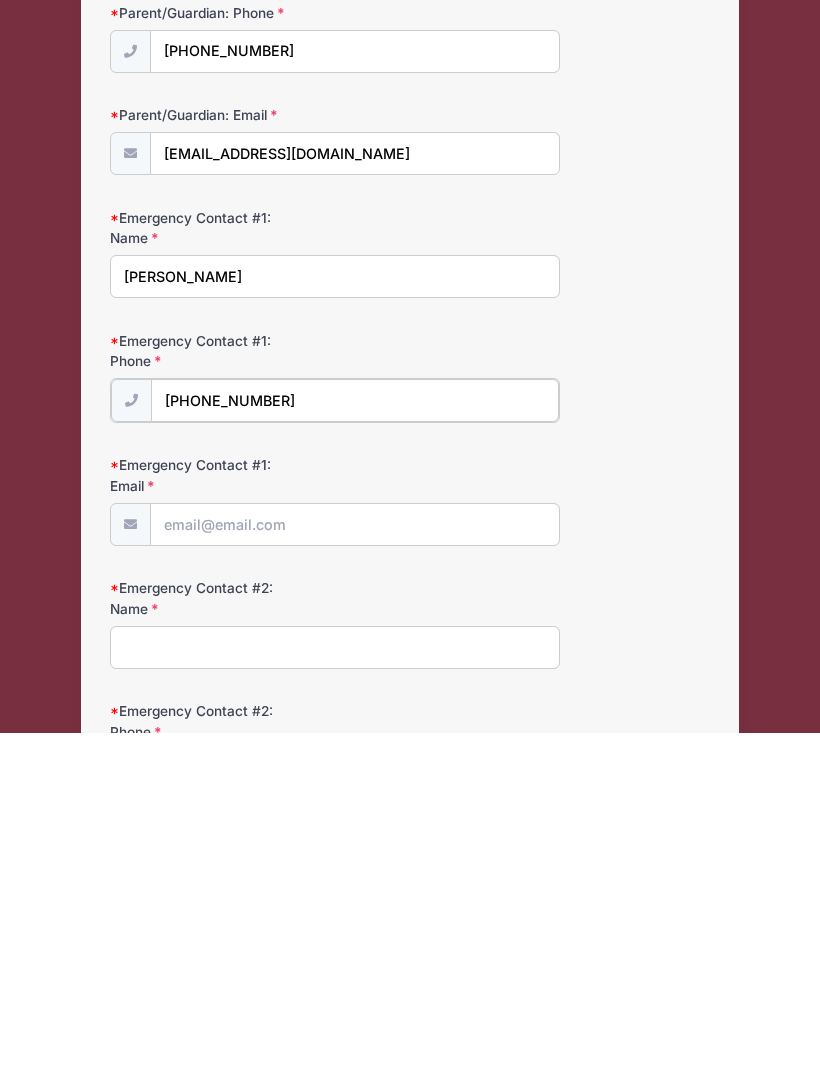 type on "(404) 964-6347" 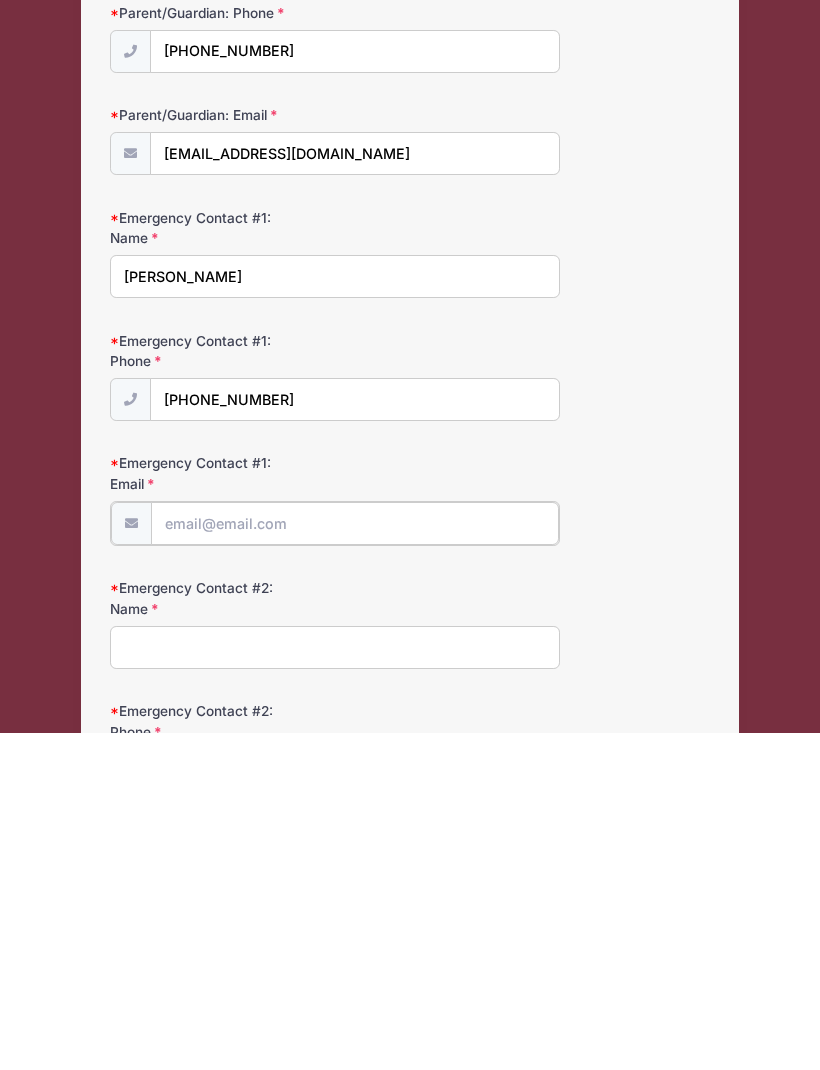 click on "Emergency Contact #1: Email" at bounding box center [355, 860] 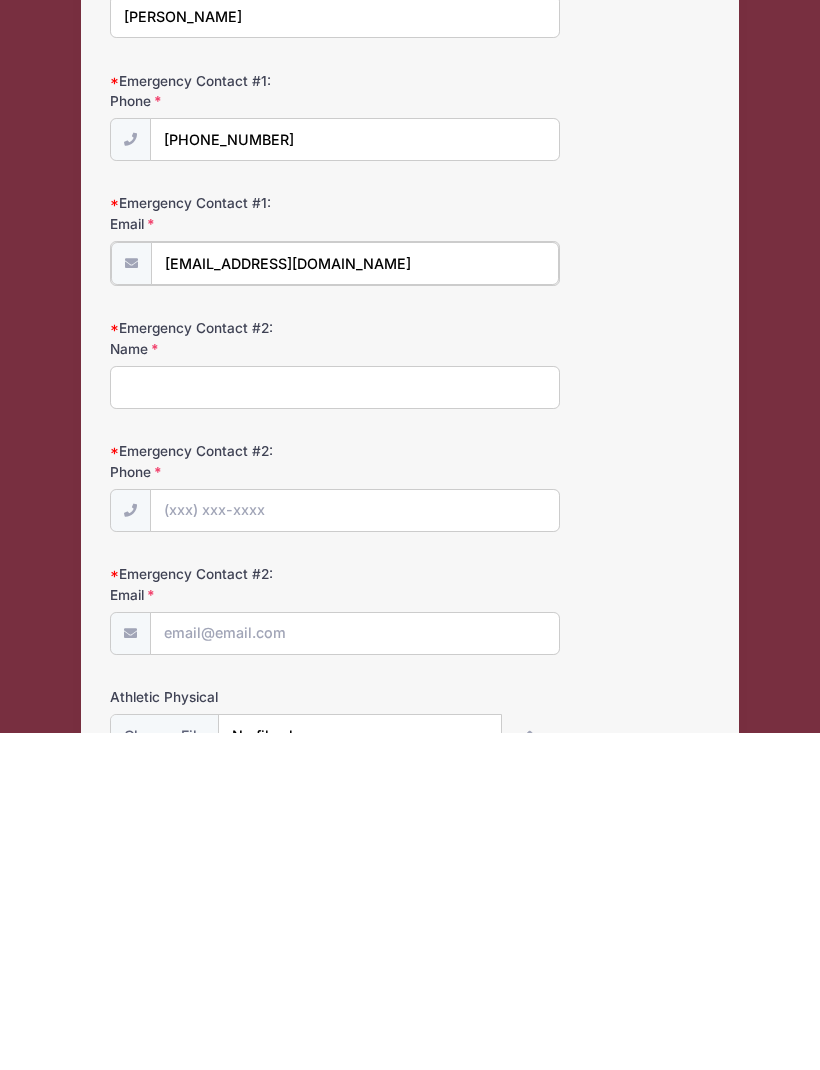 scroll, scrollTop: 266, scrollLeft: 0, axis: vertical 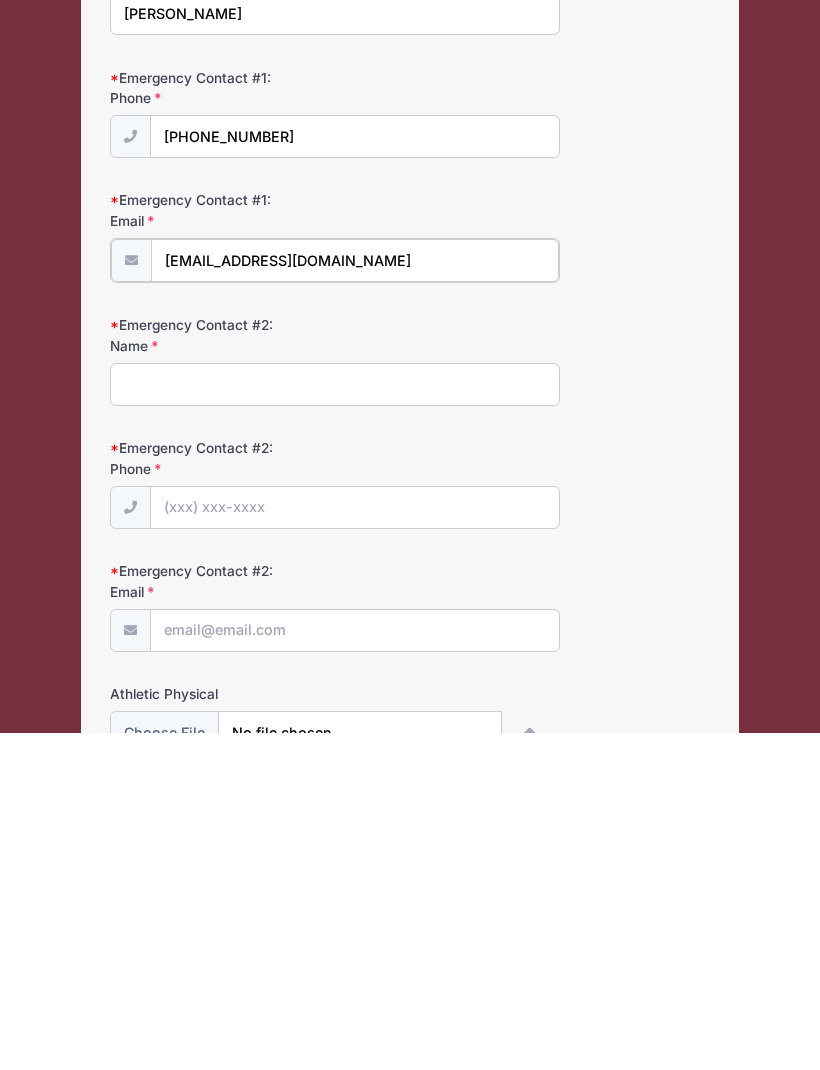 type on "slmilled@hotmail.com" 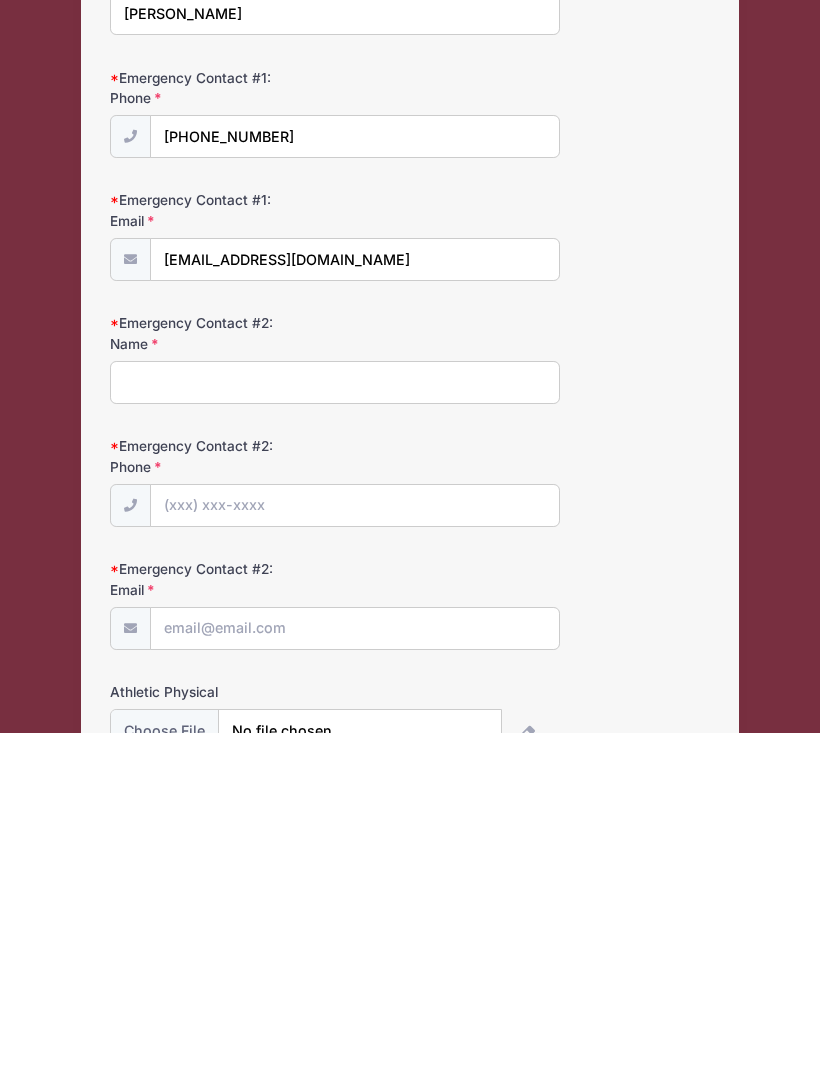 click on "Emergency Contact #2: Name" at bounding box center [335, 719] 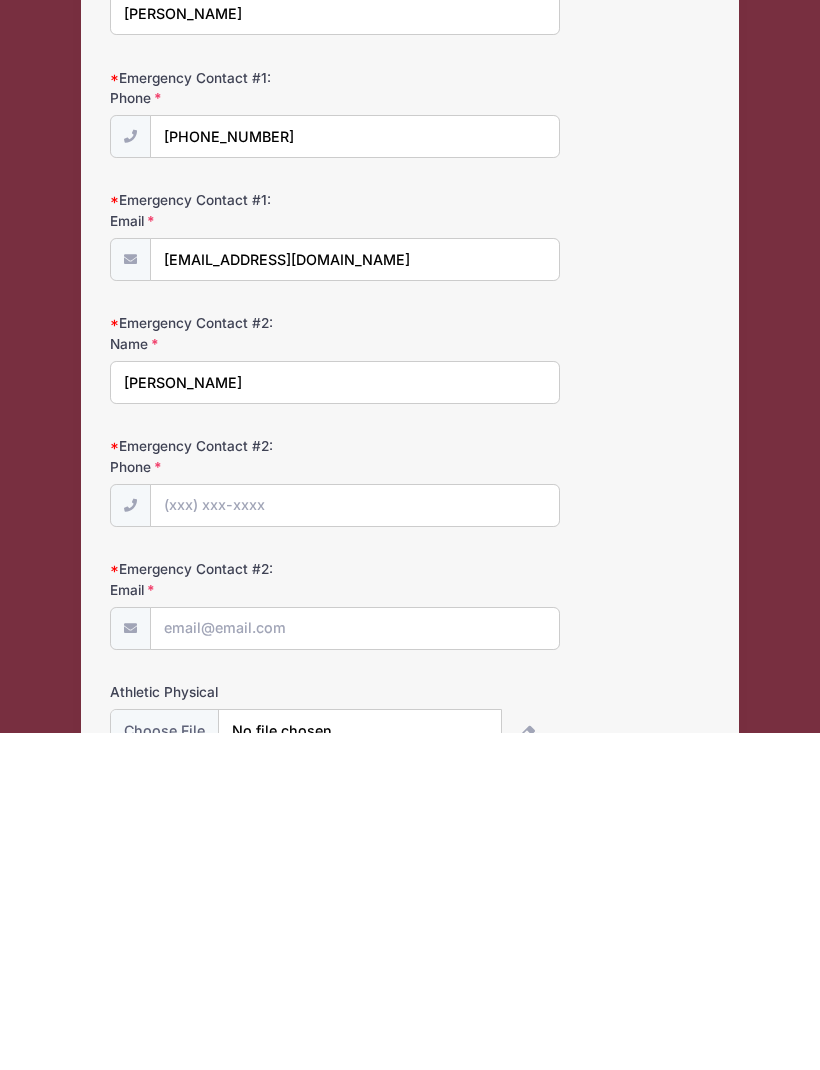 scroll, scrollTop: 603, scrollLeft: 0, axis: vertical 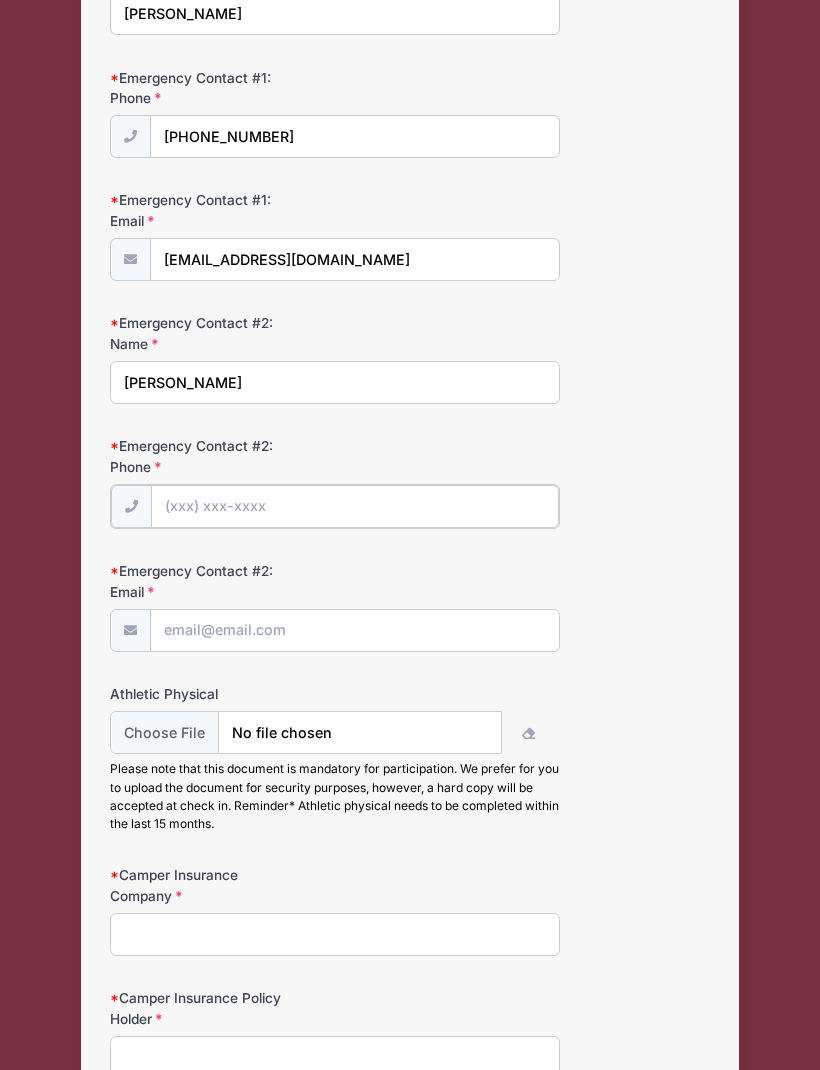 click on "Emergency Contact #2: Phone" at bounding box center [355, 506] 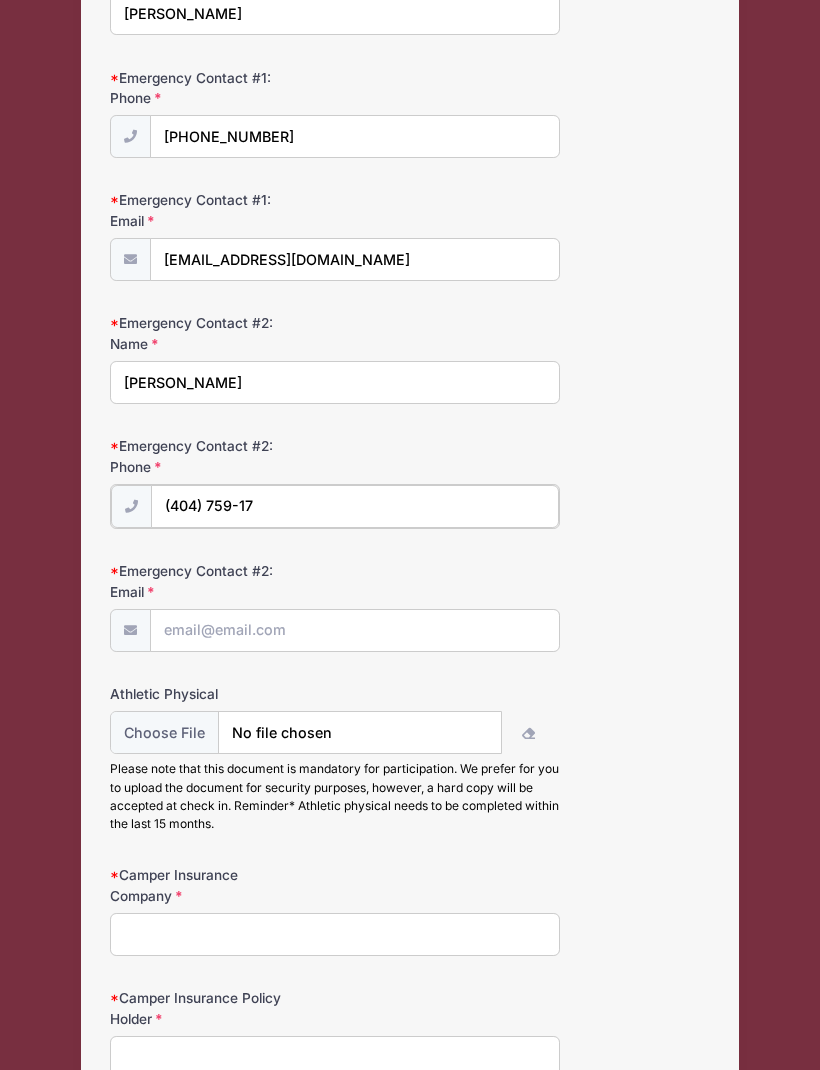 type on "(404) 759-1771" 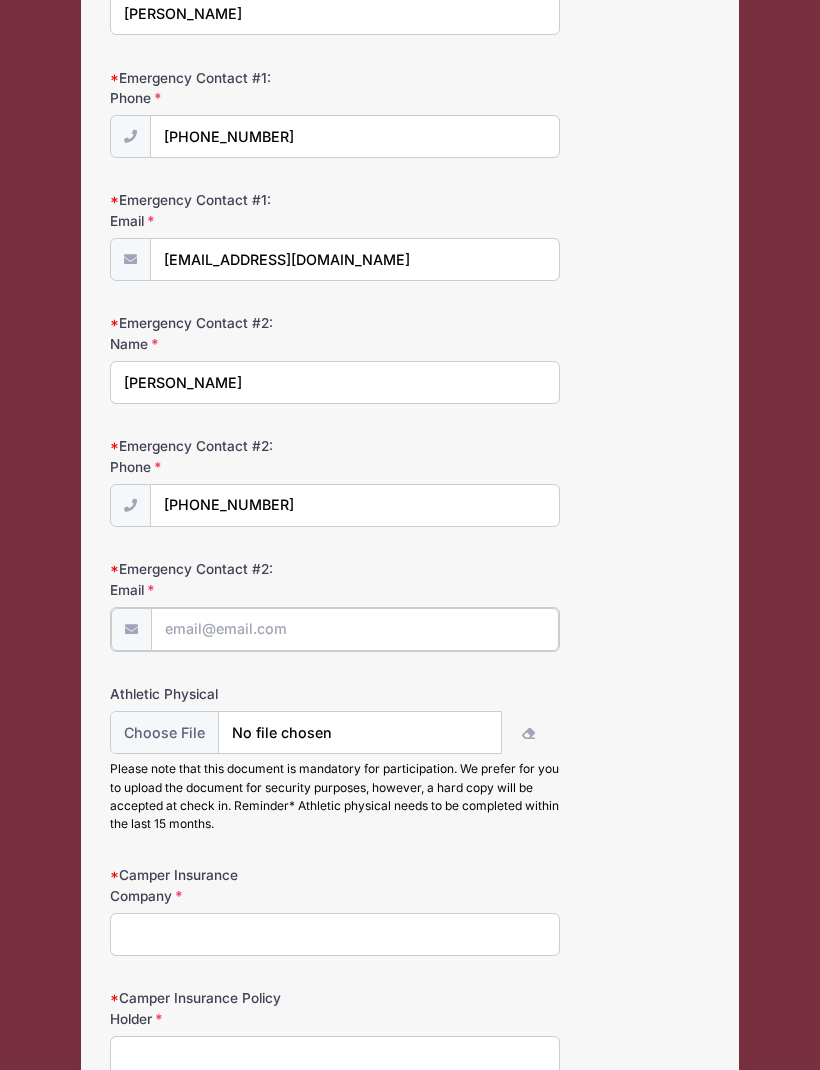click on "Emergency Contact #2: Email" at bounding box center [355, 629] 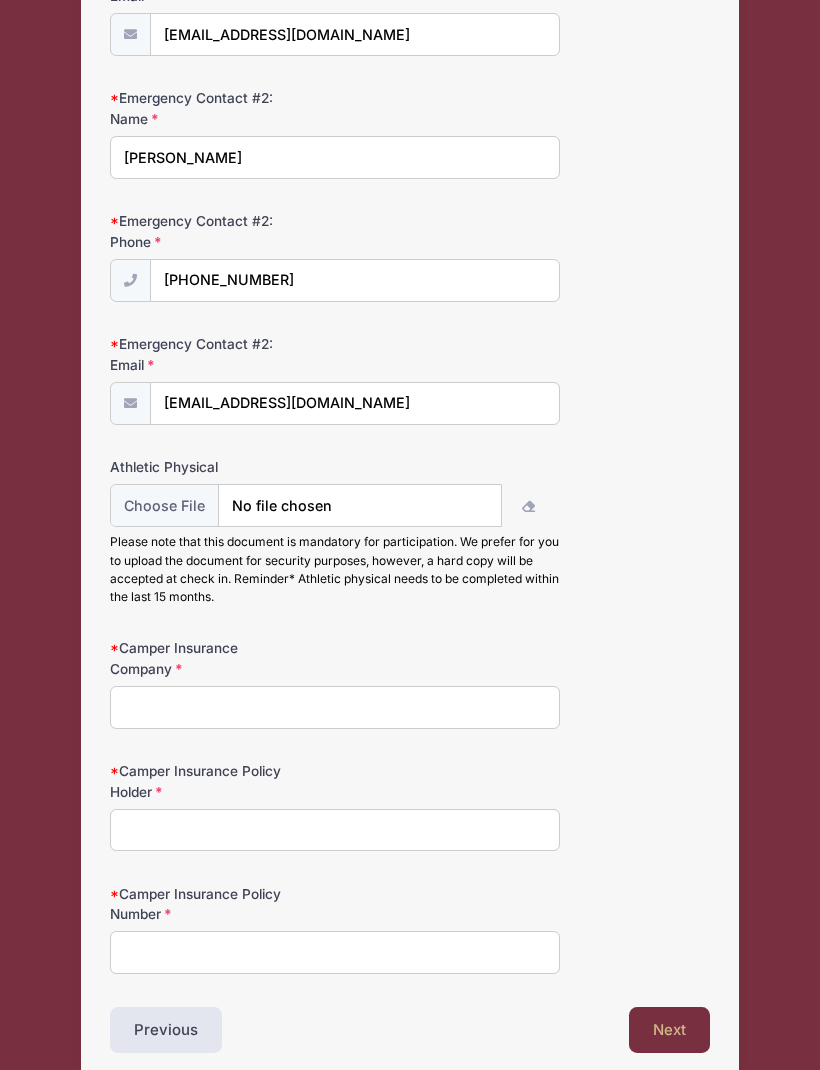 scroll, scrollTop: 837, scrollLeft: 0, axis: vertical 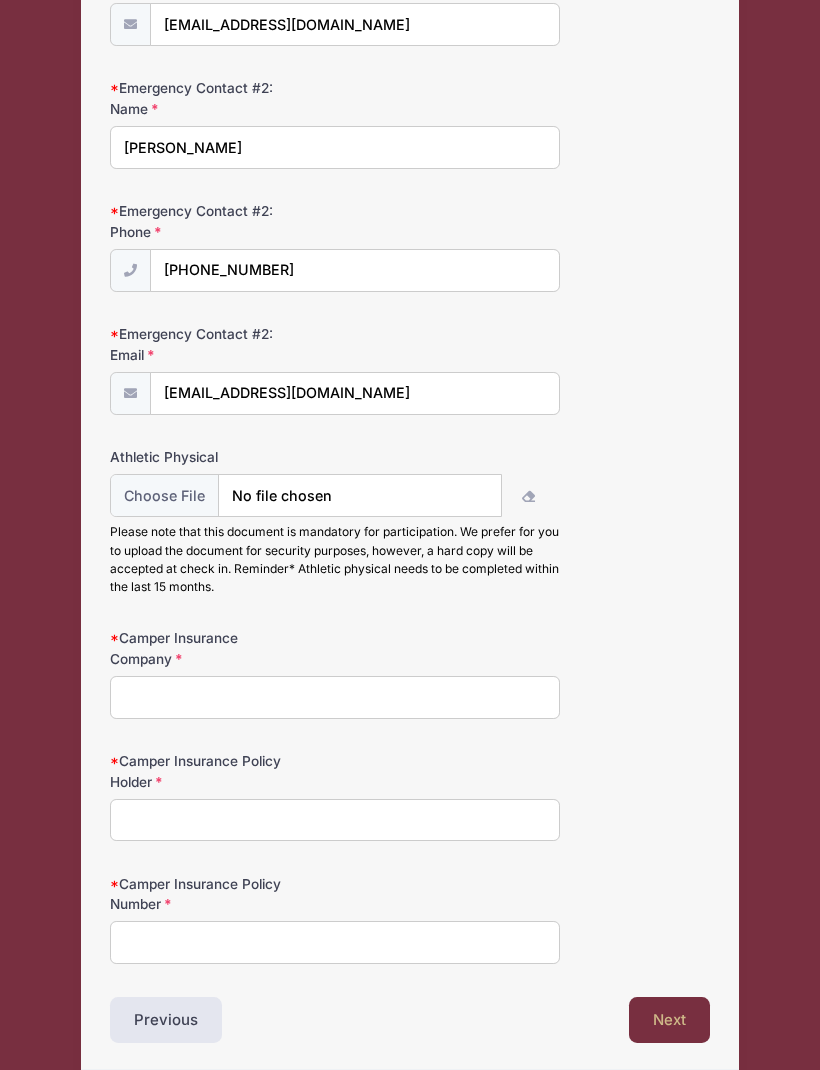 click on "Camper Insurance Company" at bounding box center (335, 698) 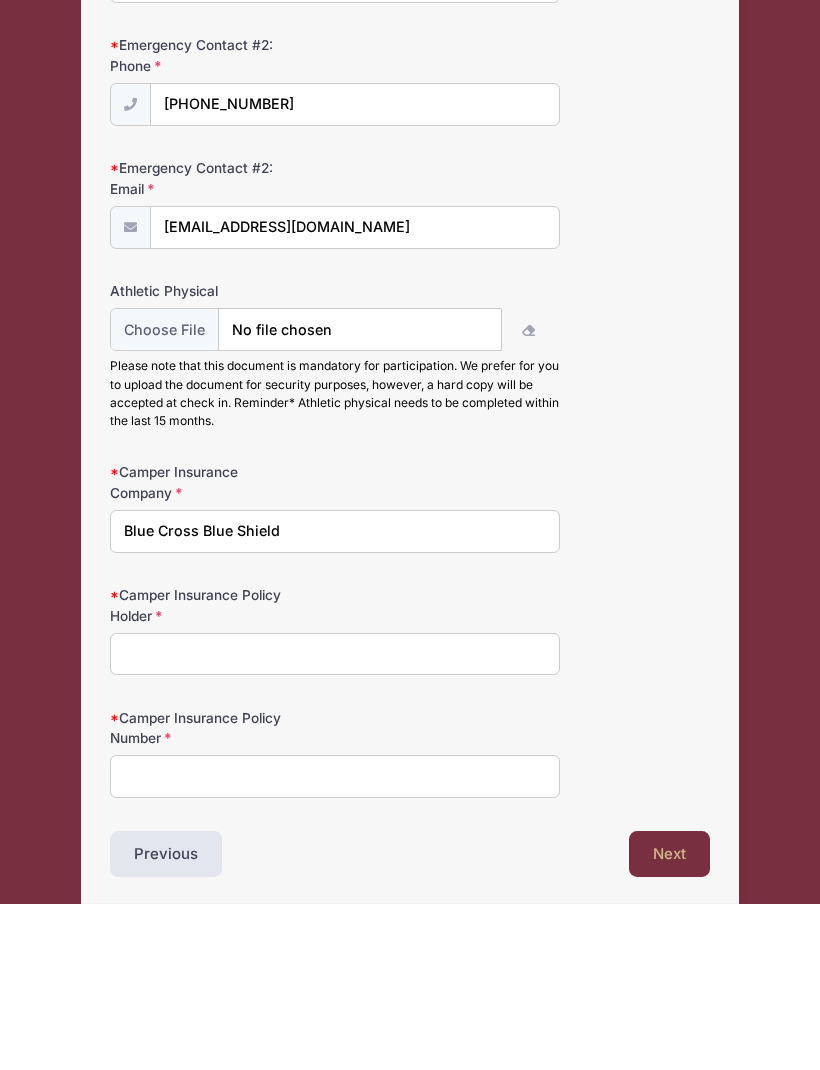 type on "Blue Cross Blue Shield" 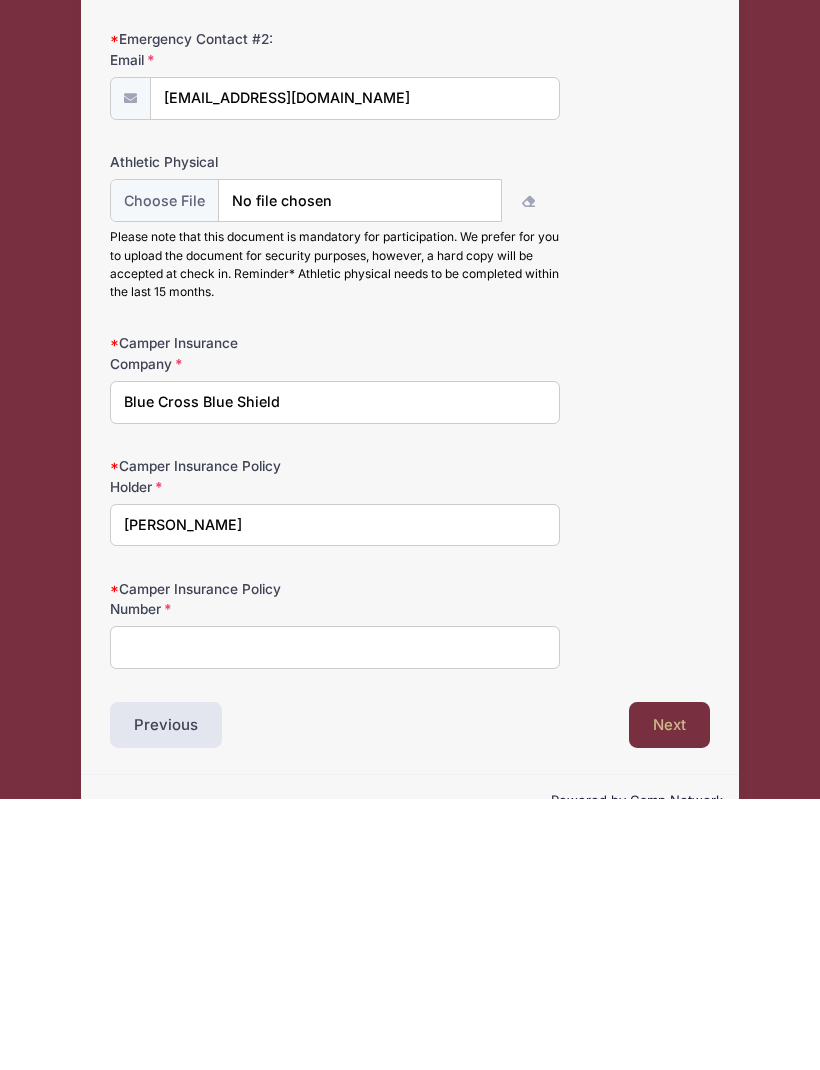 scroll, scrollTop: 875, scrollLeft: 0, axis: vertical 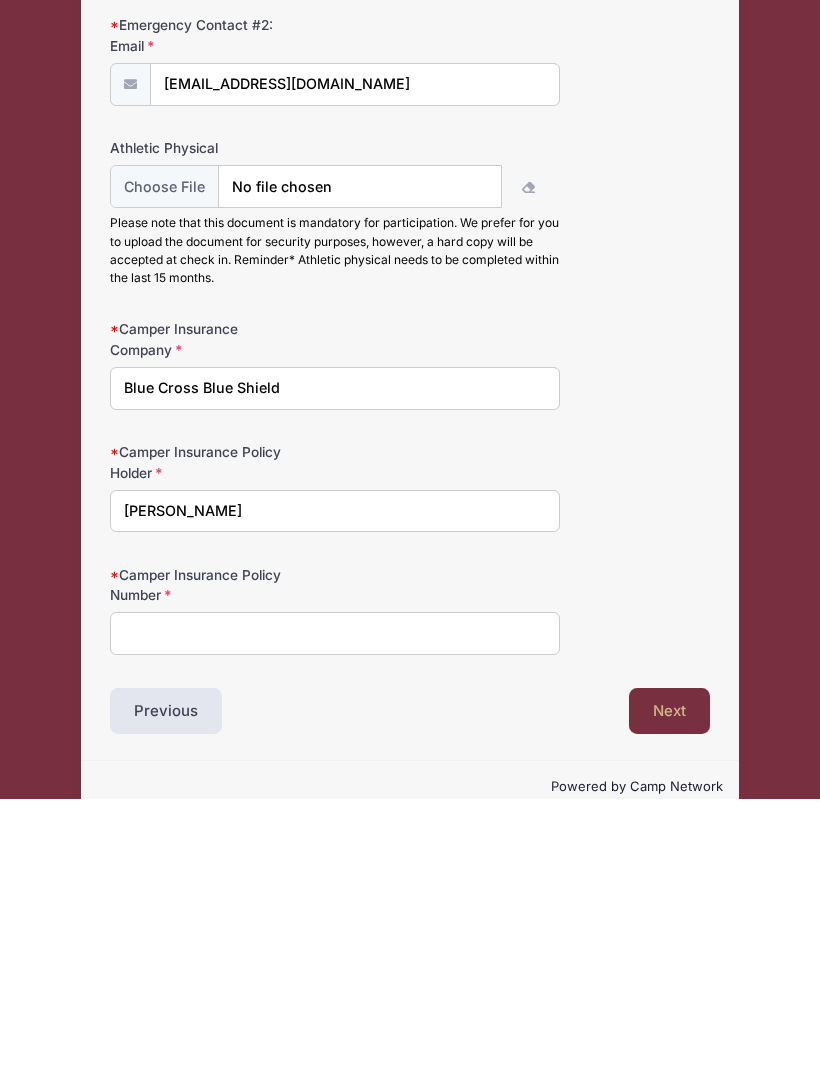 type on "Derek Sanders" 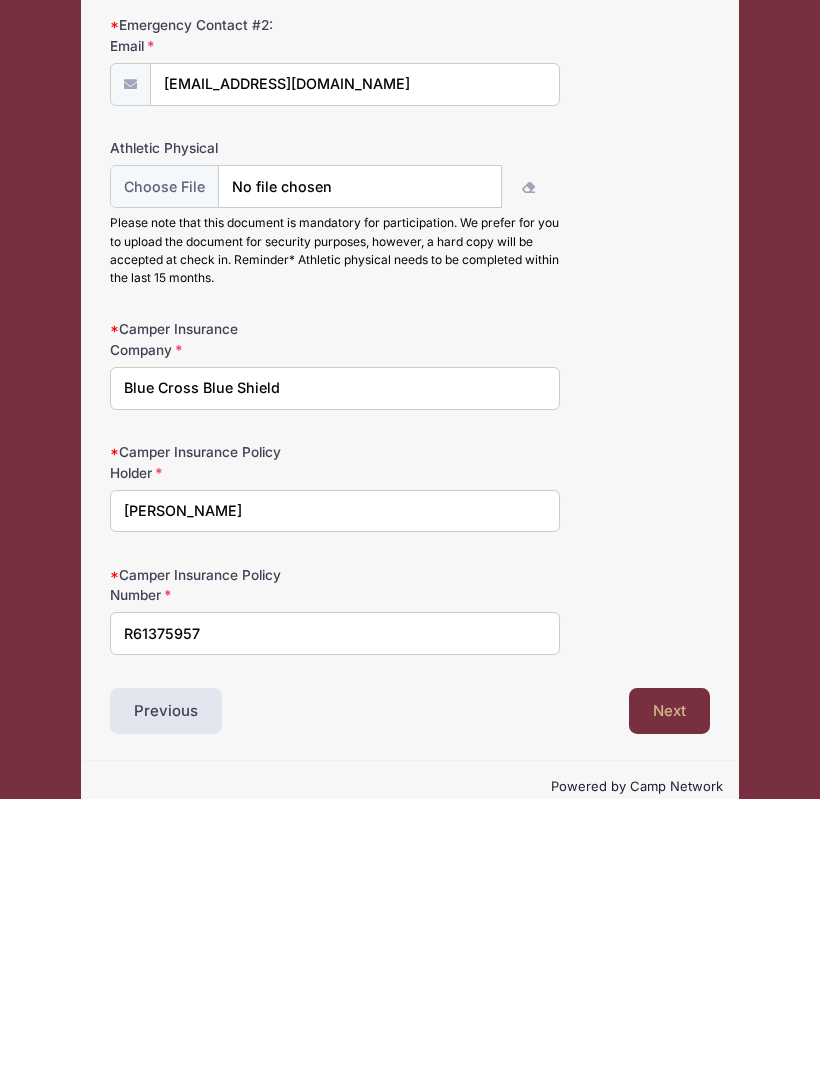 type on "R61375957" 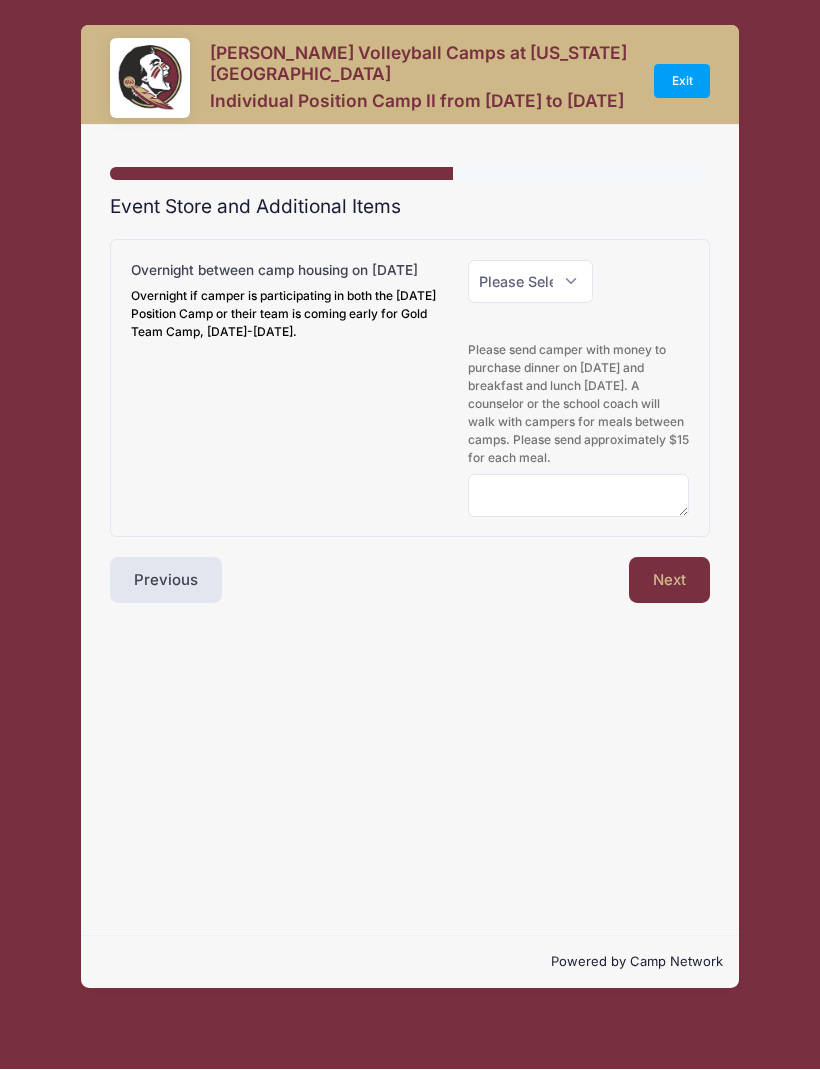 scroll, scrollTop: 0, scrollLeft: 0, axis: both 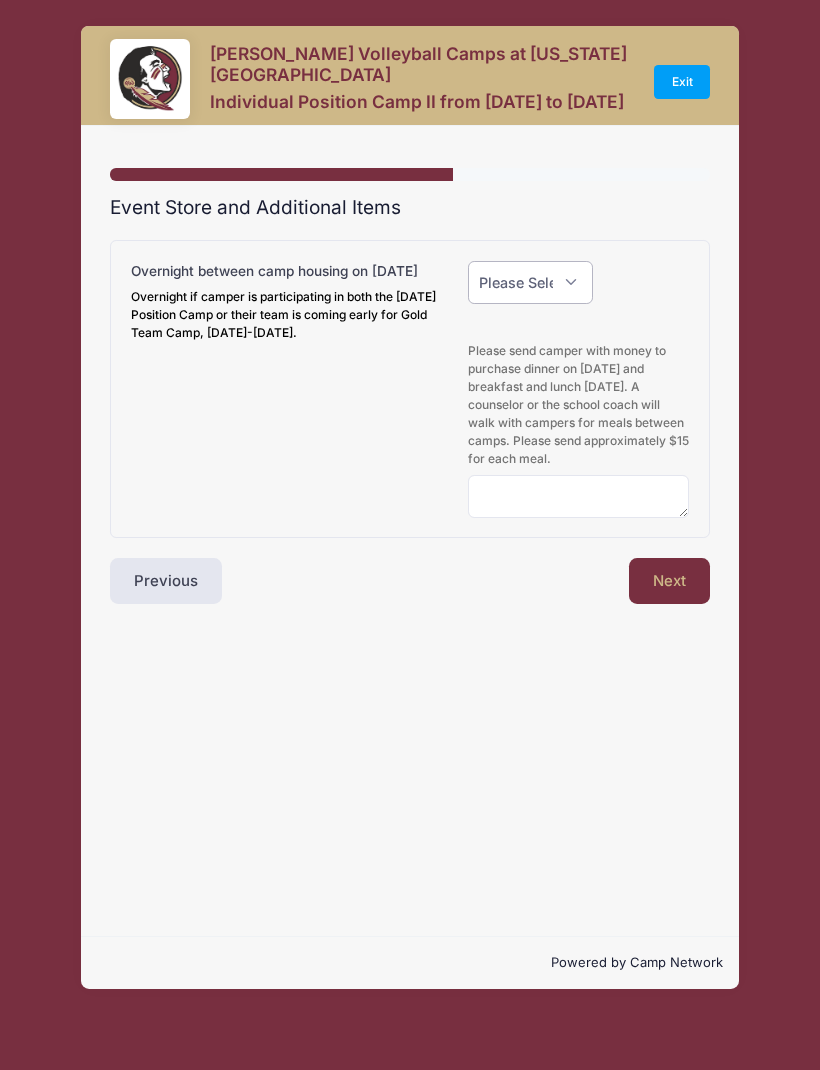 click on "Please Select Yes (+$45.00)
No" at bounding box center (530, 282) 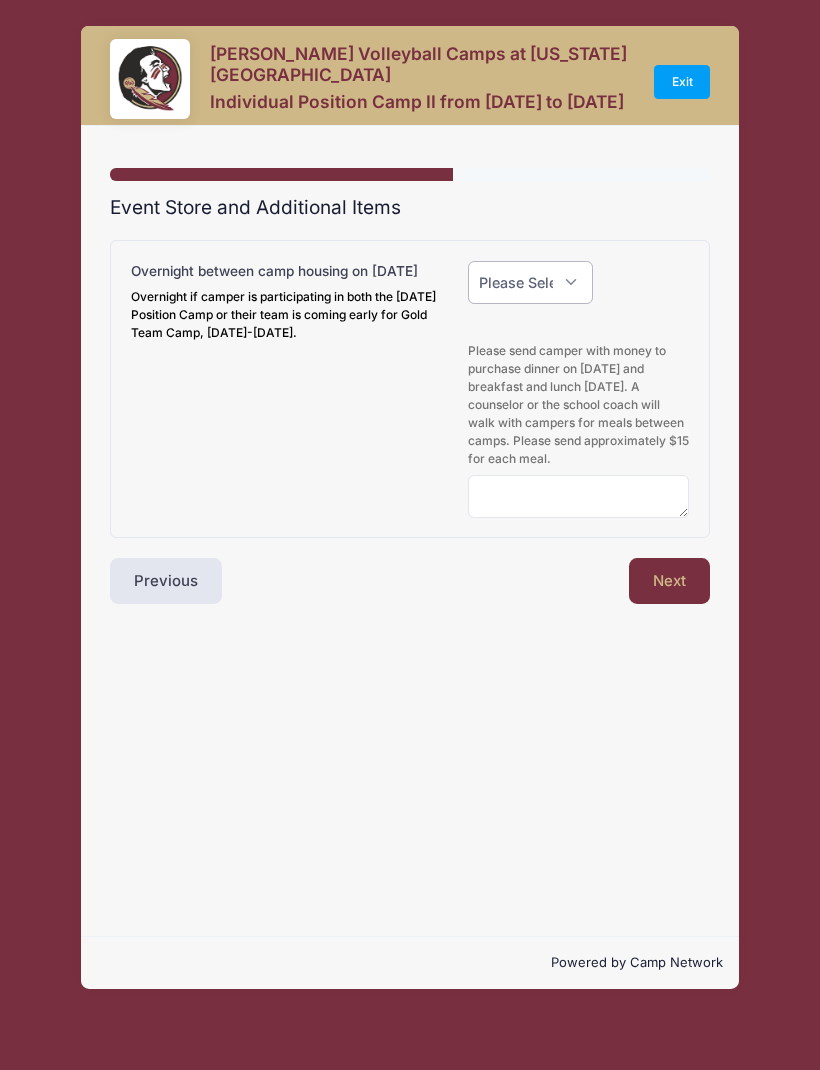 select on "0" 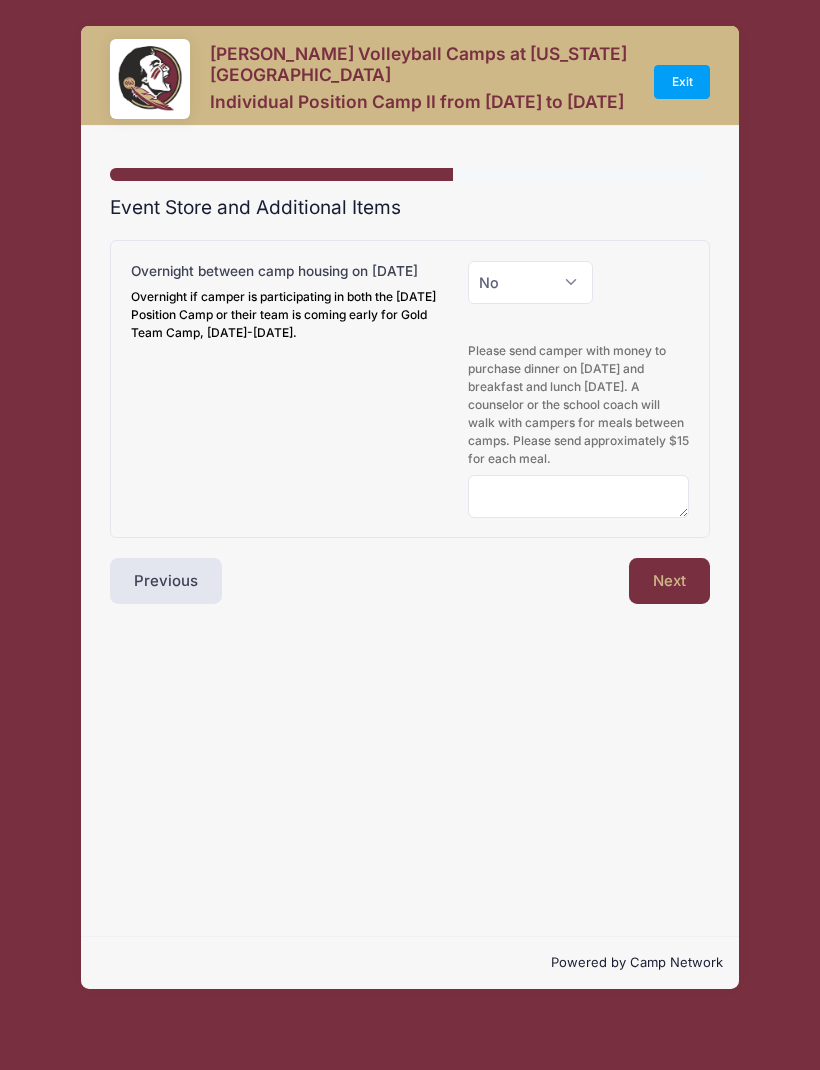 click on "Next" at bounding box center [669, 581] 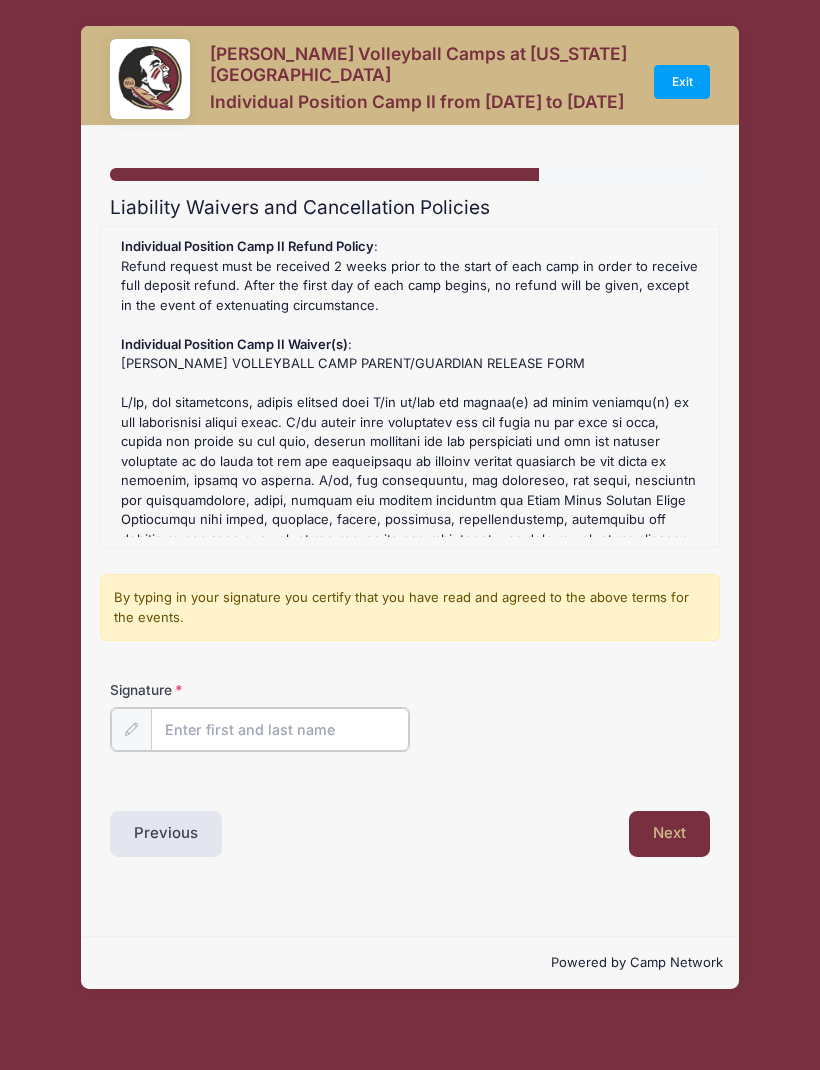 click on "Signature" at bounding box center [280, 729] 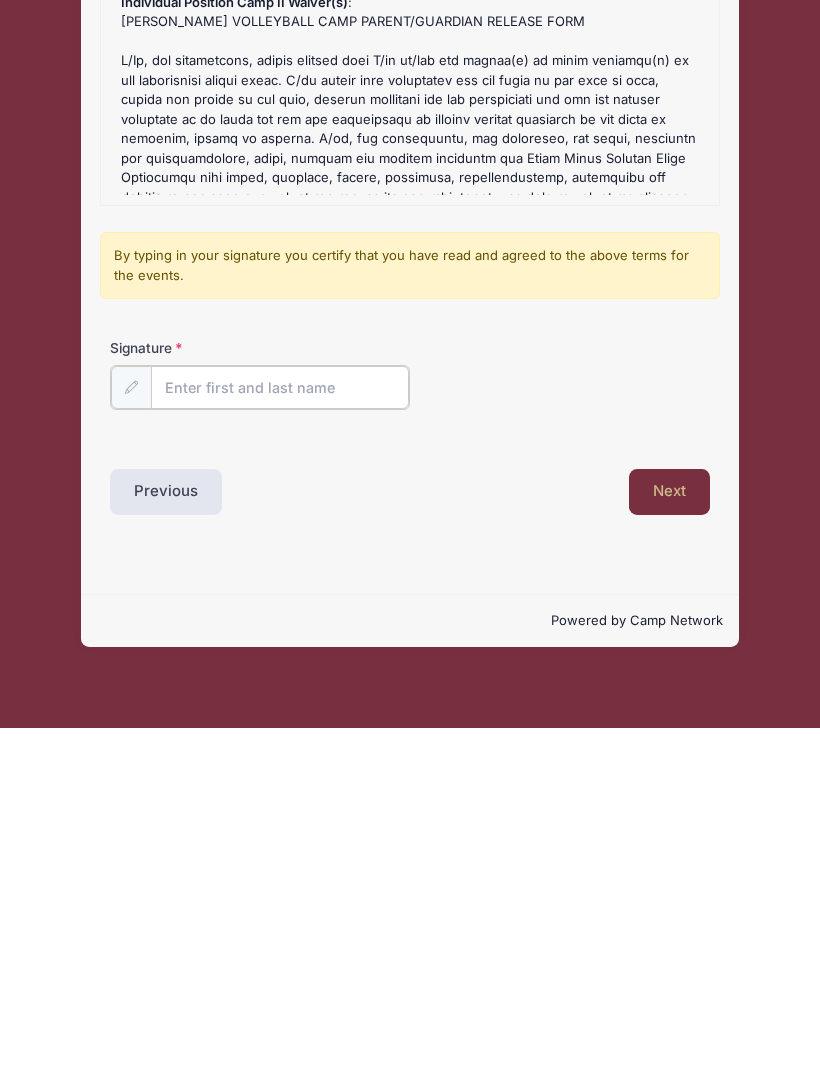 scroll, scrollTop: 4, scrollLeft: 0, axis: vertical 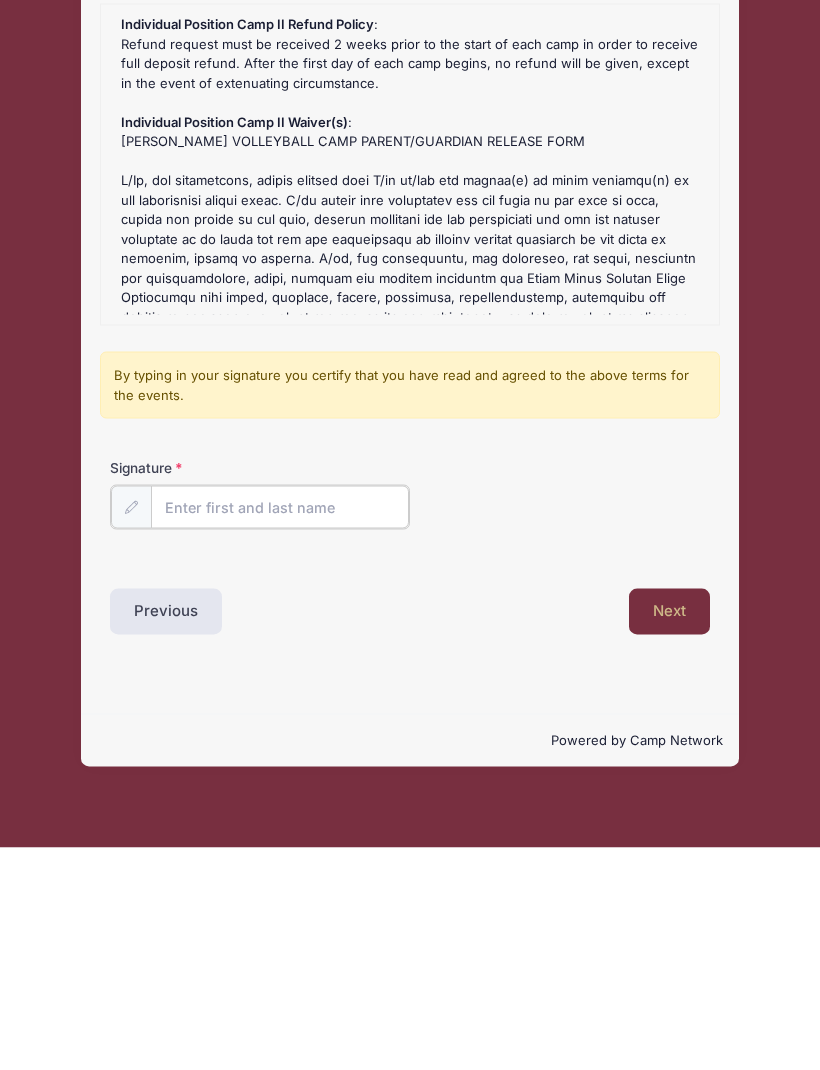 type on "Derek Sanders" 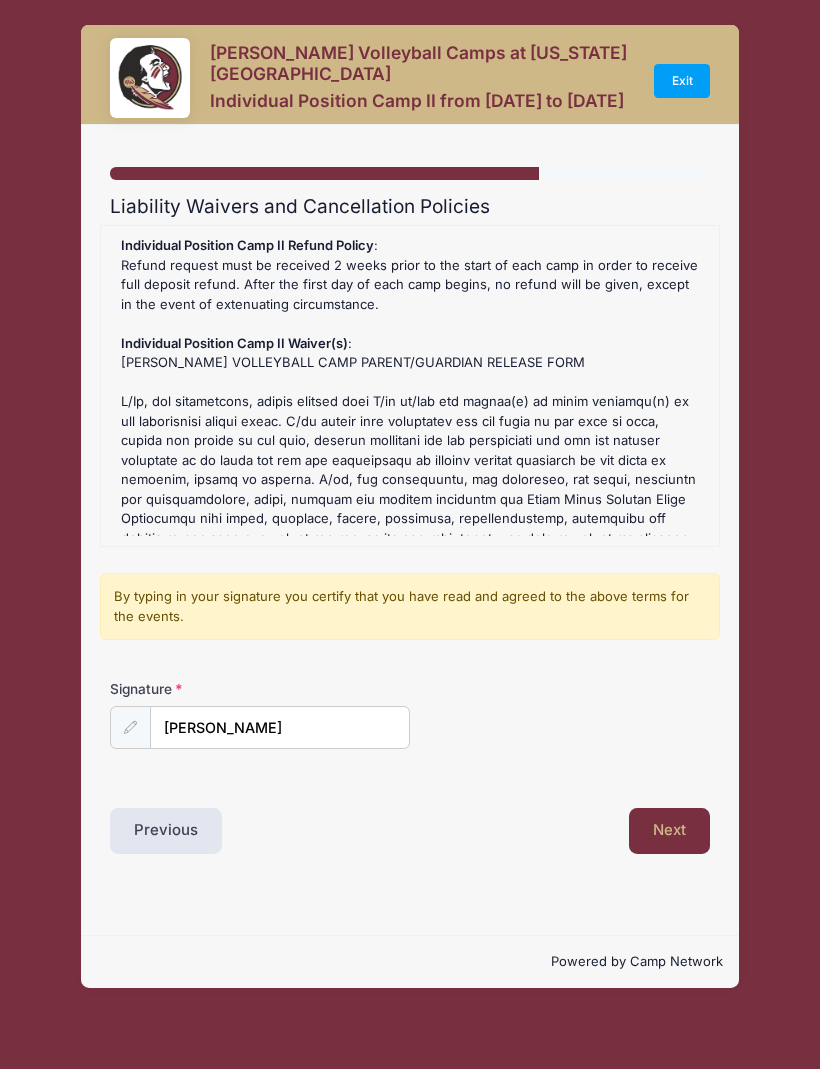 click on "Next" at bounding box center [669, 832] 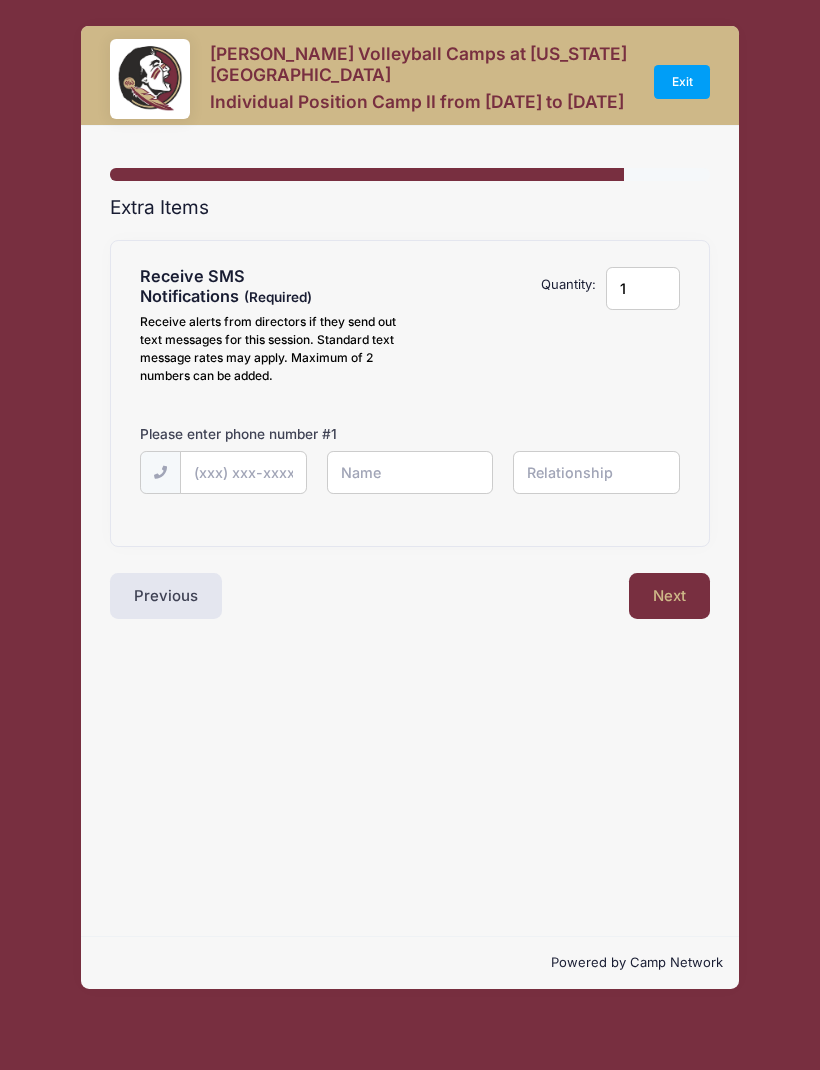 scroll, scrollTop: 0, scrollLeft: 0, axis: both 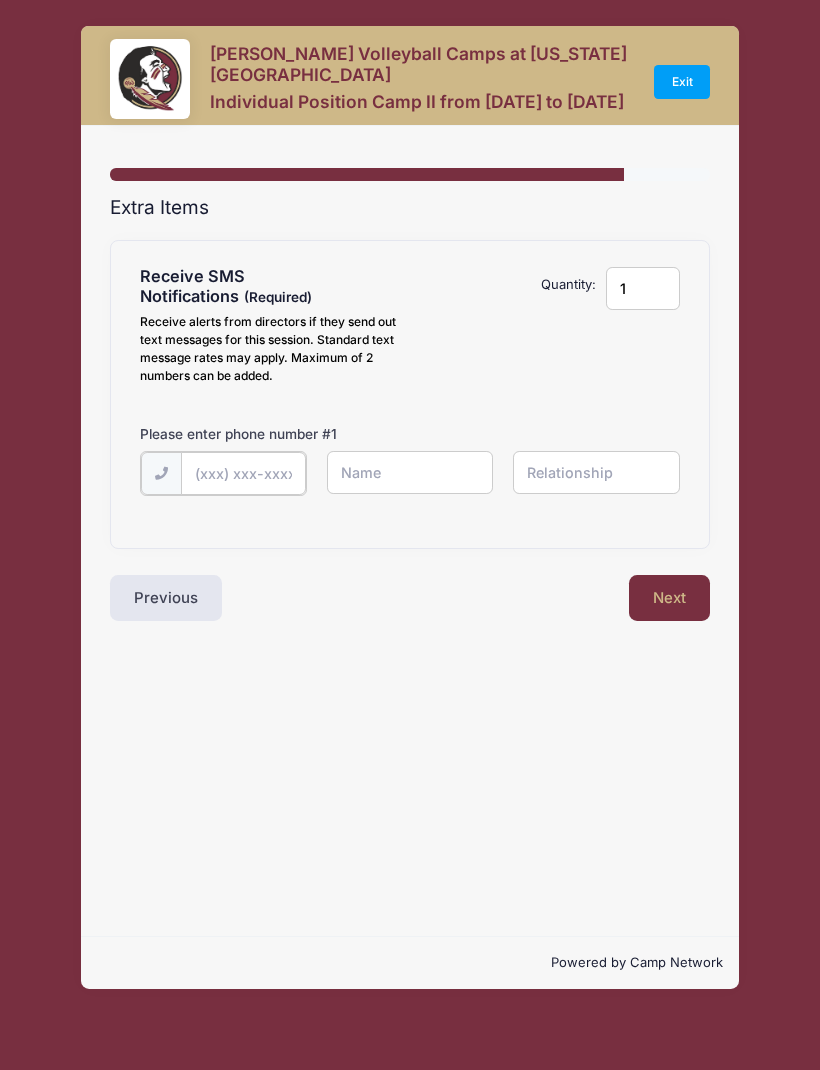 click at bounding box center (0, 0) 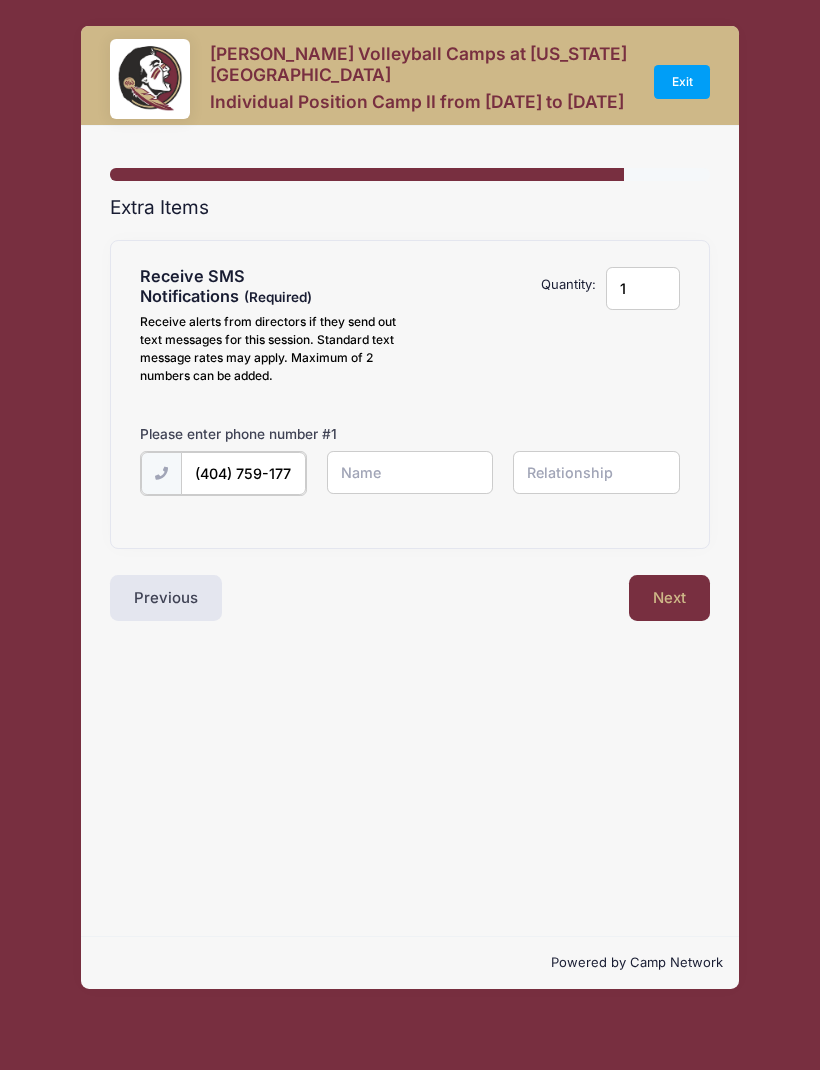 type on "(404) 759-1771" 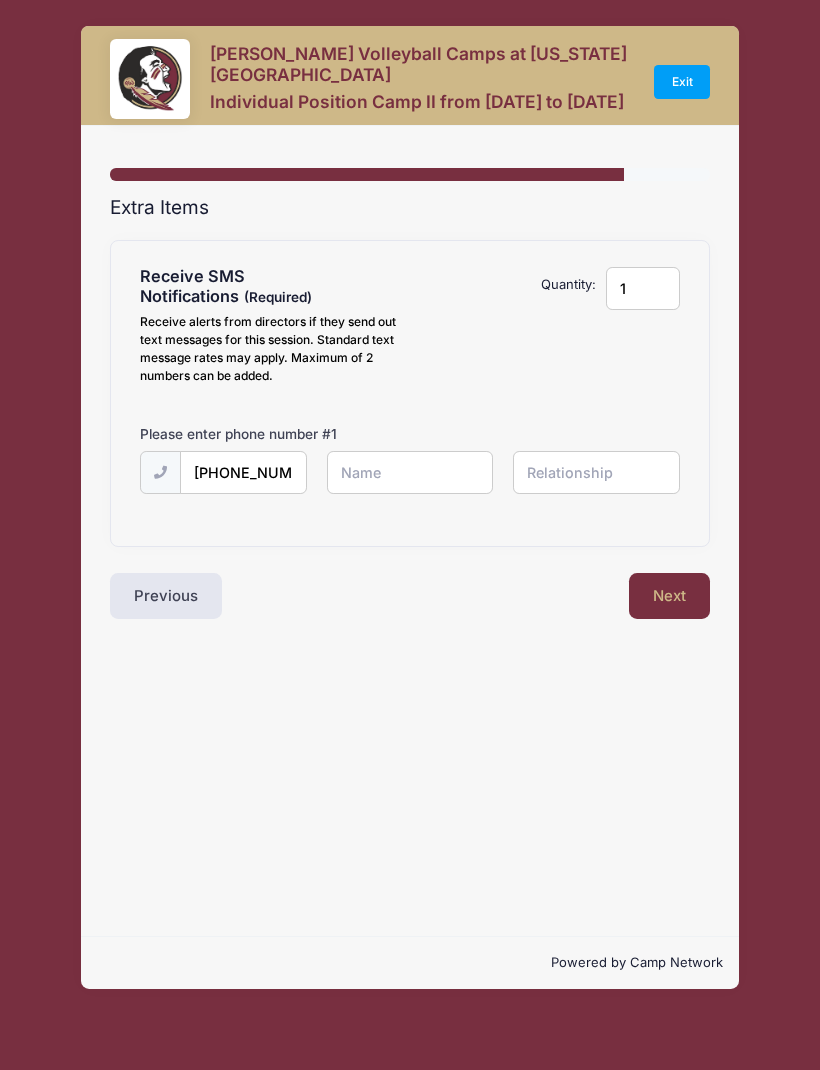 type on "Derek Sanders" 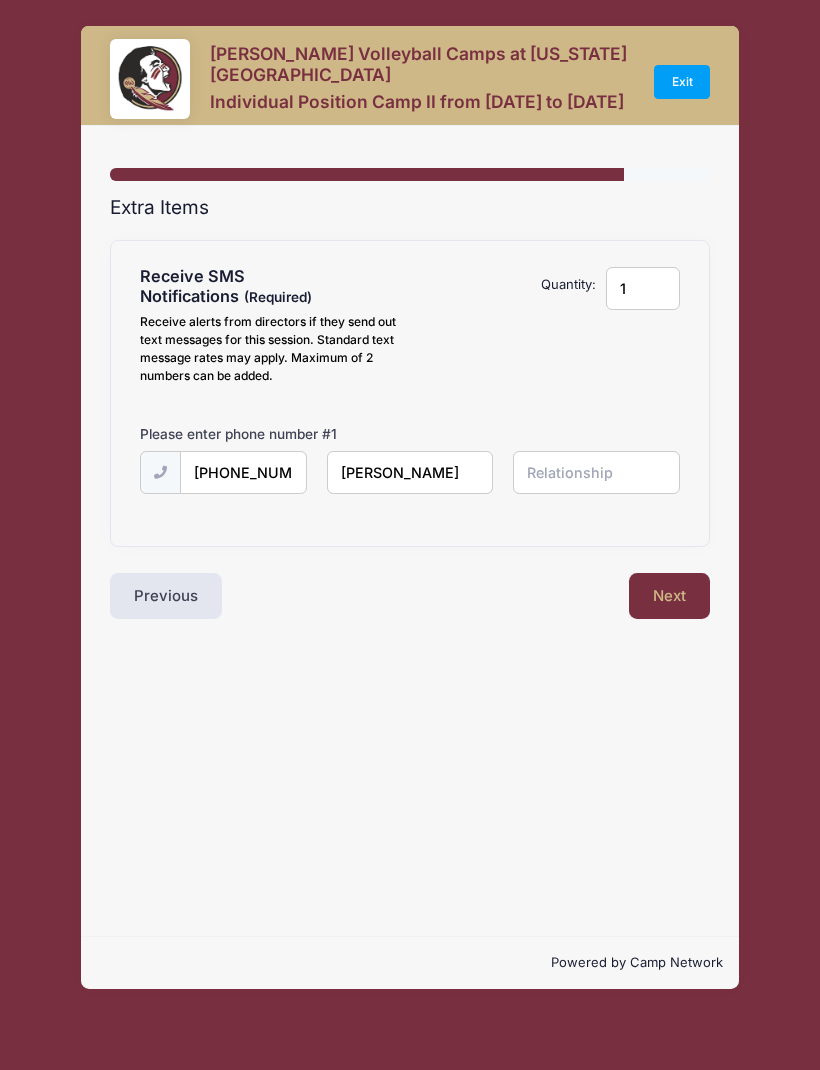 click at bounding box center (0, 0) 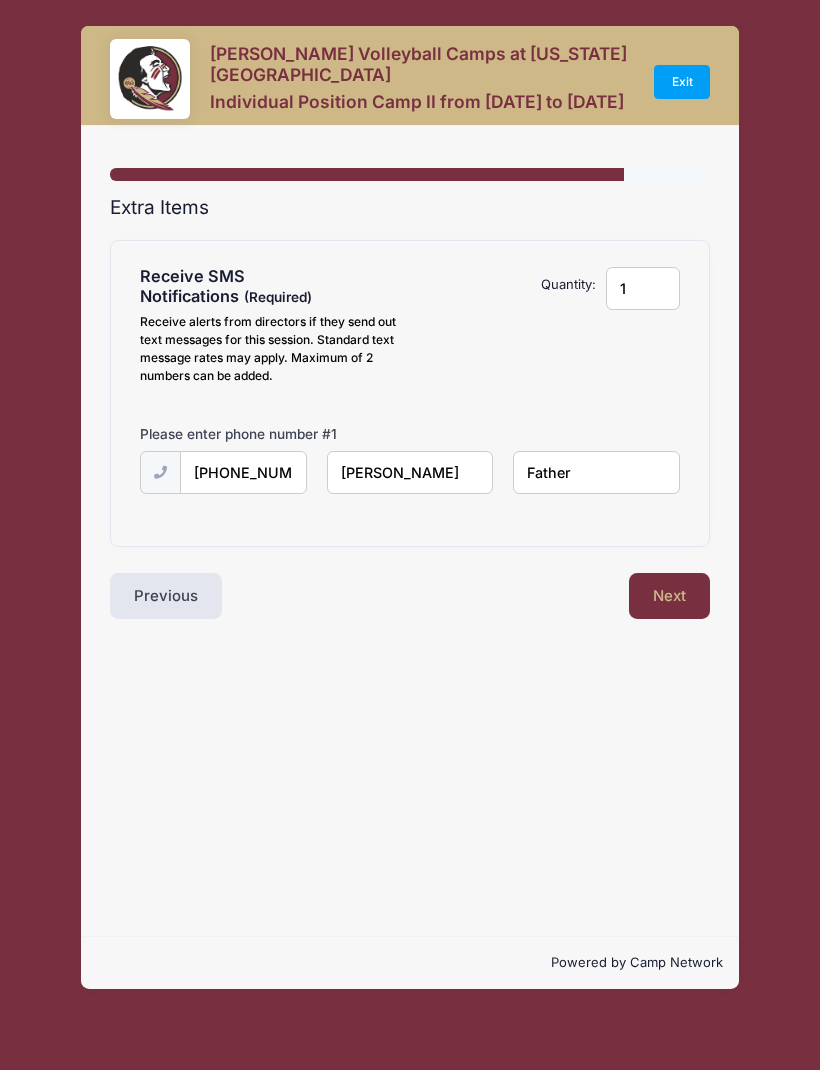 type on "Father" 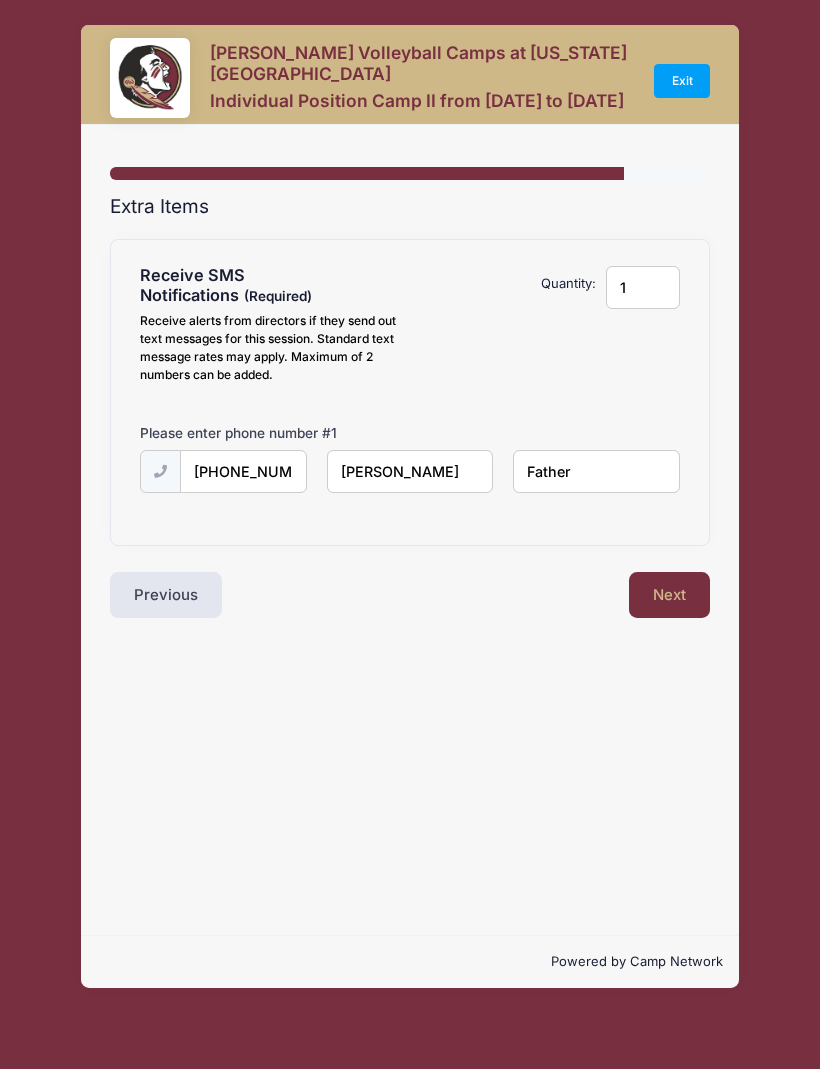 click on "Receive SMS Notifications
Receive alerts from directors if they send out text messages for this session. Standard text message rates may apply. Maximum of 2 numbers can be added.
Please Select Yes ($0.00)
No                              $0.00
1
NN 1" at bounding box center (410, 393) 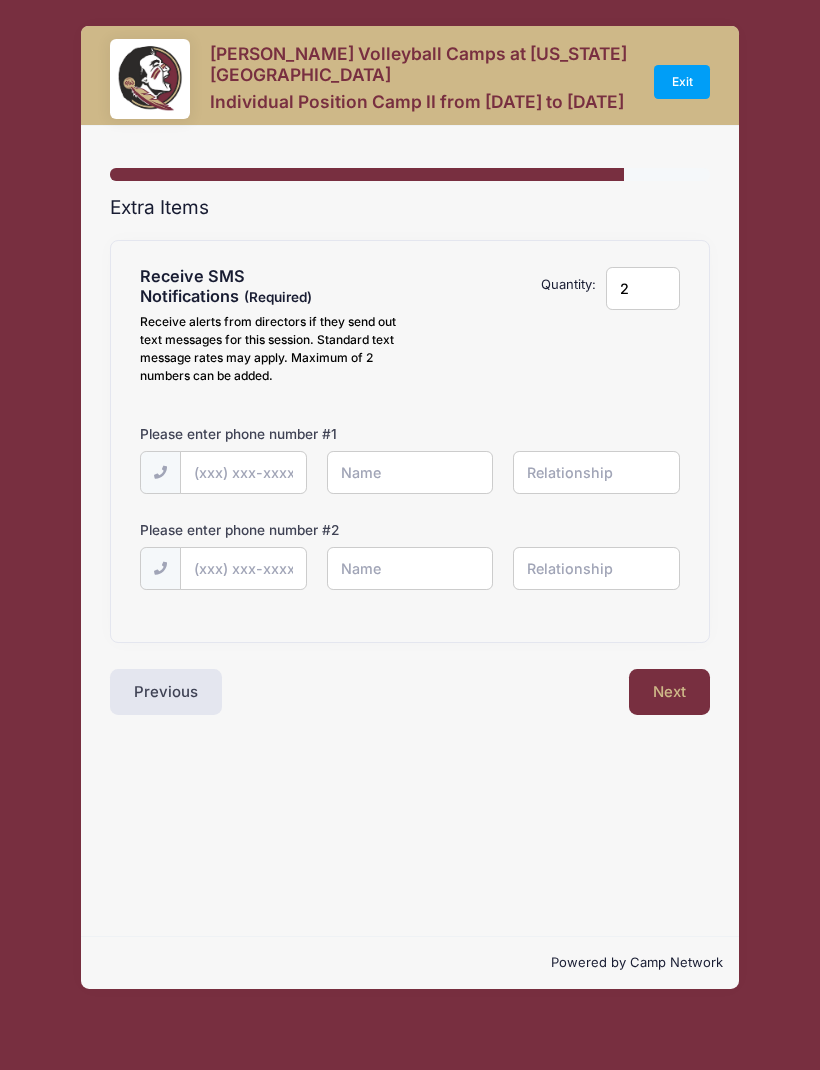 type on "2" 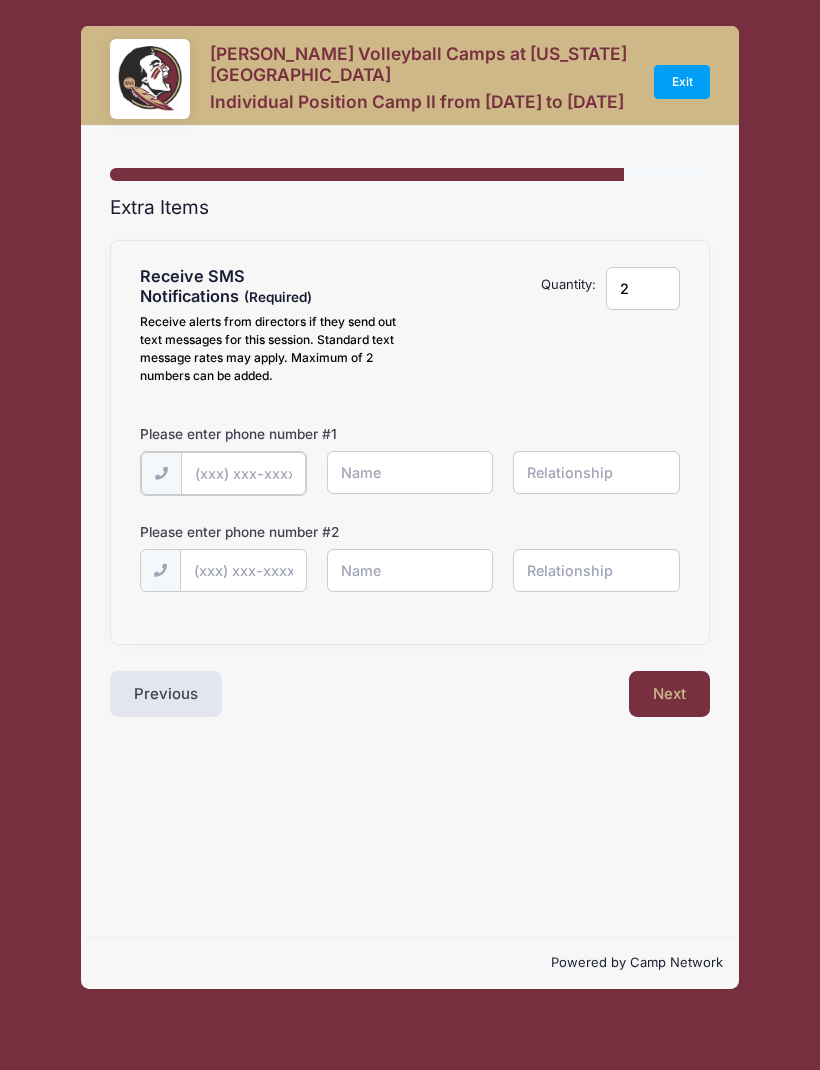 click at bounding box center [0, 0] 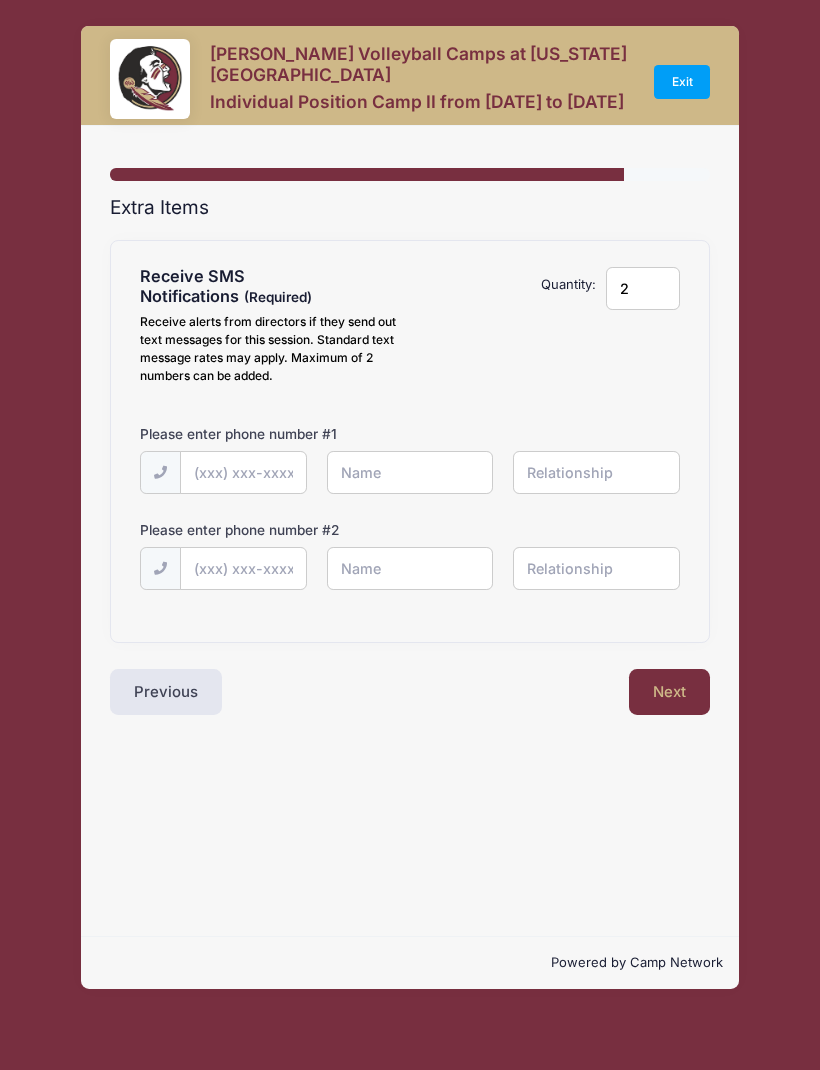 click at bounding box center (0, 0) 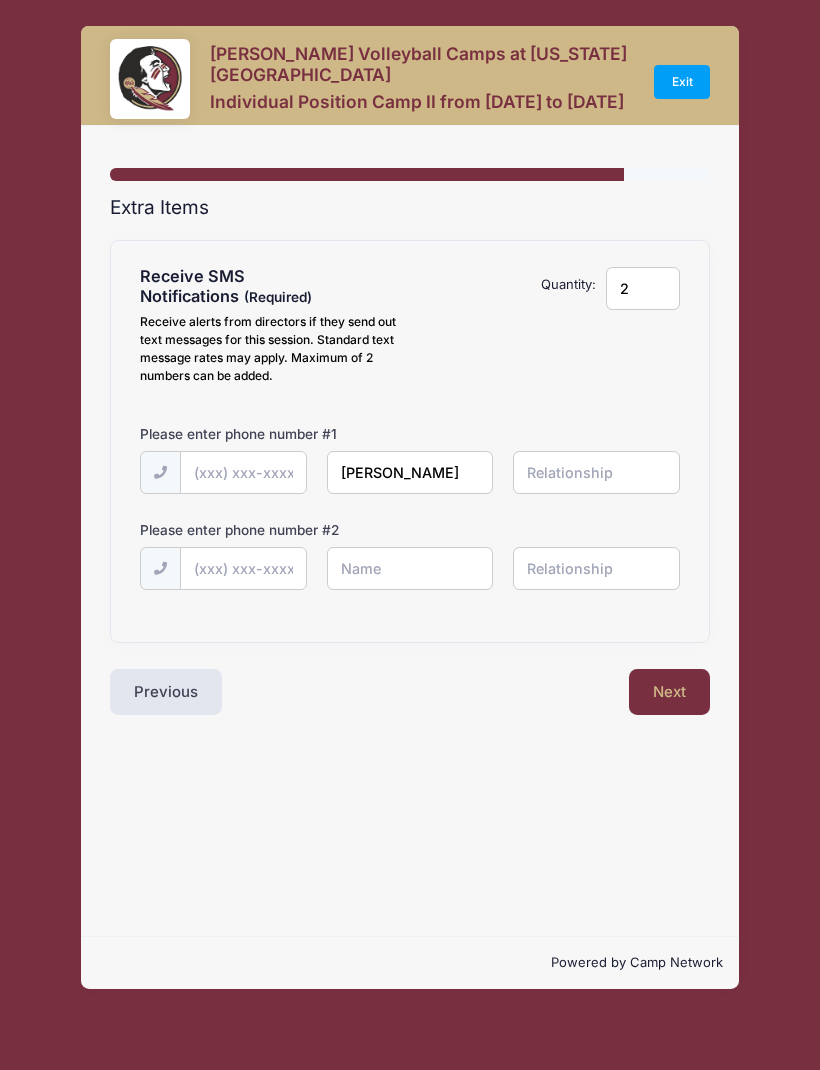 click at bounding box center [0, 0] 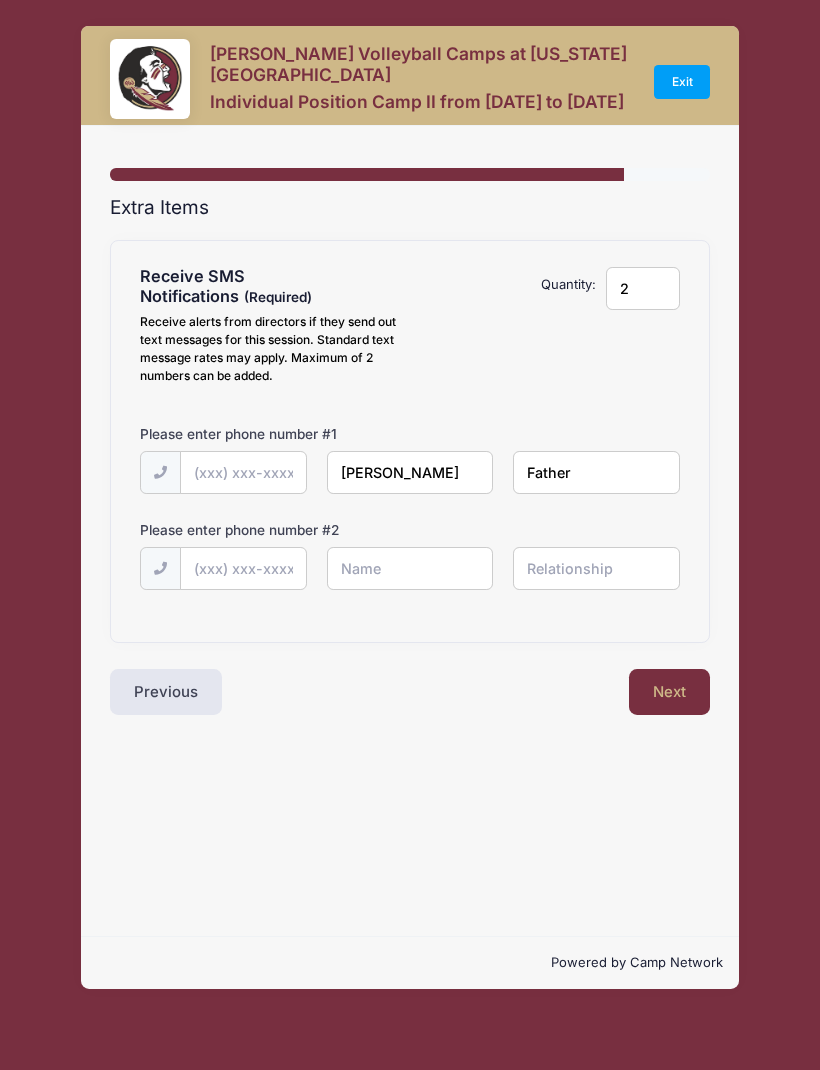 type on "Father" 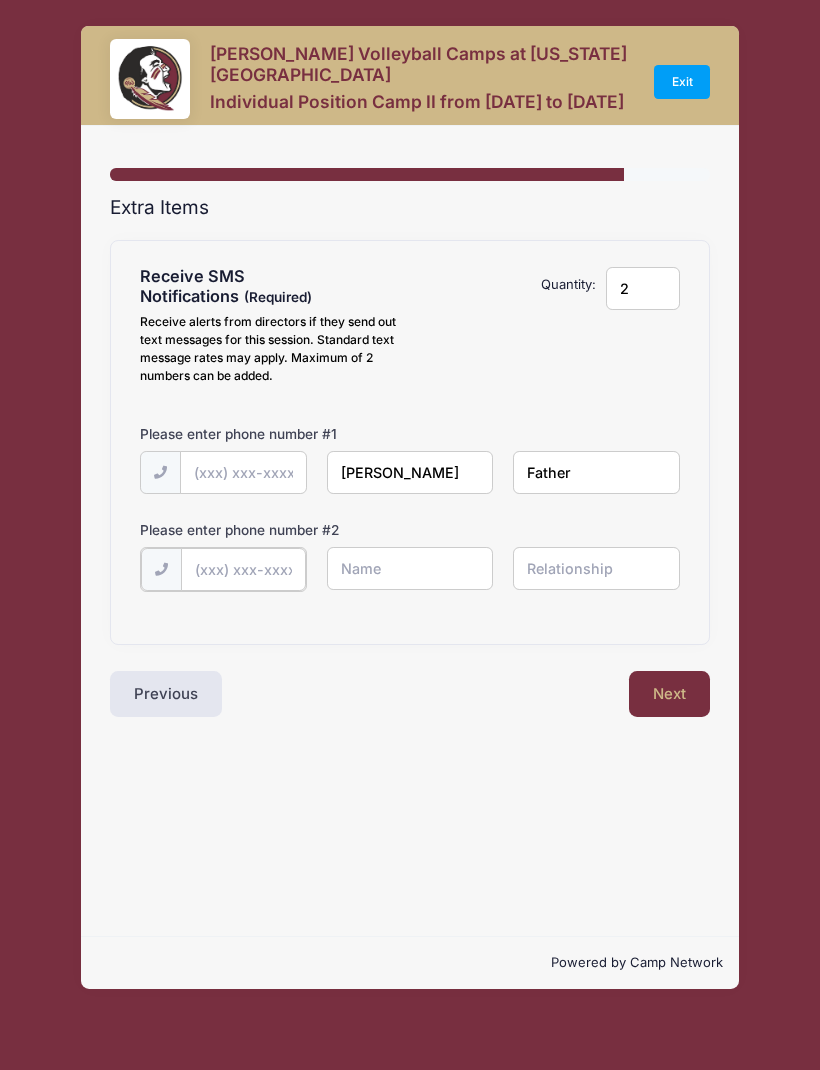 click at bounding box center [0, 0] 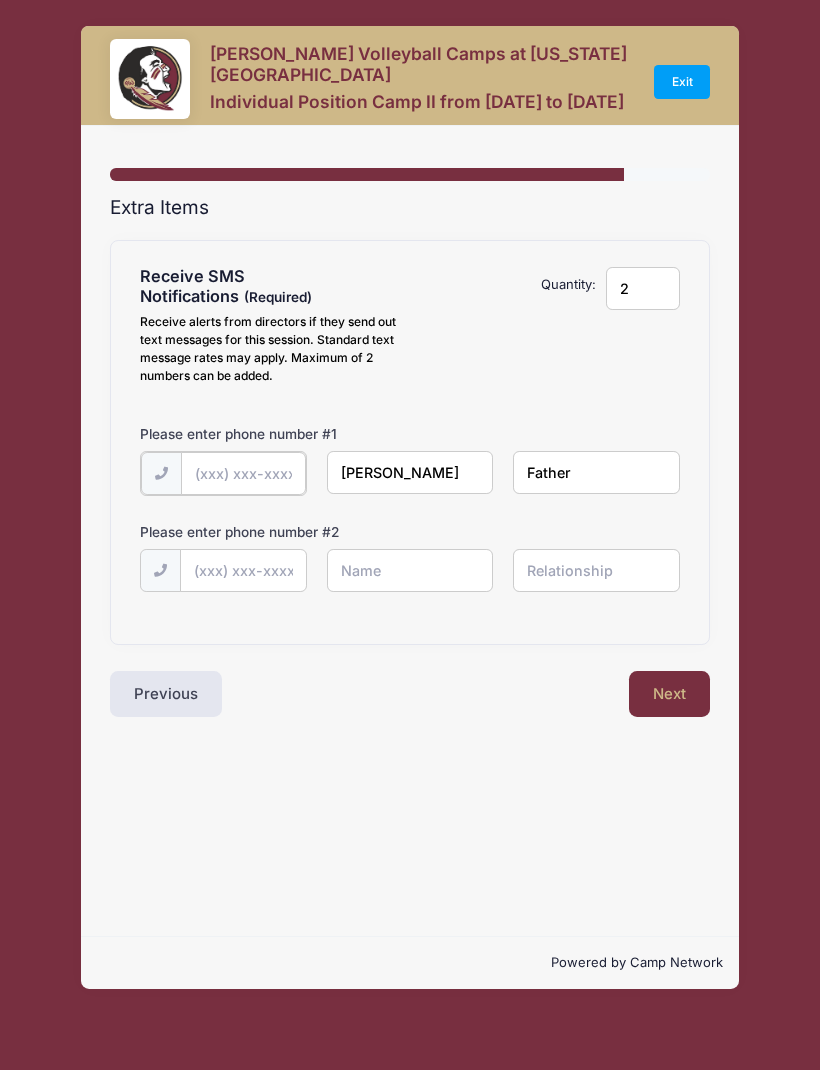 click at bounding box center (0, 0) 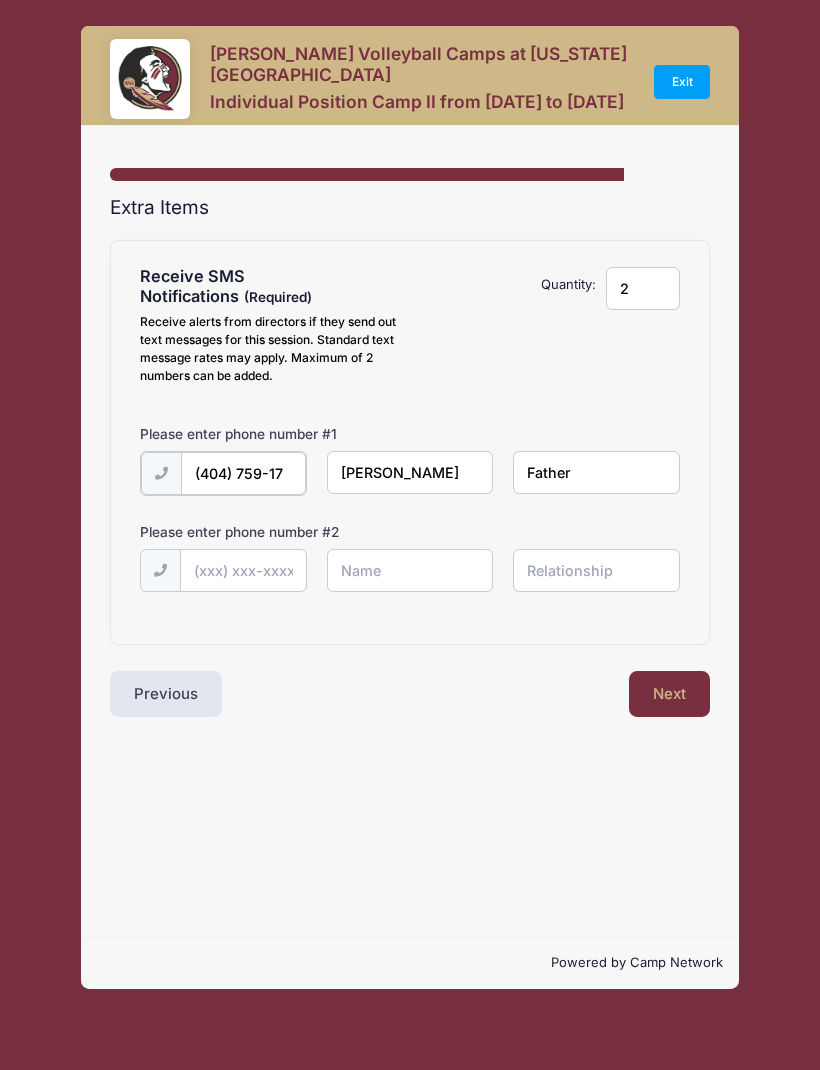 type on "(404) 759-1771" 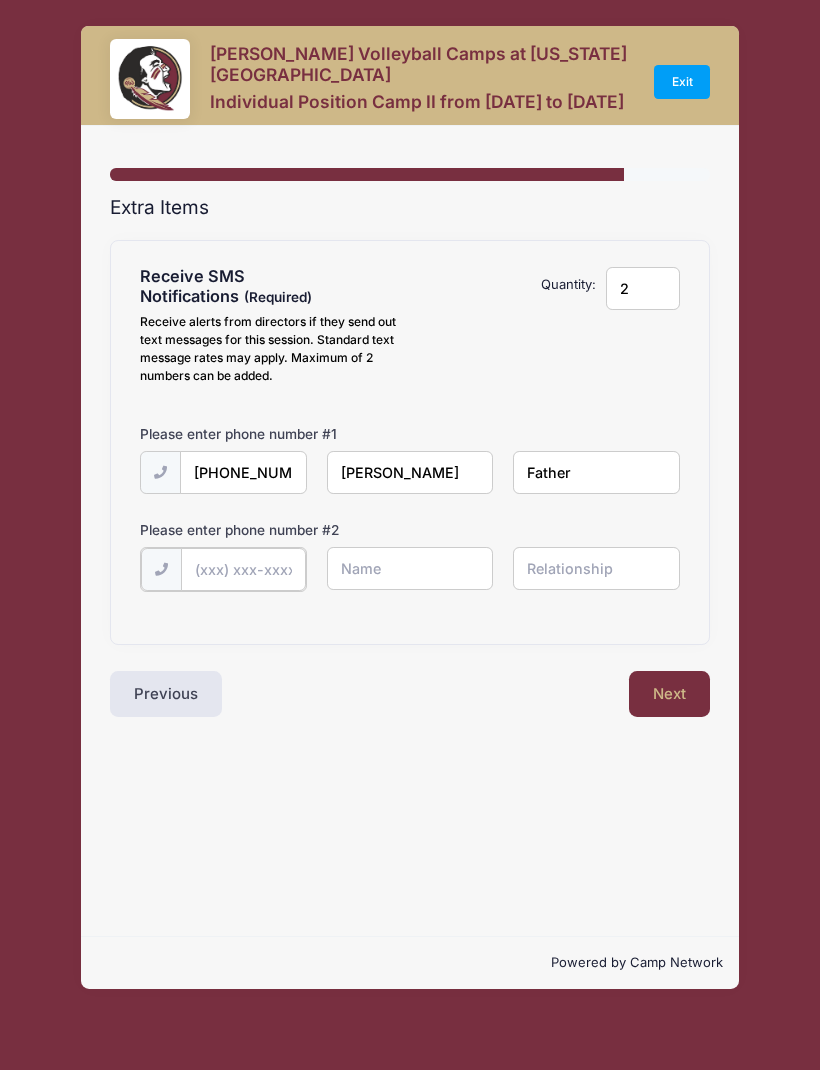 click at bounding box center [0, 0] 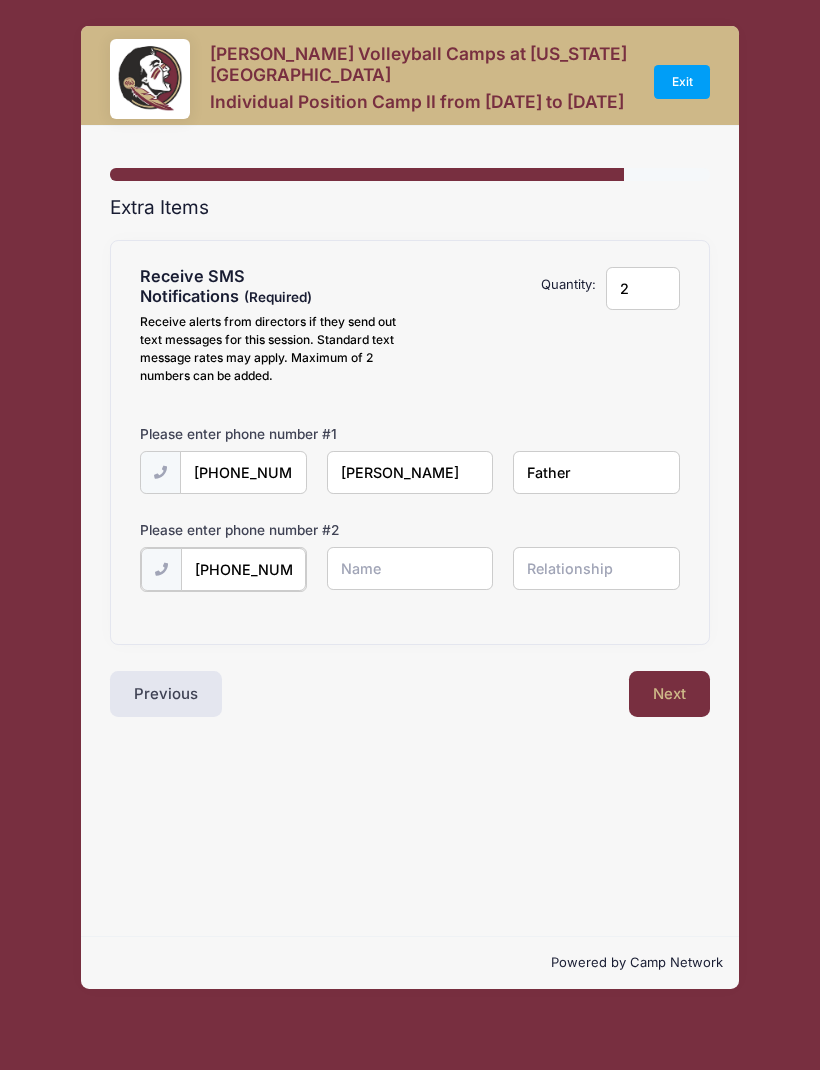 type on "(404) 964-6347" 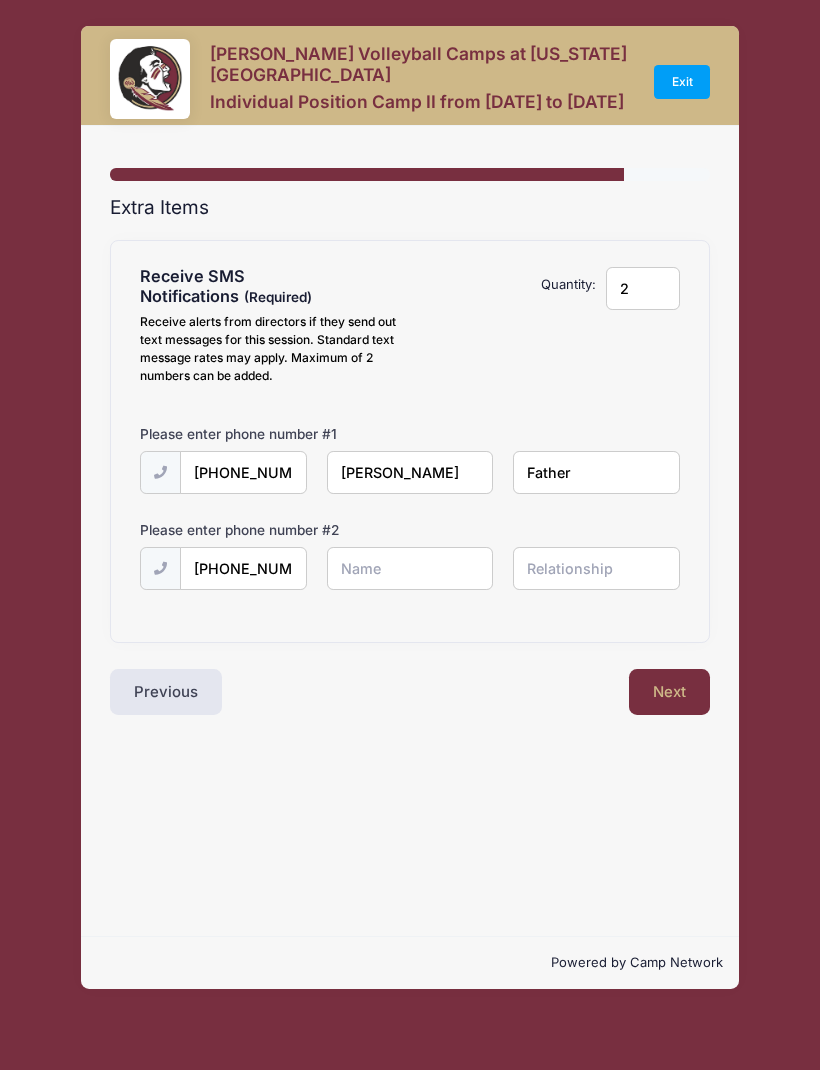 click at bounding box center (0, 0) 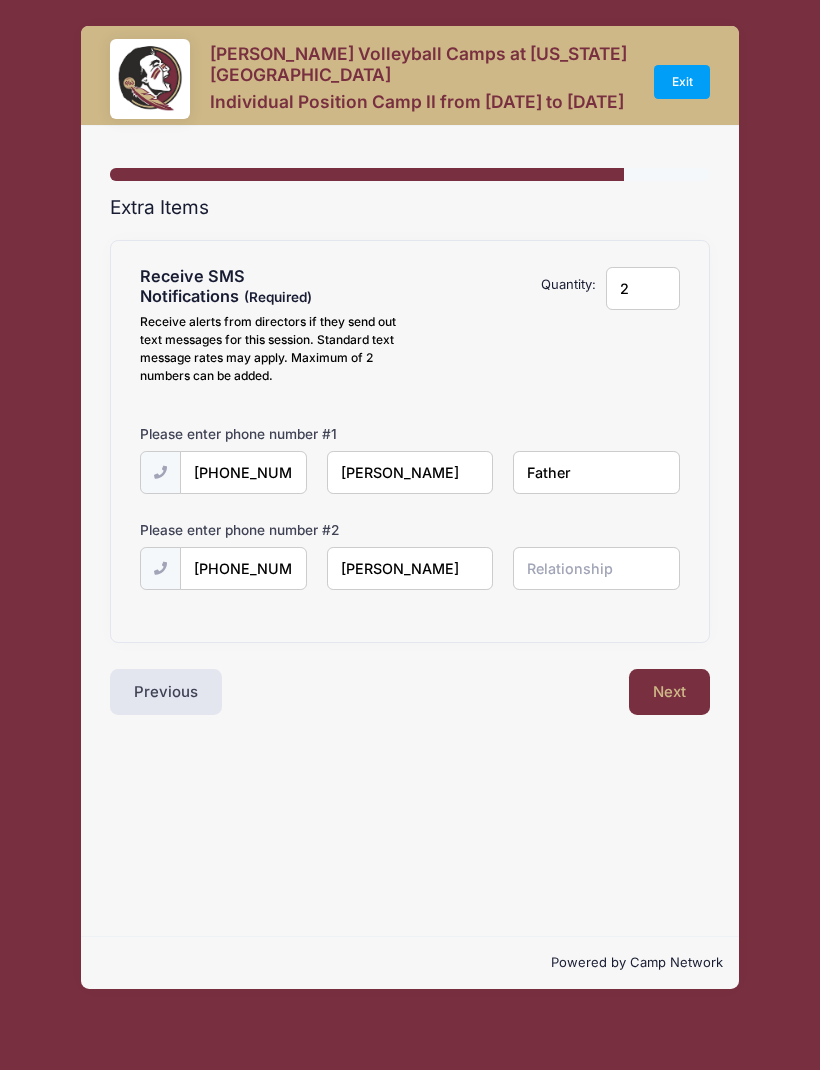 type on "Sherrika Sanders" 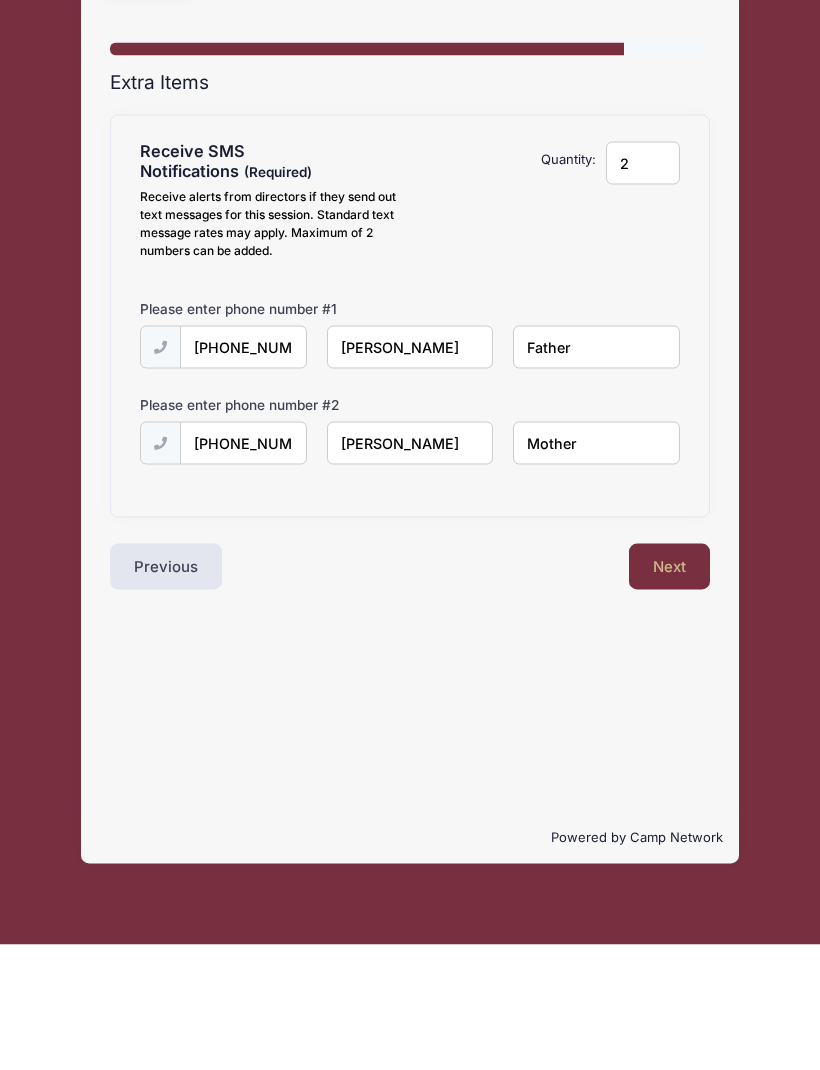 type on "Mother" 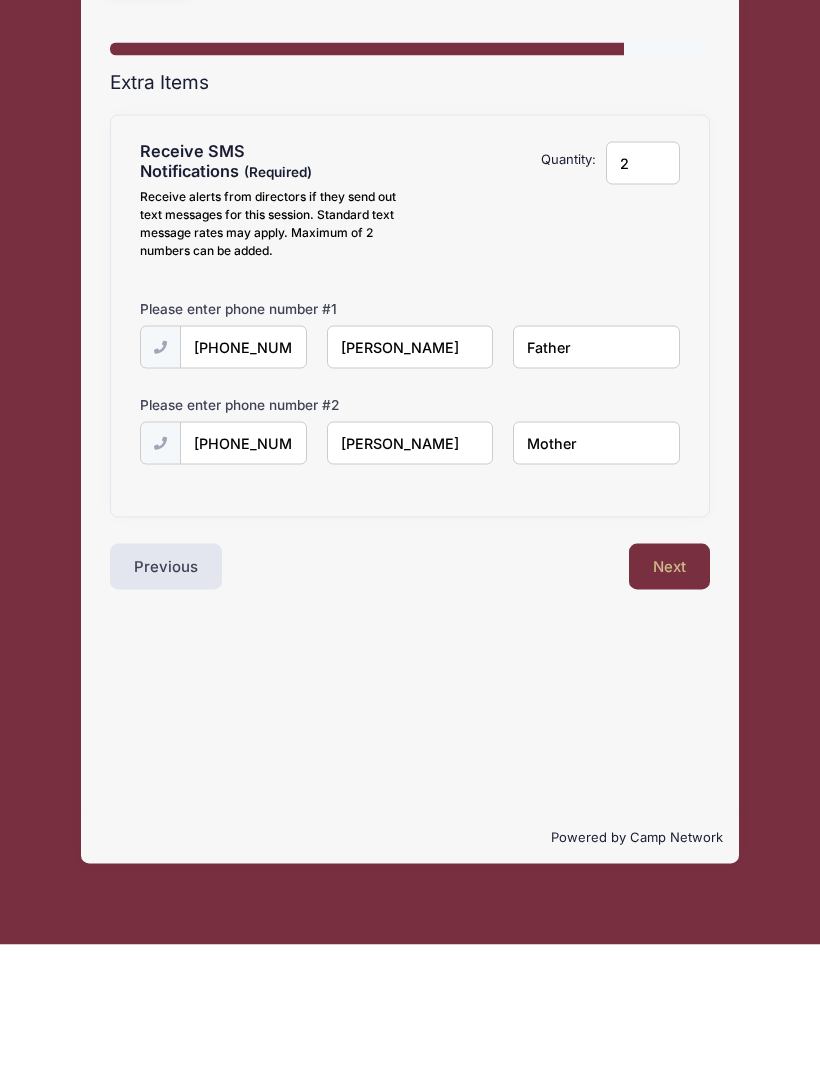click on "Next" at bounding box center [669, 692] 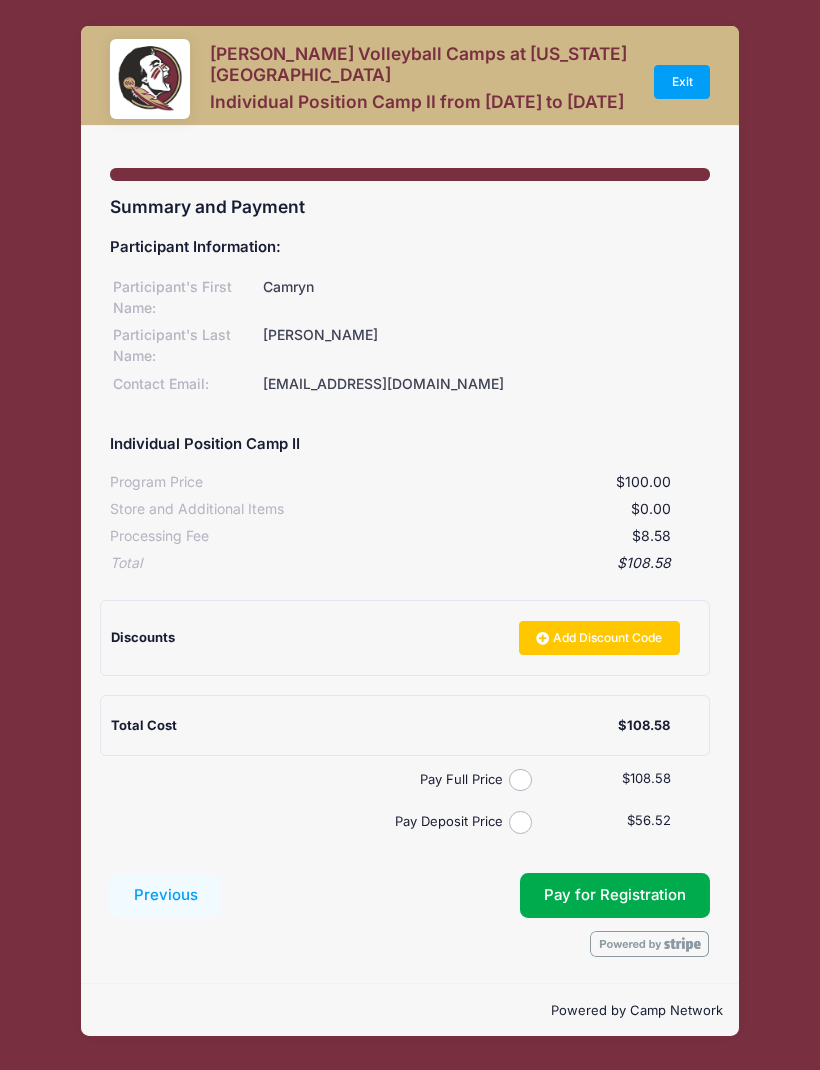 scroll, scrollTop: 4, scrollLeft: 0, axis: vertical 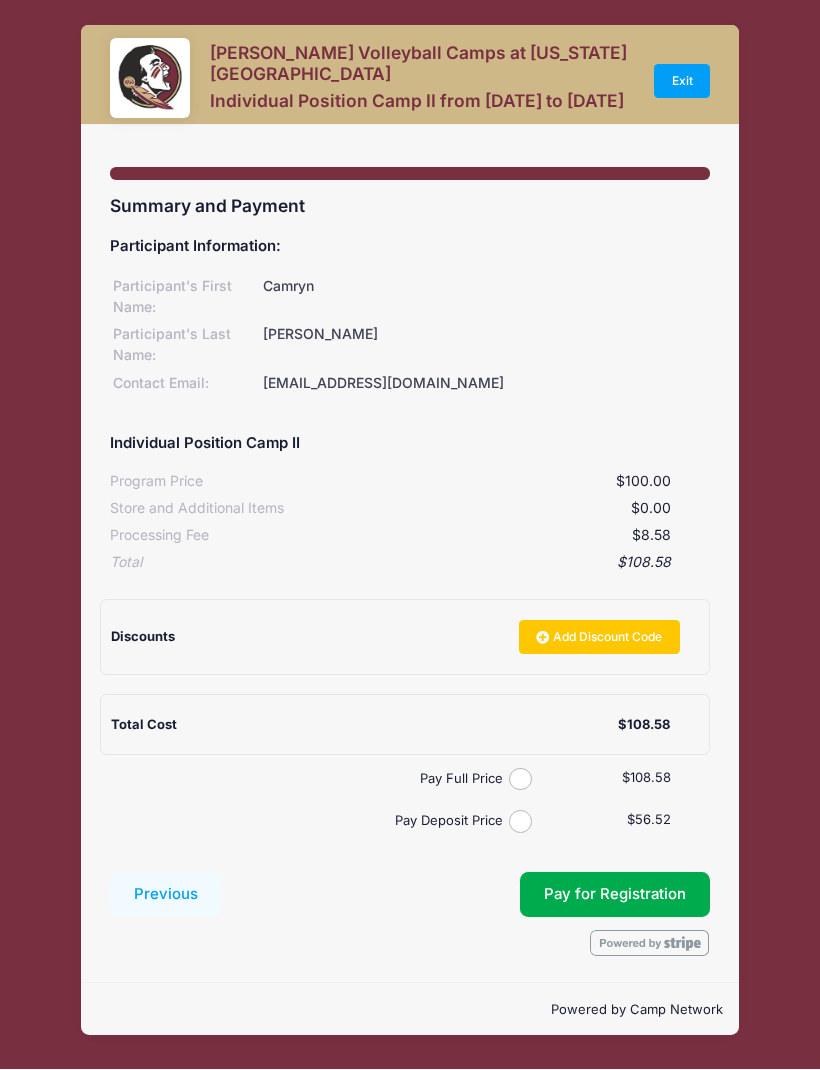 click on "Pay Full Price" at bounding box center [520, 780] 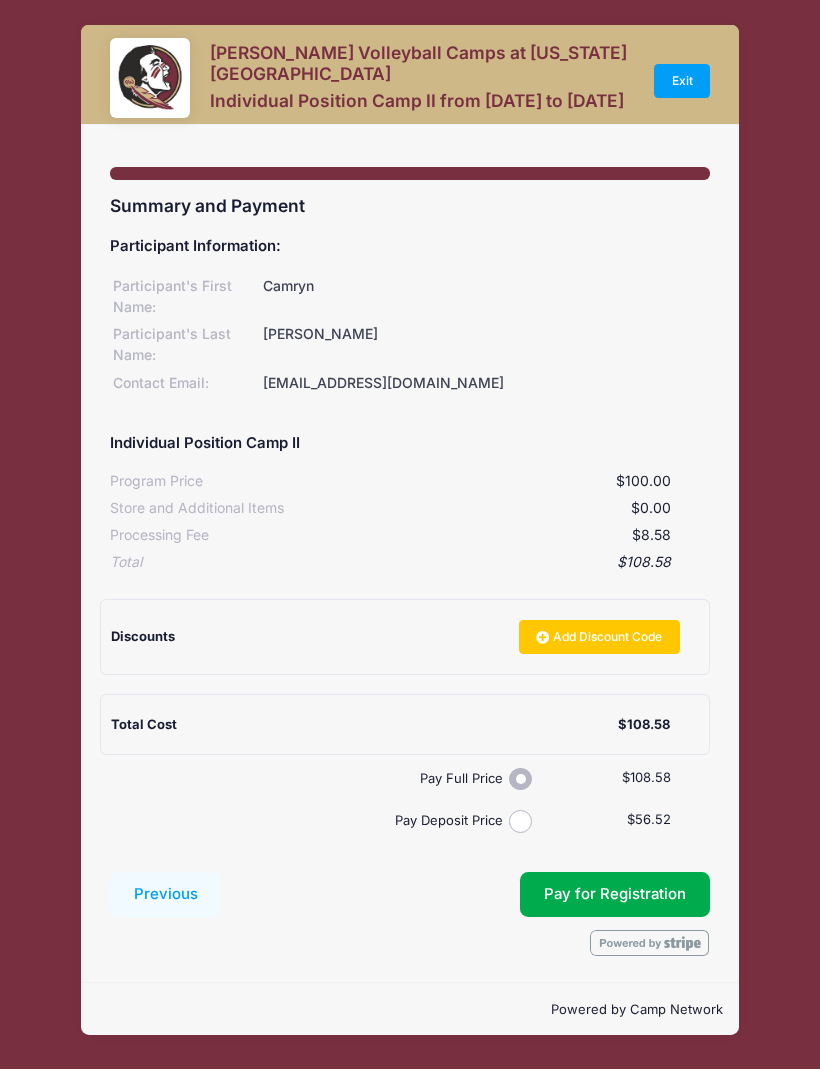 click on "Pay for Registration" at bounding box center [615, 895] 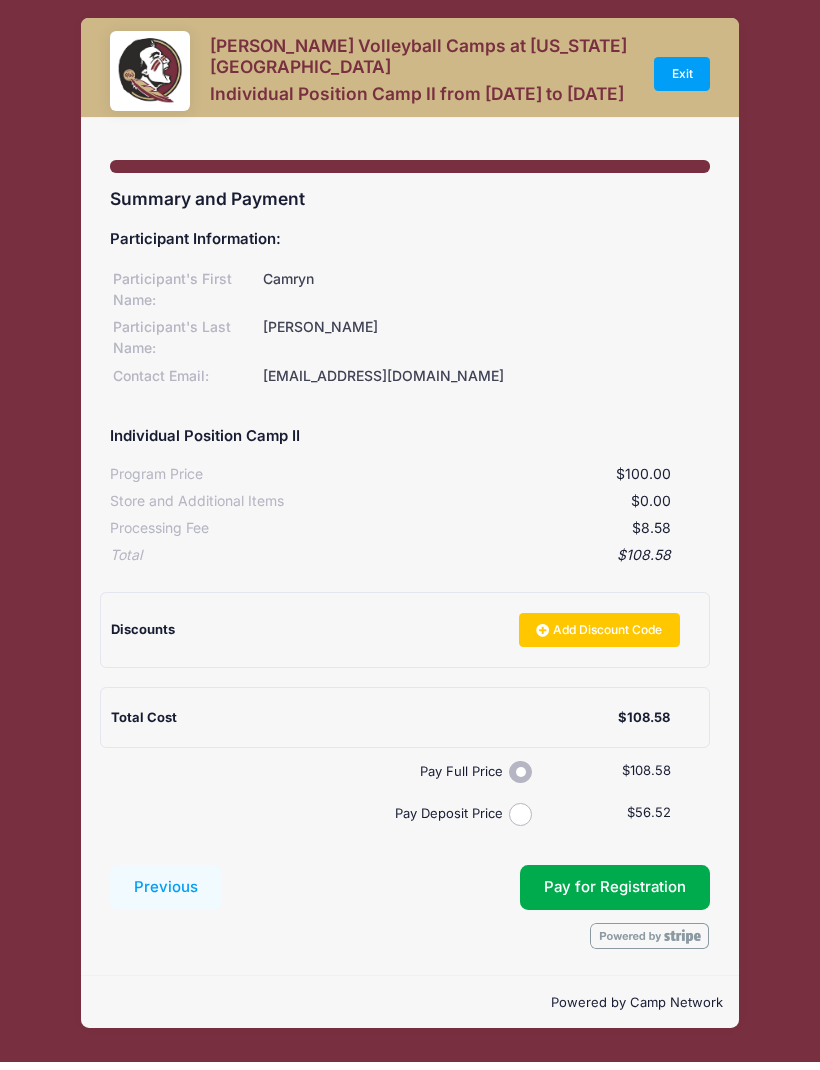 scroll, scrollTop: 0, scrollLeft: 0, axis: both 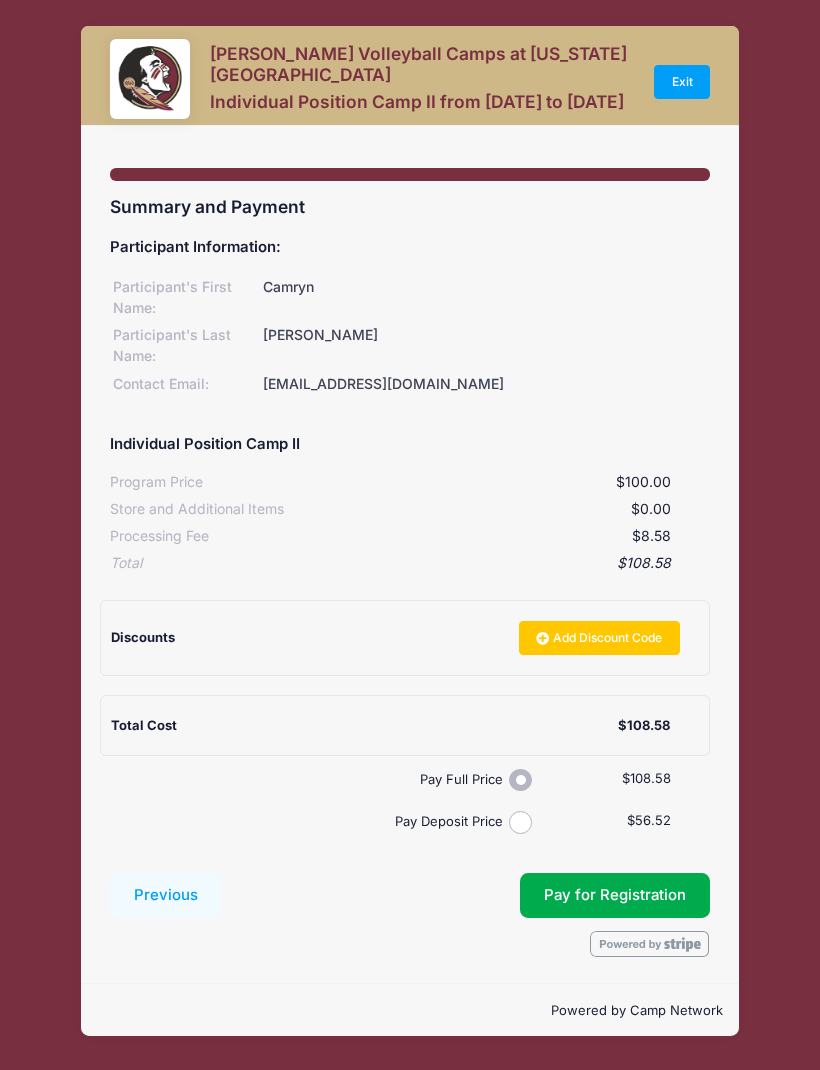 click on "Exit" at bounding box center (682, 82) 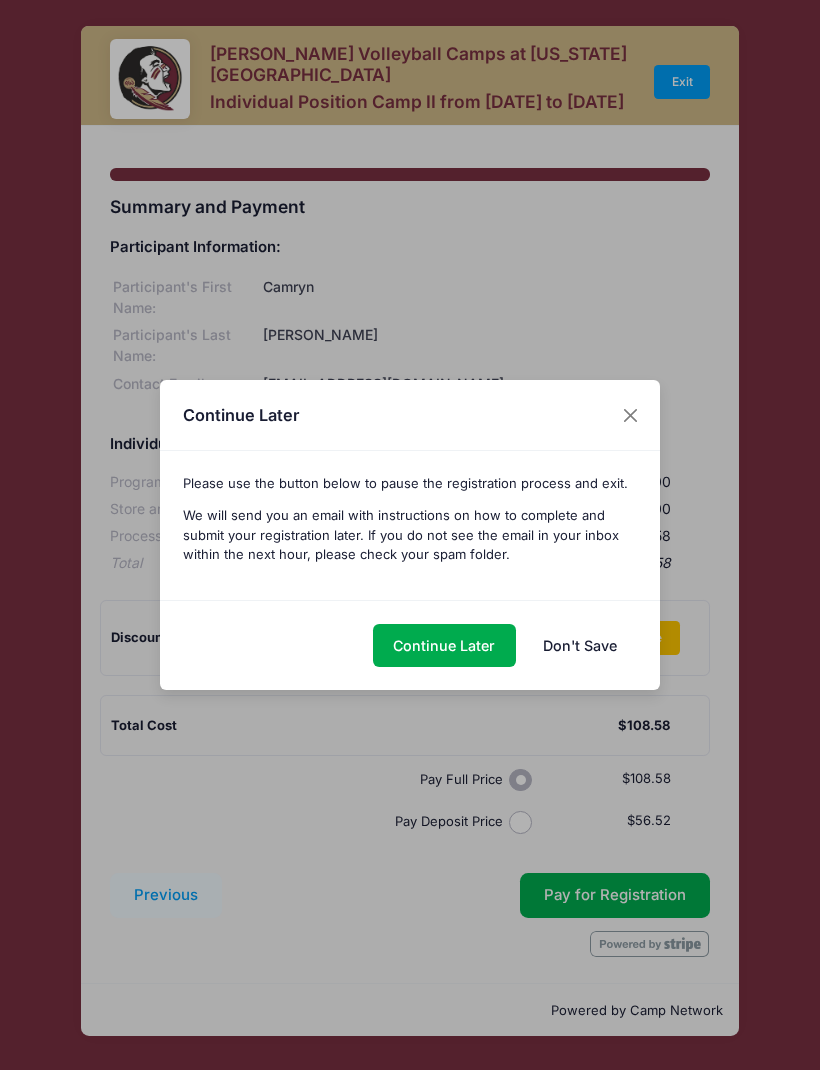 click on "Continue Later" at bounding box center (444, 645) 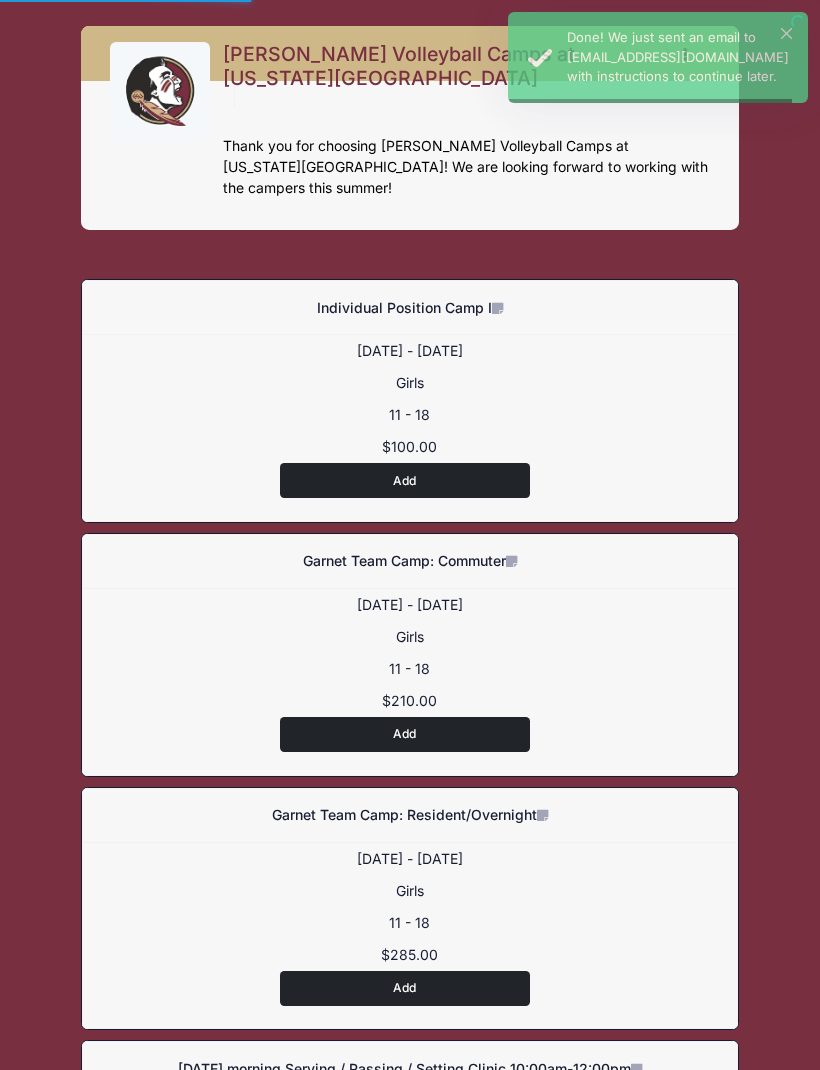scroll, scrollTop: 0, scrollLeft: 0, axis: both 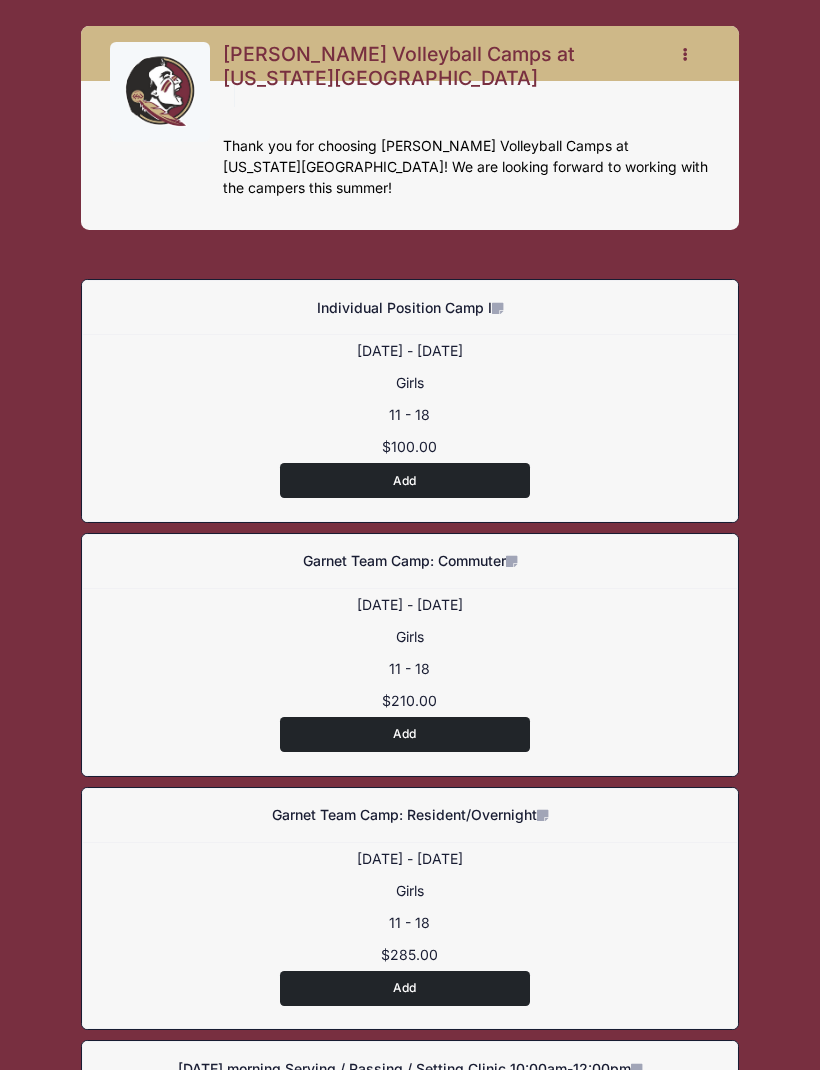 click at bounding box center [686, 54] 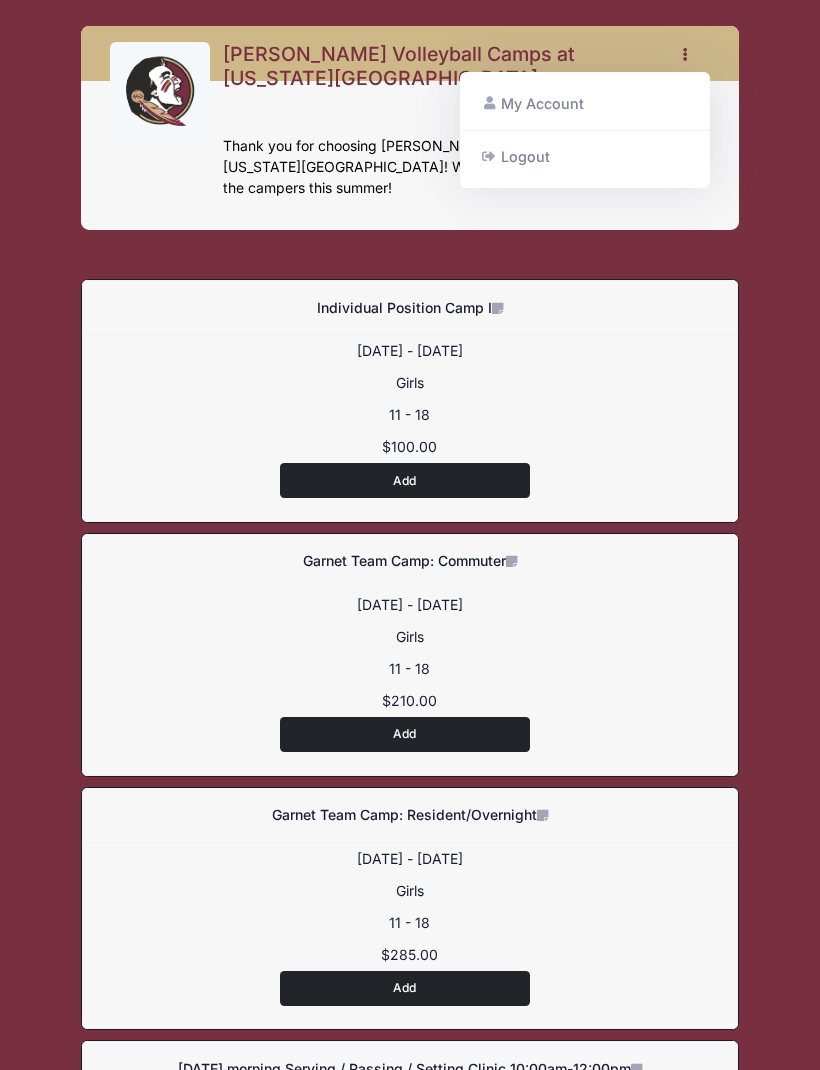 click on "Chris Poole Volleyball Camps at Florida State
My Account
Logout" at bounding box center (410, 1701) 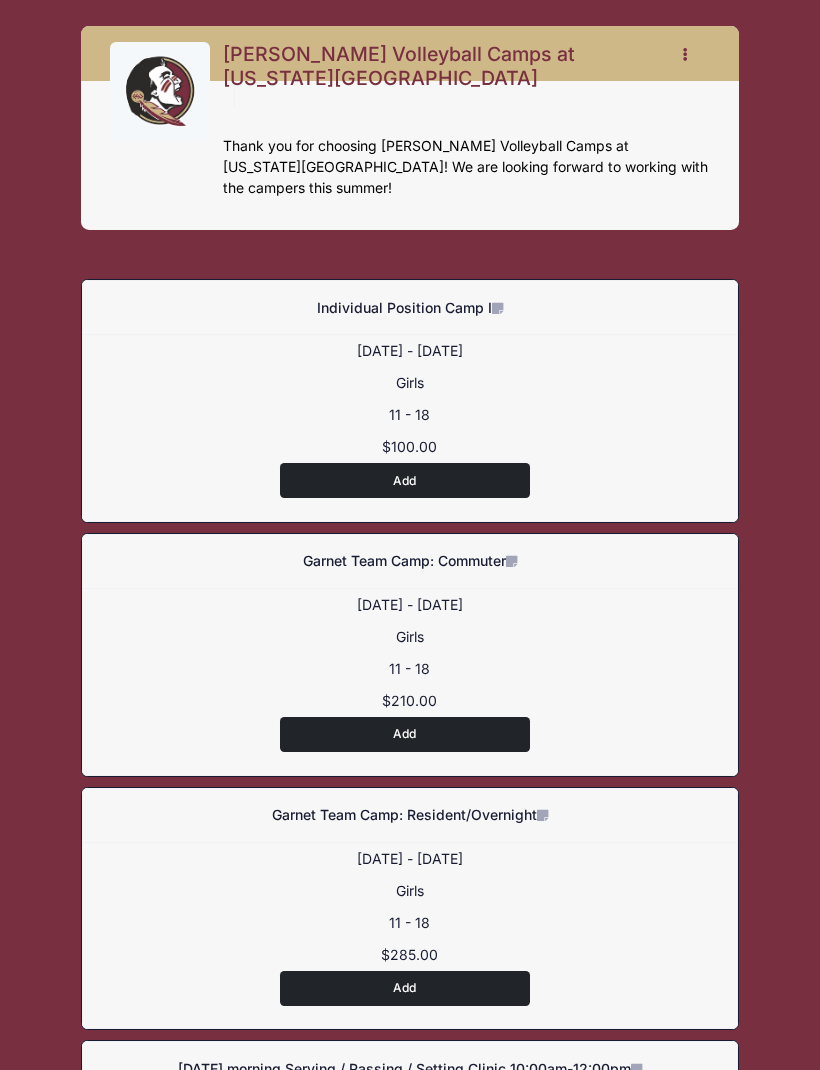 click at bounding box center (686, 54) 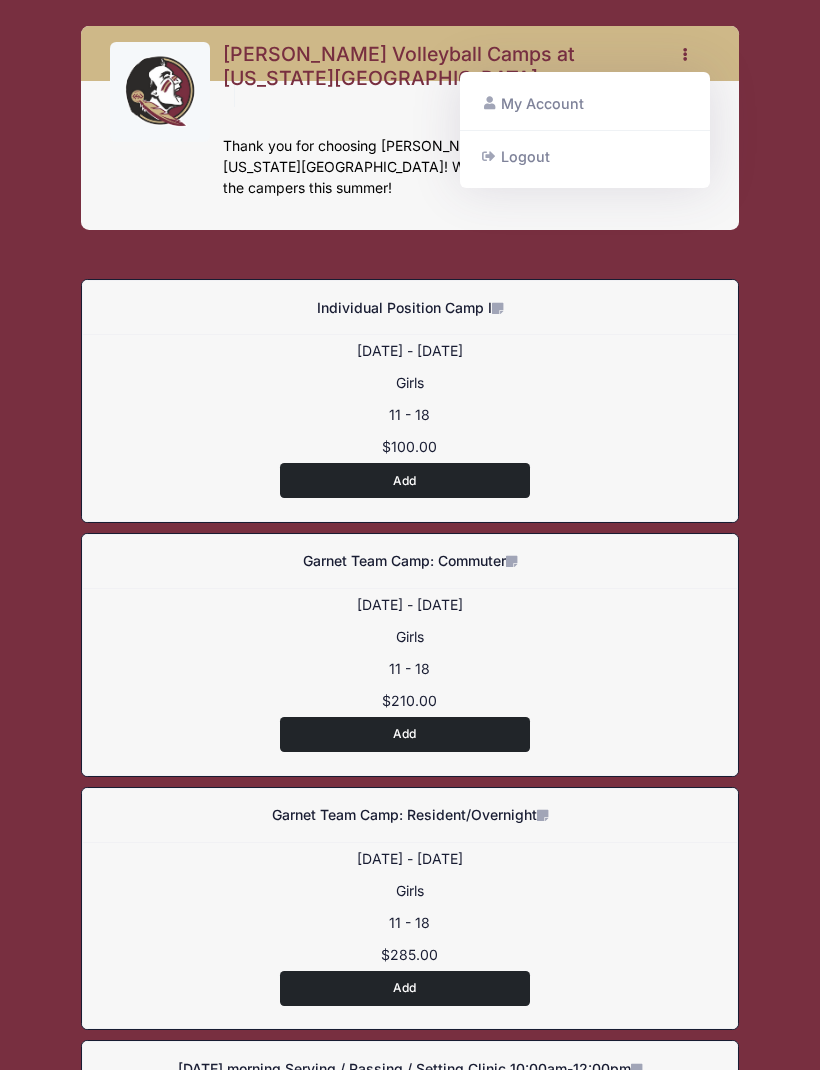 click on "My Account" at bounding box center [585, 104] 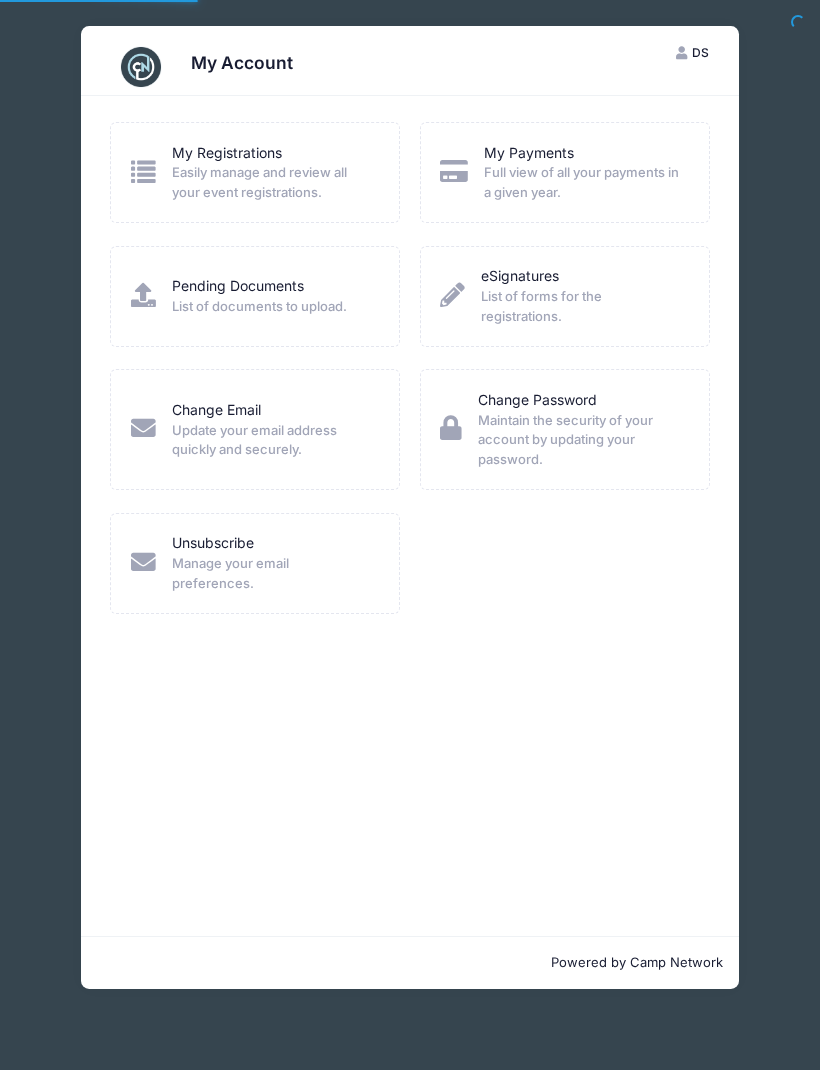 scroll, scrollTop: 0, scrollLeft: 0, axis: both 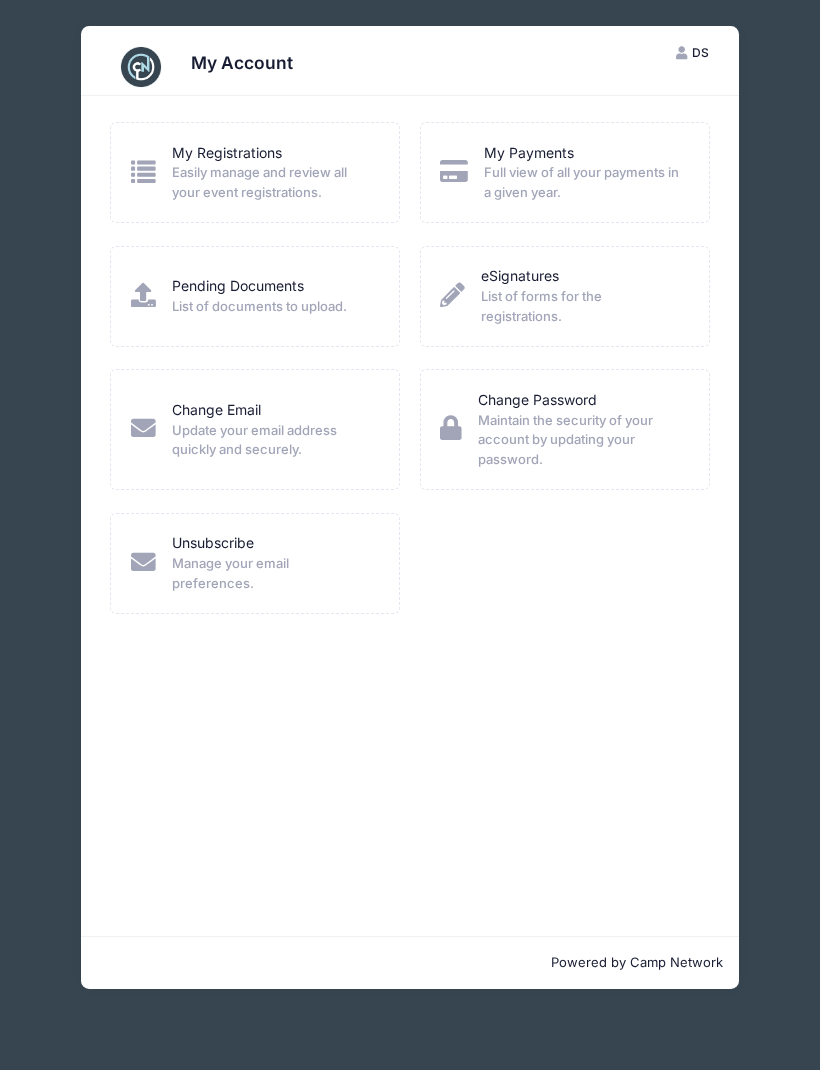 click on "DS" at bounding box center (700, 52) 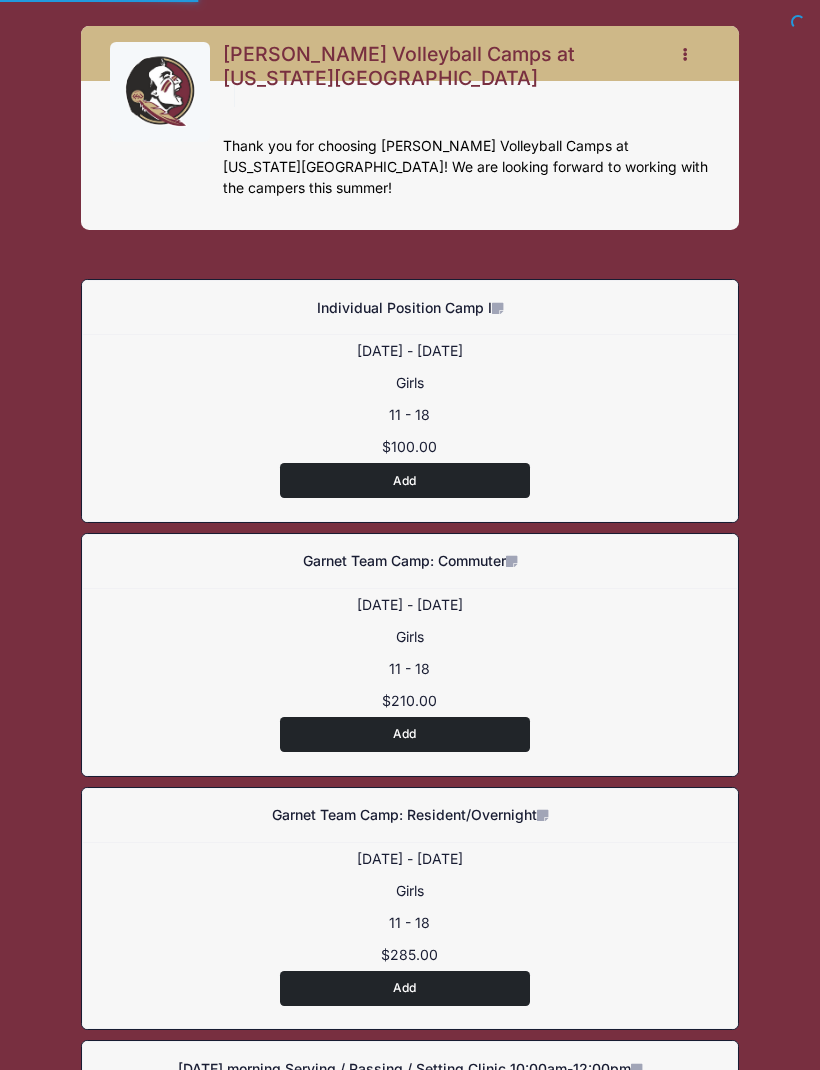 scroll, scrollTop: 0, scrollLeft: 0, axis: both 